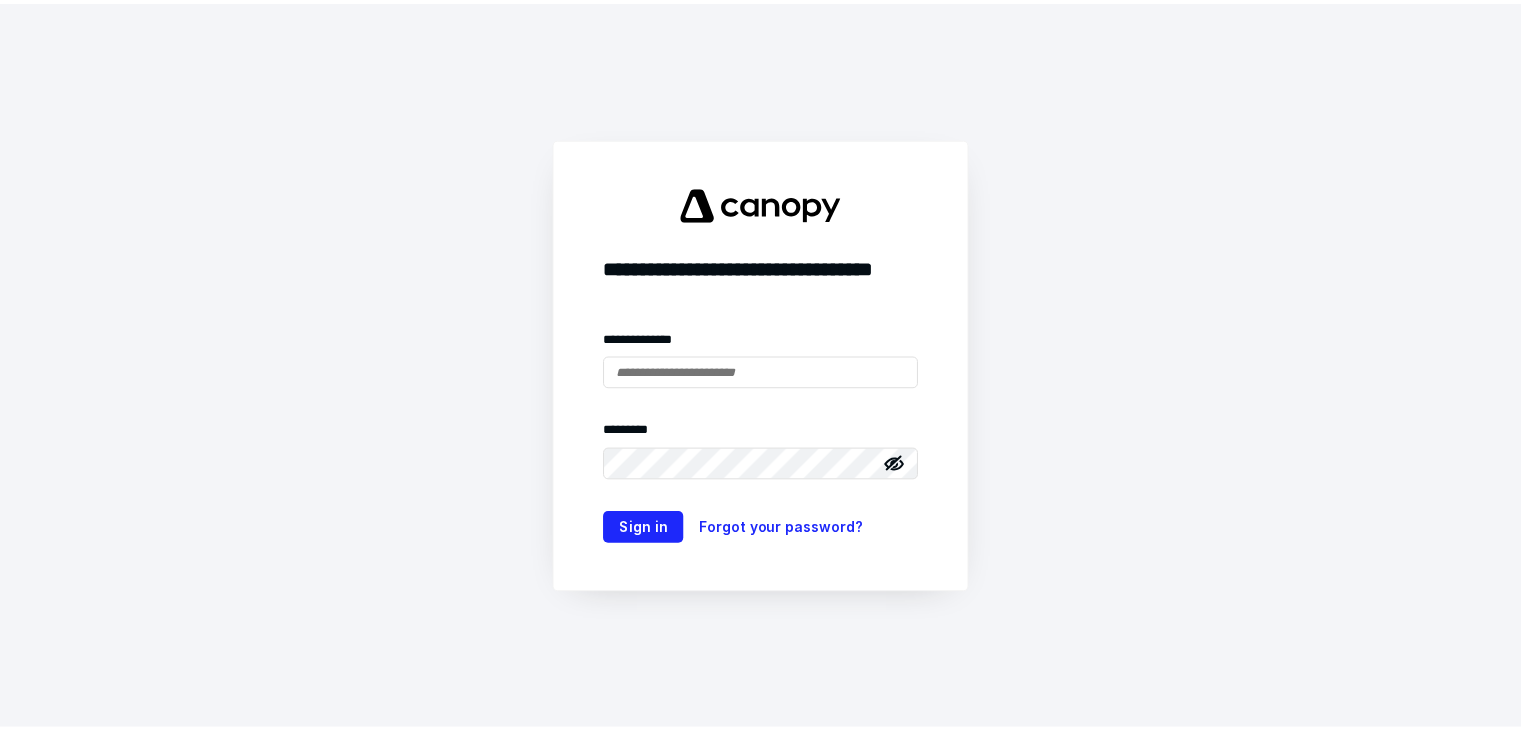 scroll, scrollTop: 0, scrollLeft: 0, axis: both 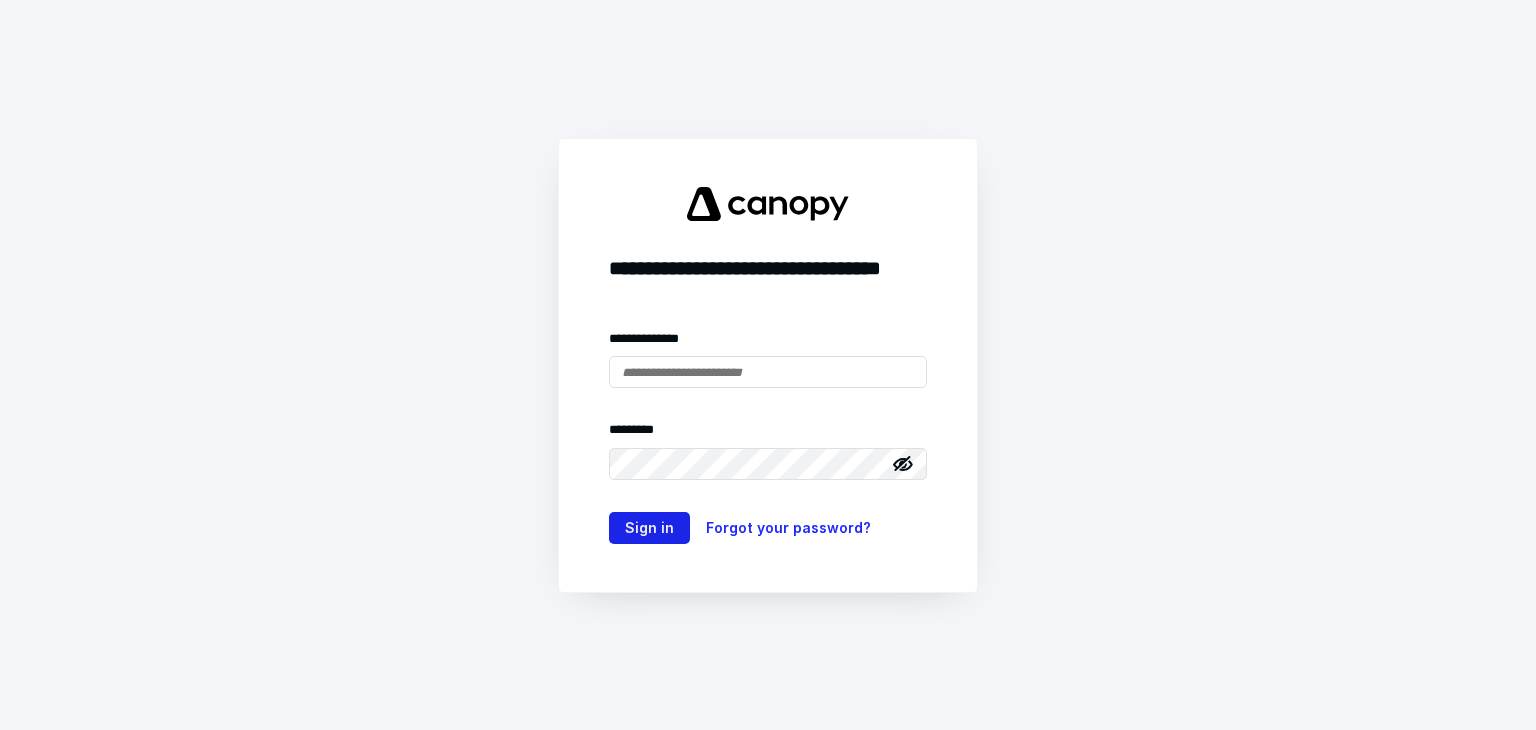 type on "**********" 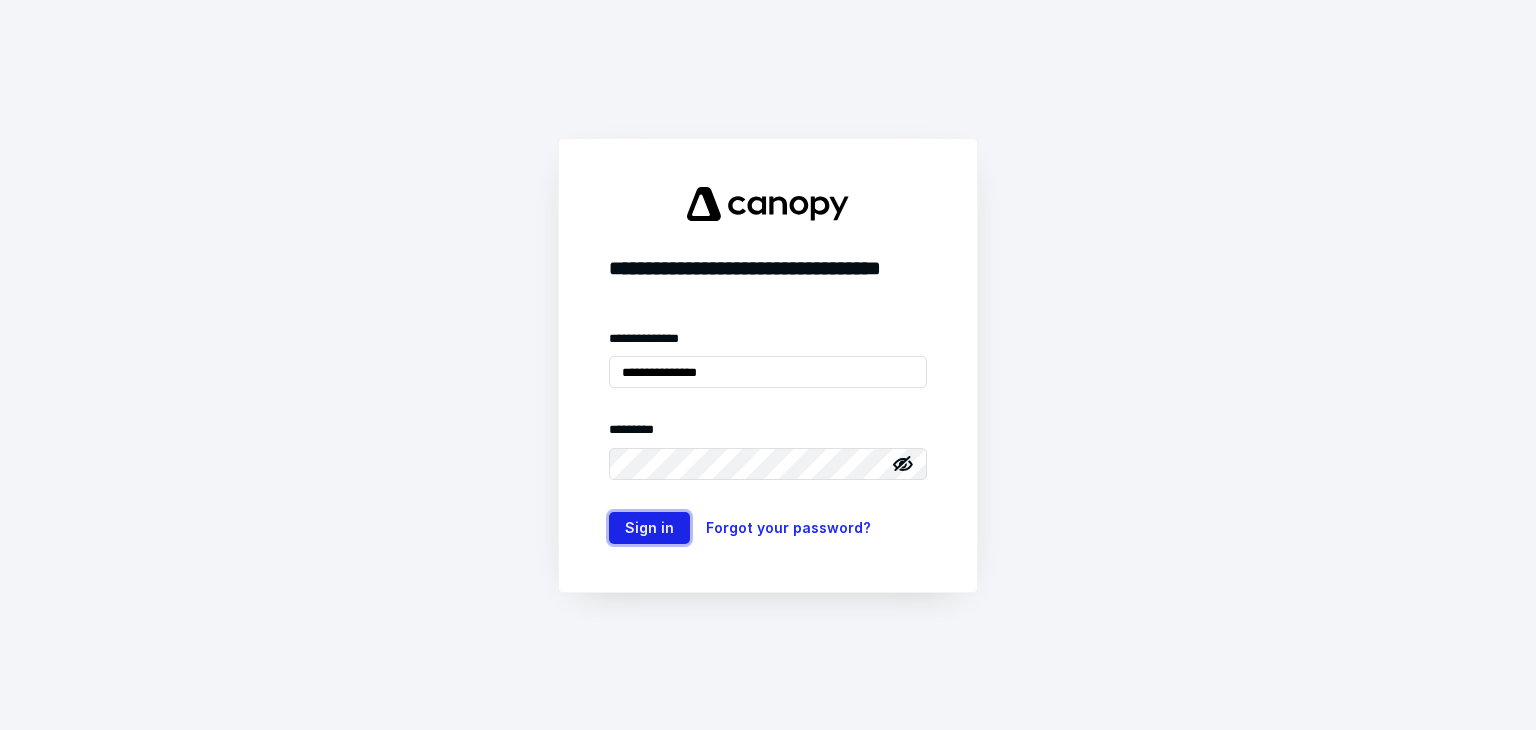 click on "Sign in" at bounding box center [649, 528] 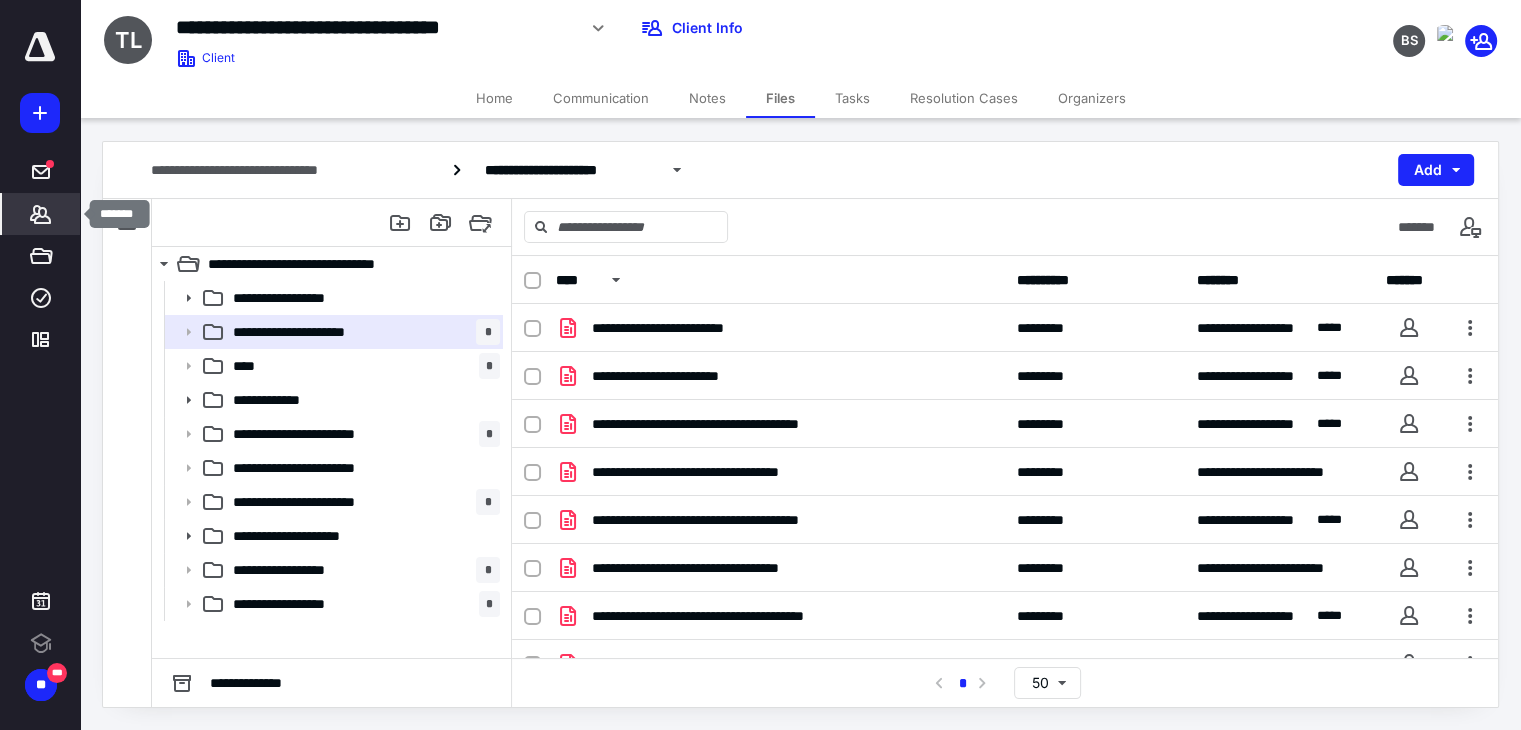 scroll, scrollTop: 0, scrollLeft: 0, axis: both 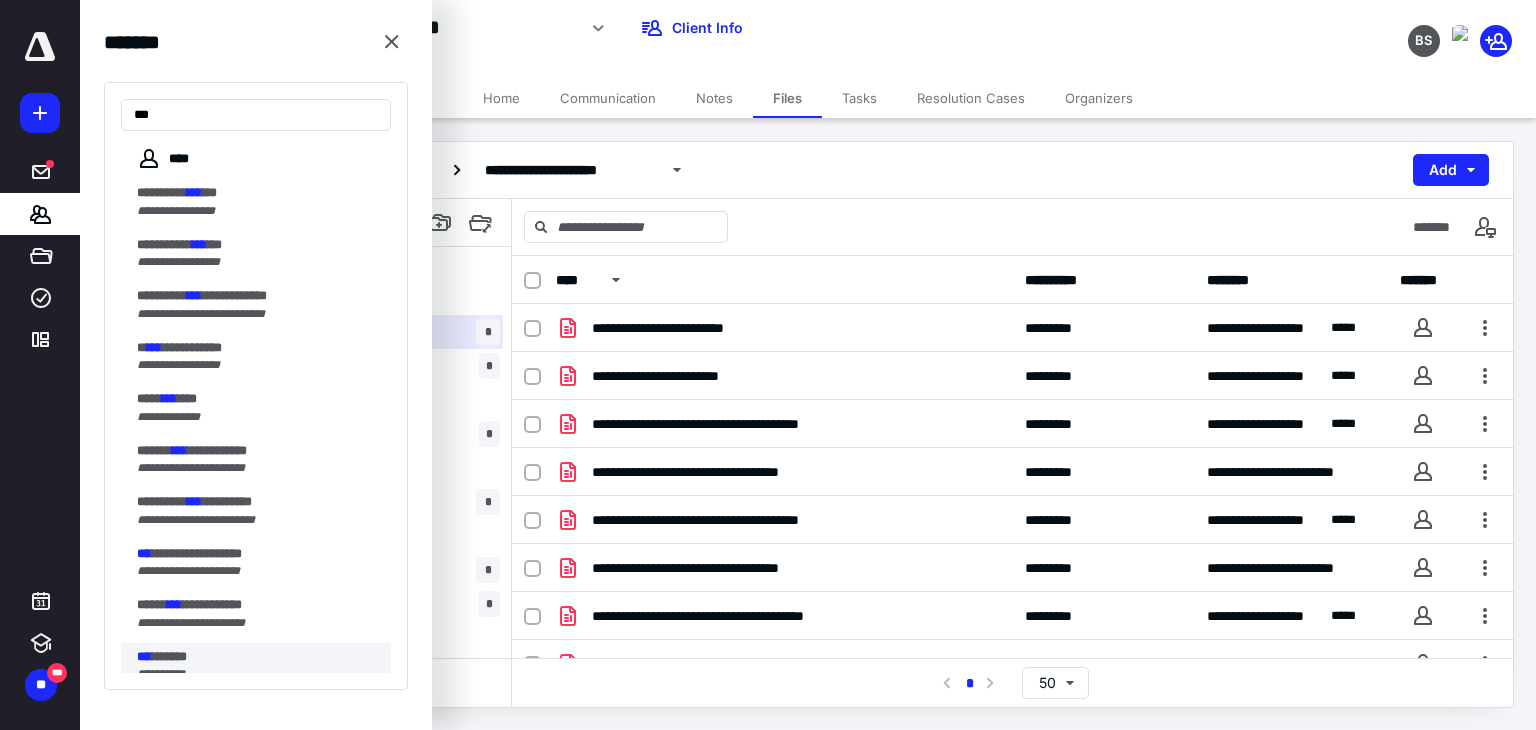 type on "***" 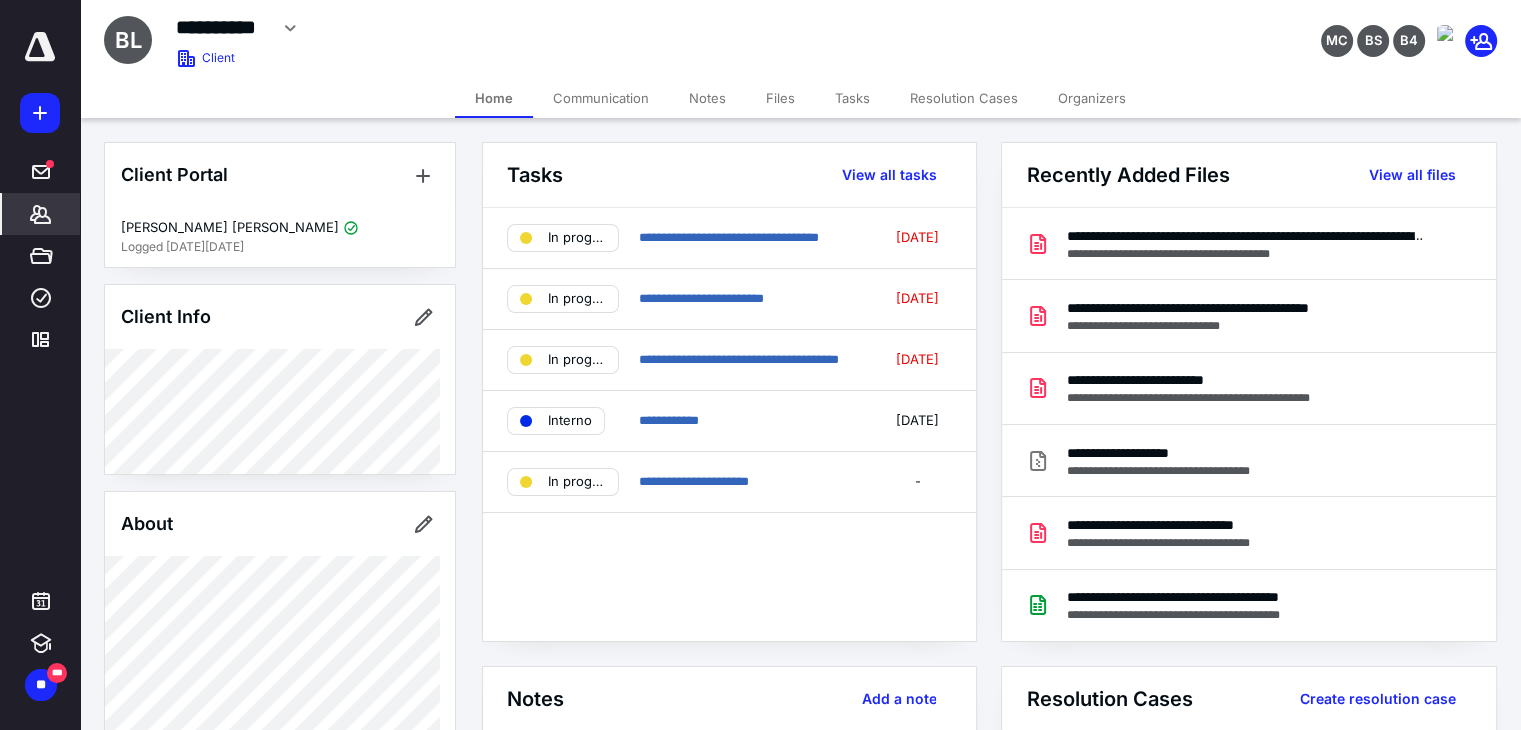 click on "Tasks" at bounding box center [852, 98] 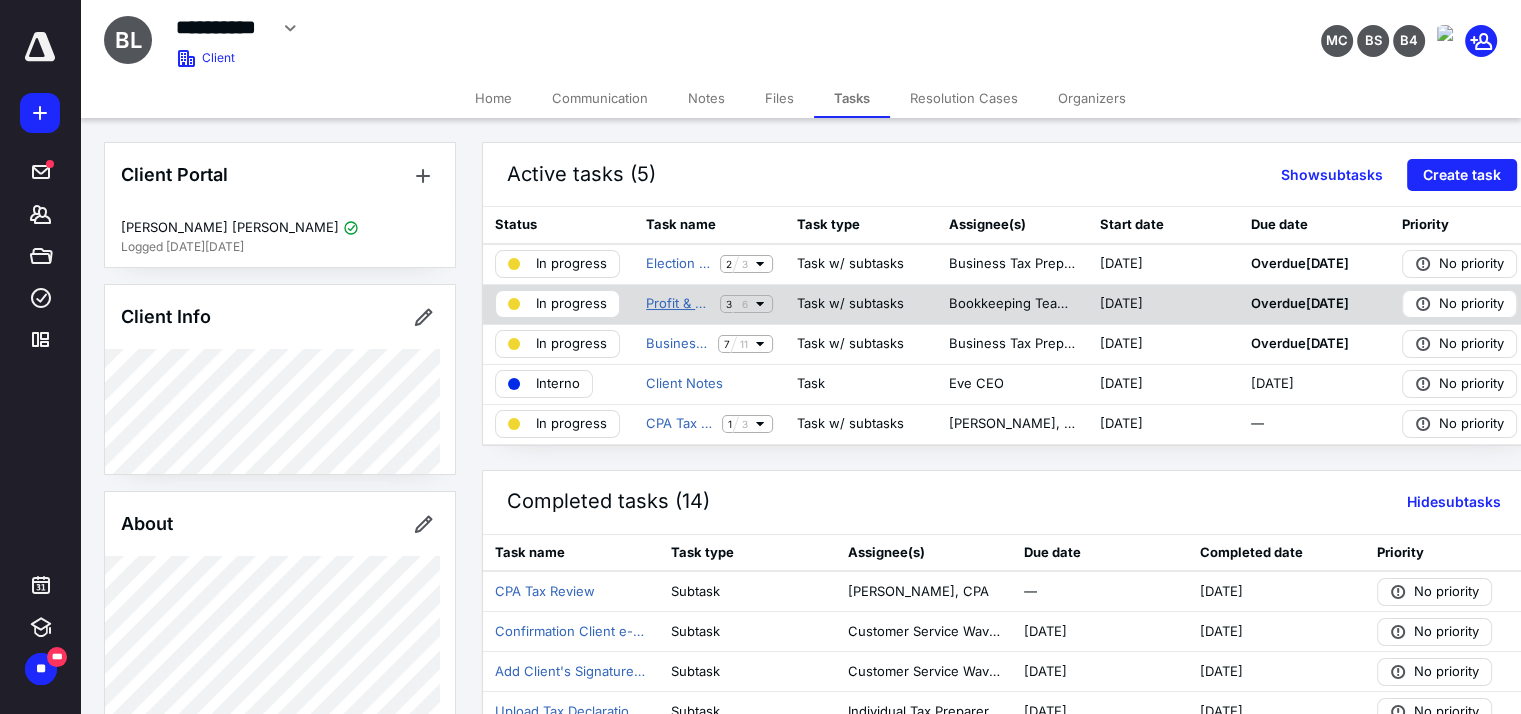 click on "Profit & Loss 2024 -Taxes" at bounding box center (679, 304) 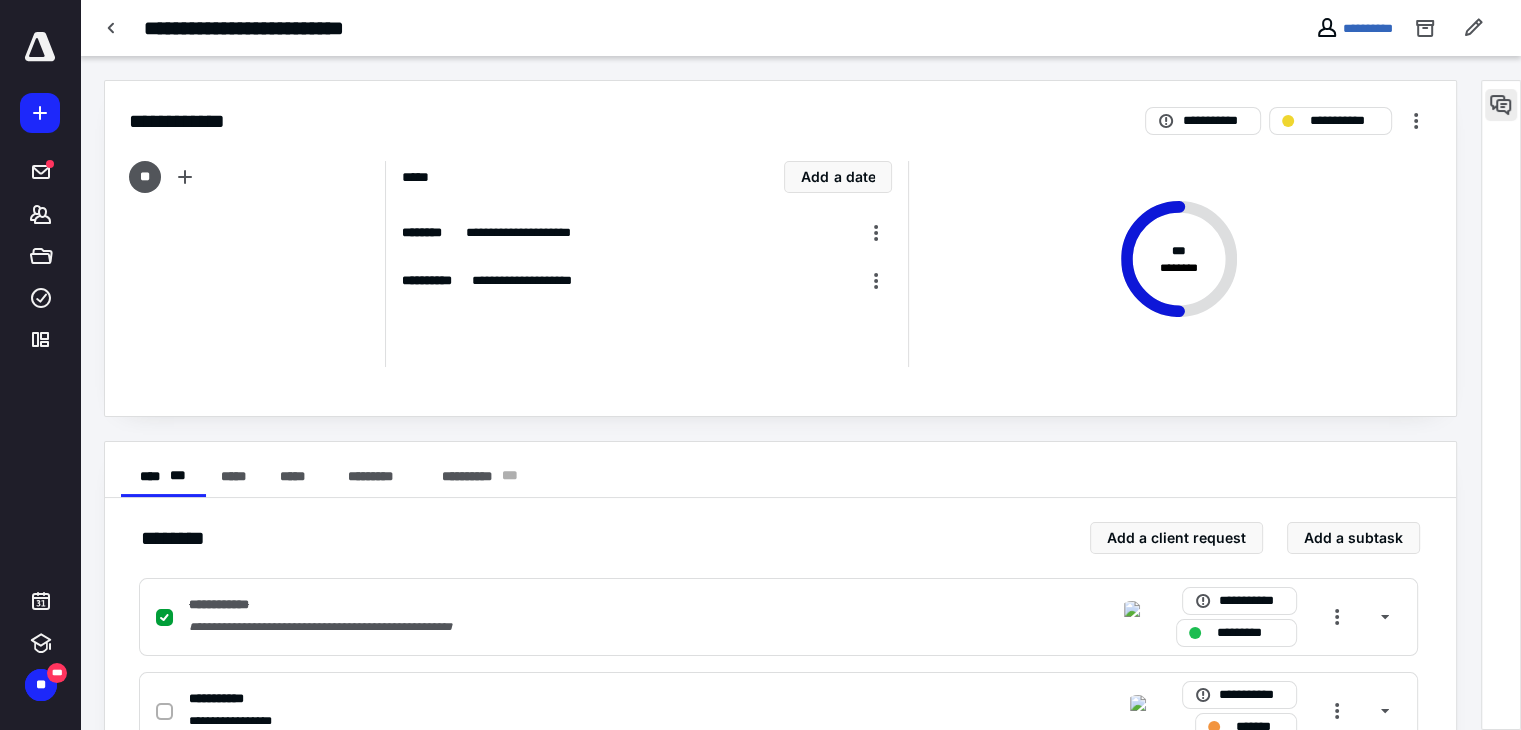 click at bounding box center (1501, 105) 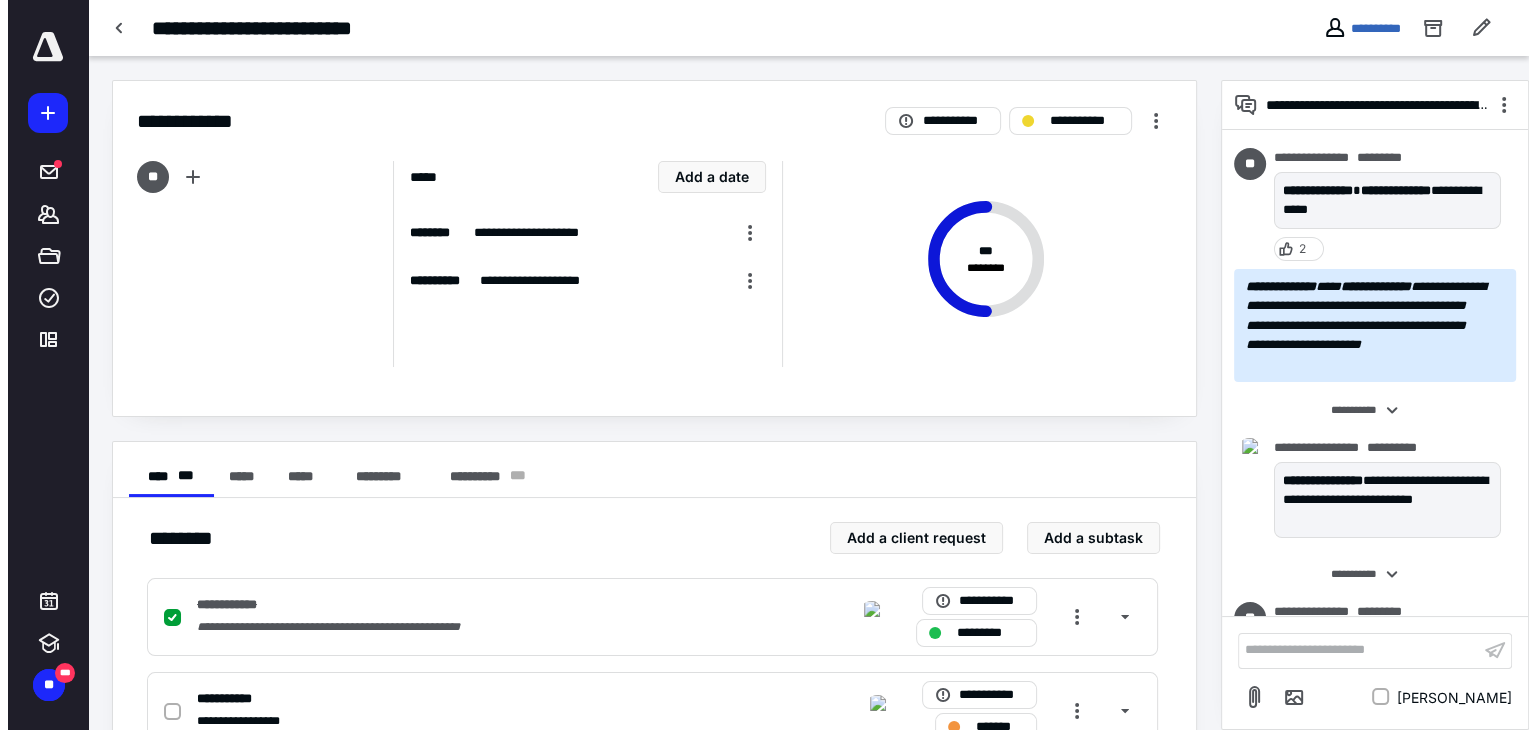 scroll, scrollTop: 0, scrollLeft: 0, axis: both 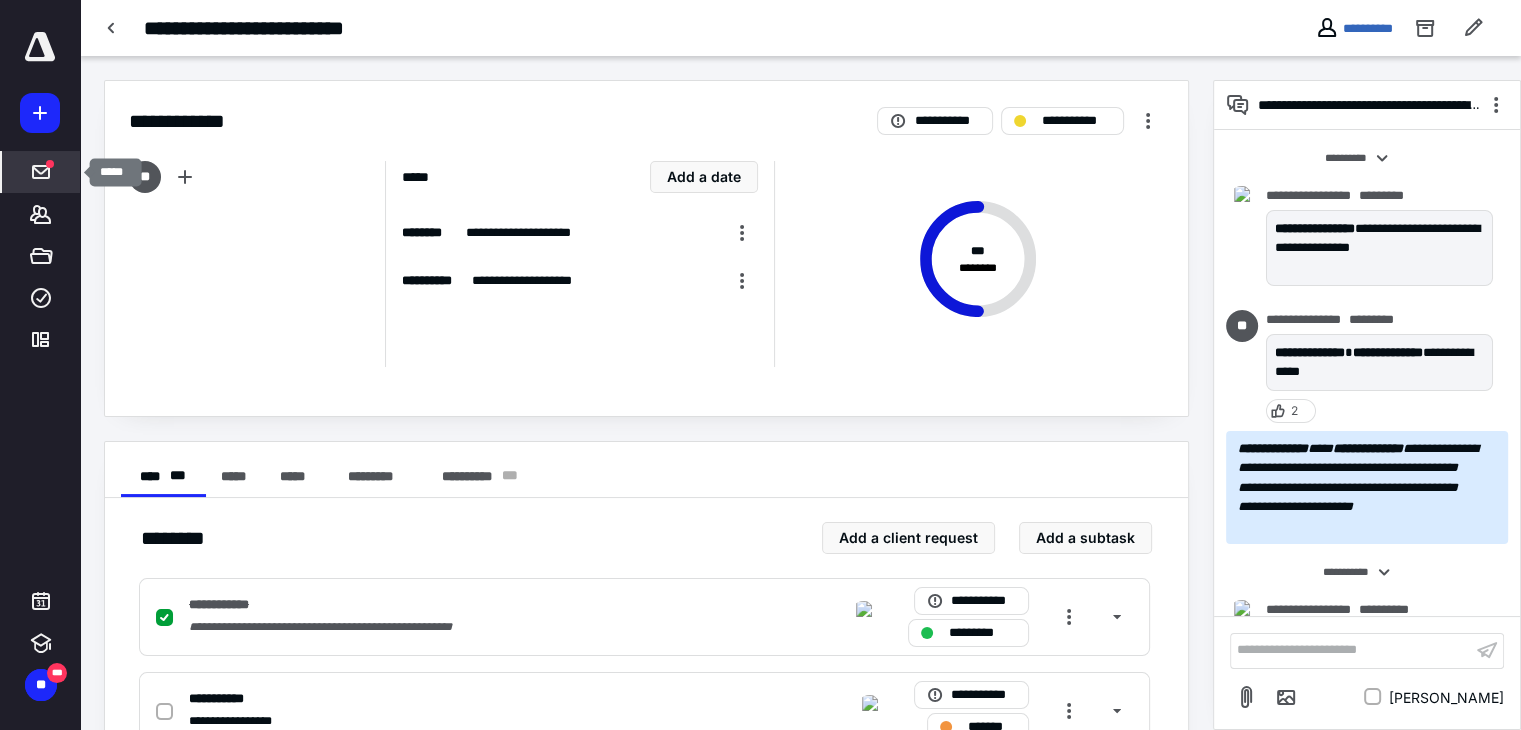 click 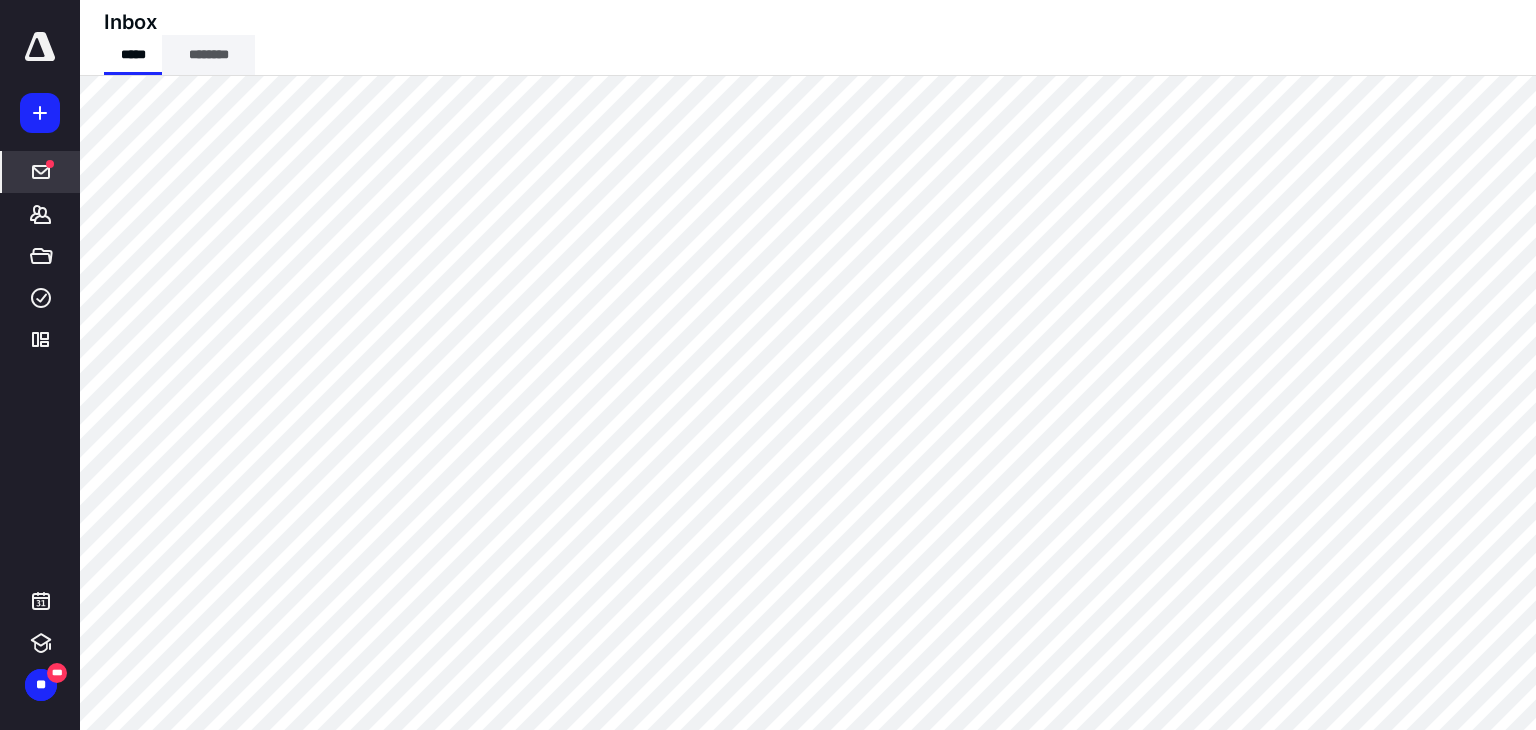 click on "********" at bounding box center [208, 55] 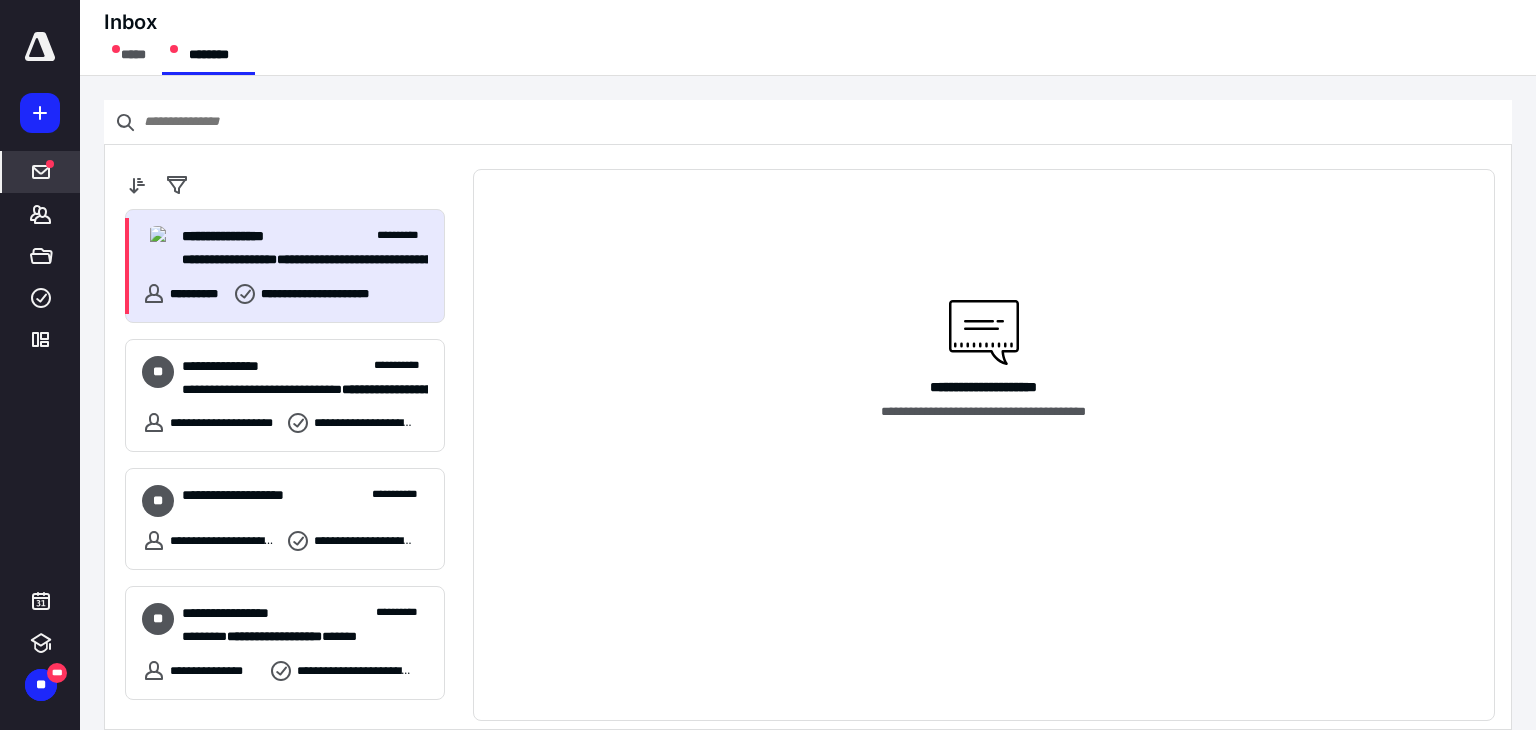 click on "**********" at bounding box center [305, 248] 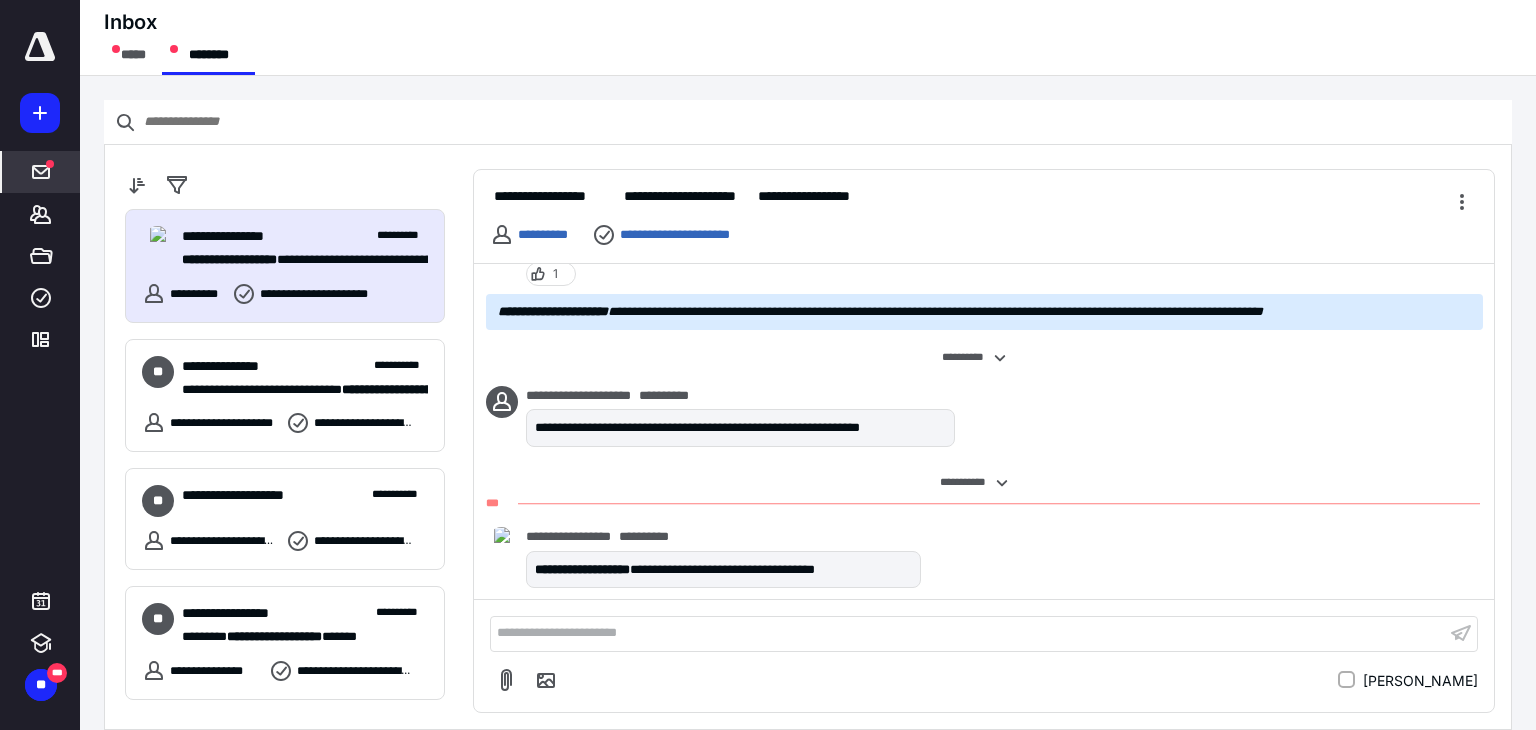 scroll, scrollTop: 133, scrollLeft: 0, axis: vertical 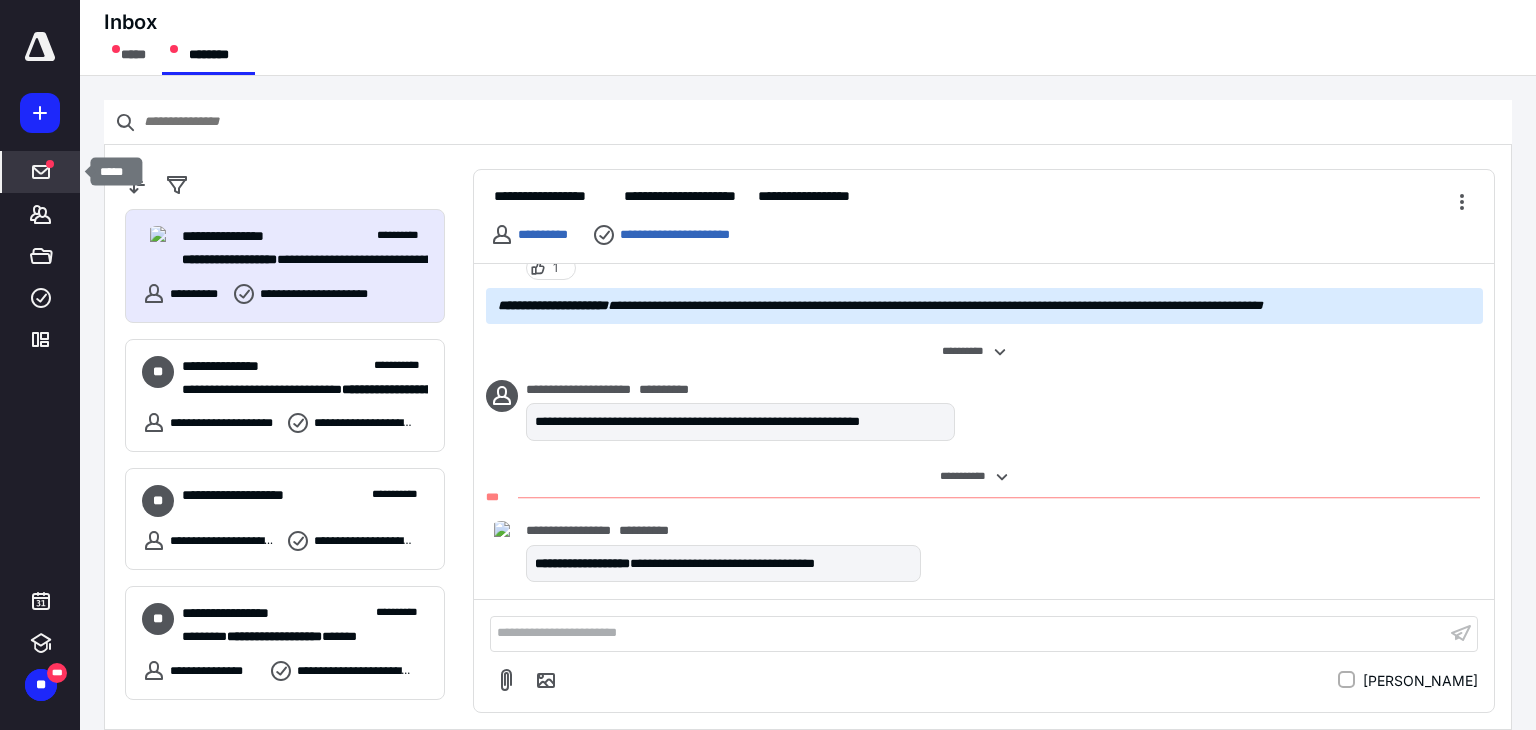 click 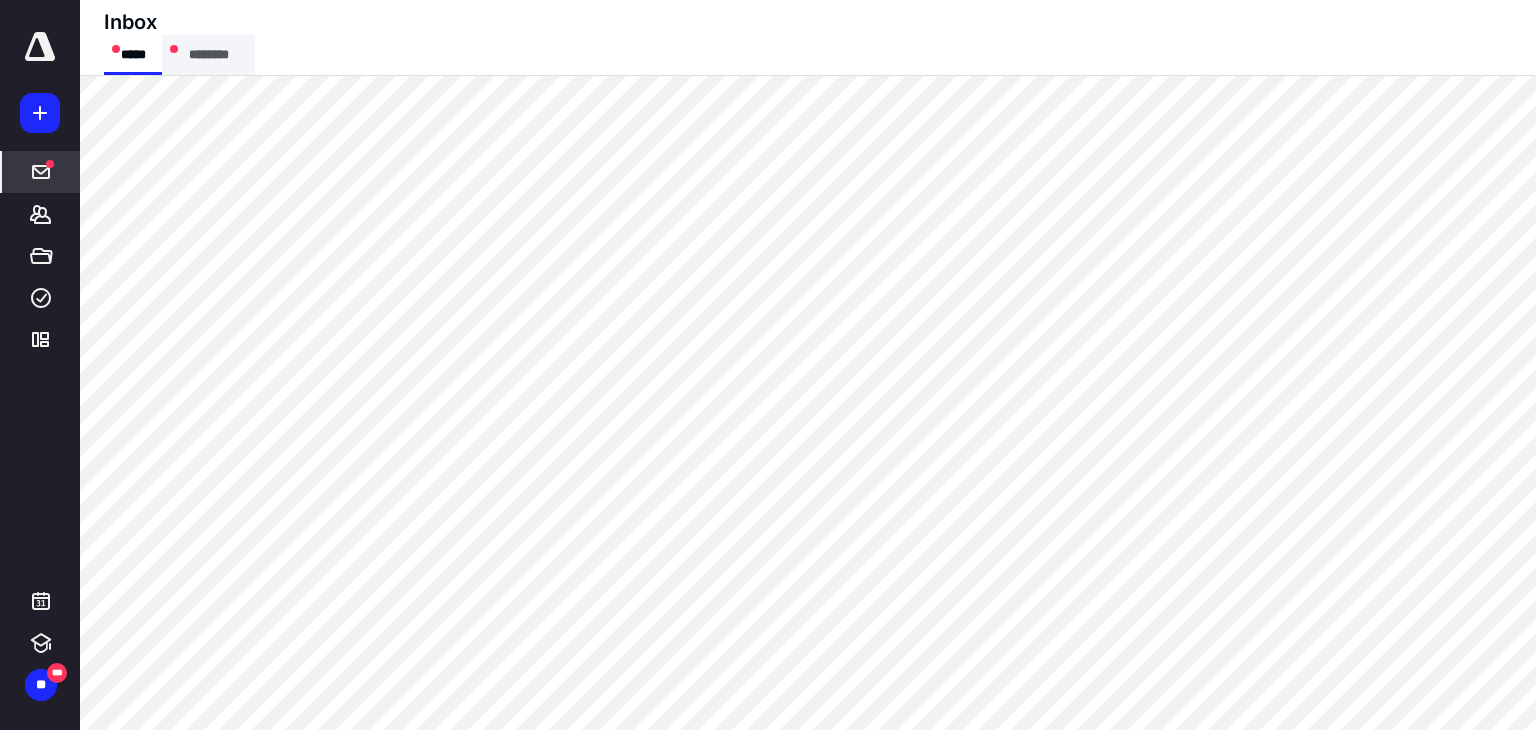 click on "********" at bounding box center (208, 55) 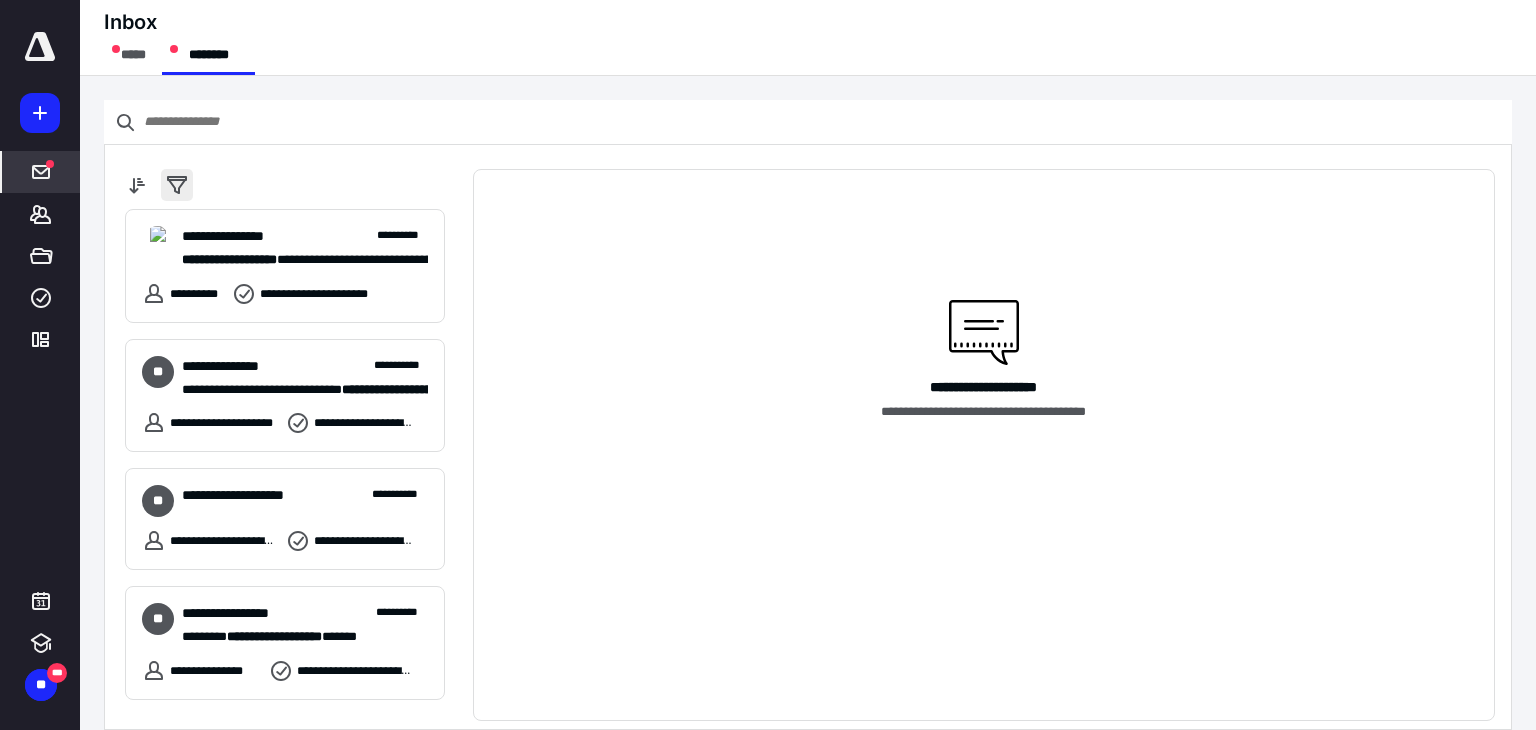 click at bounding box center [177, 185] 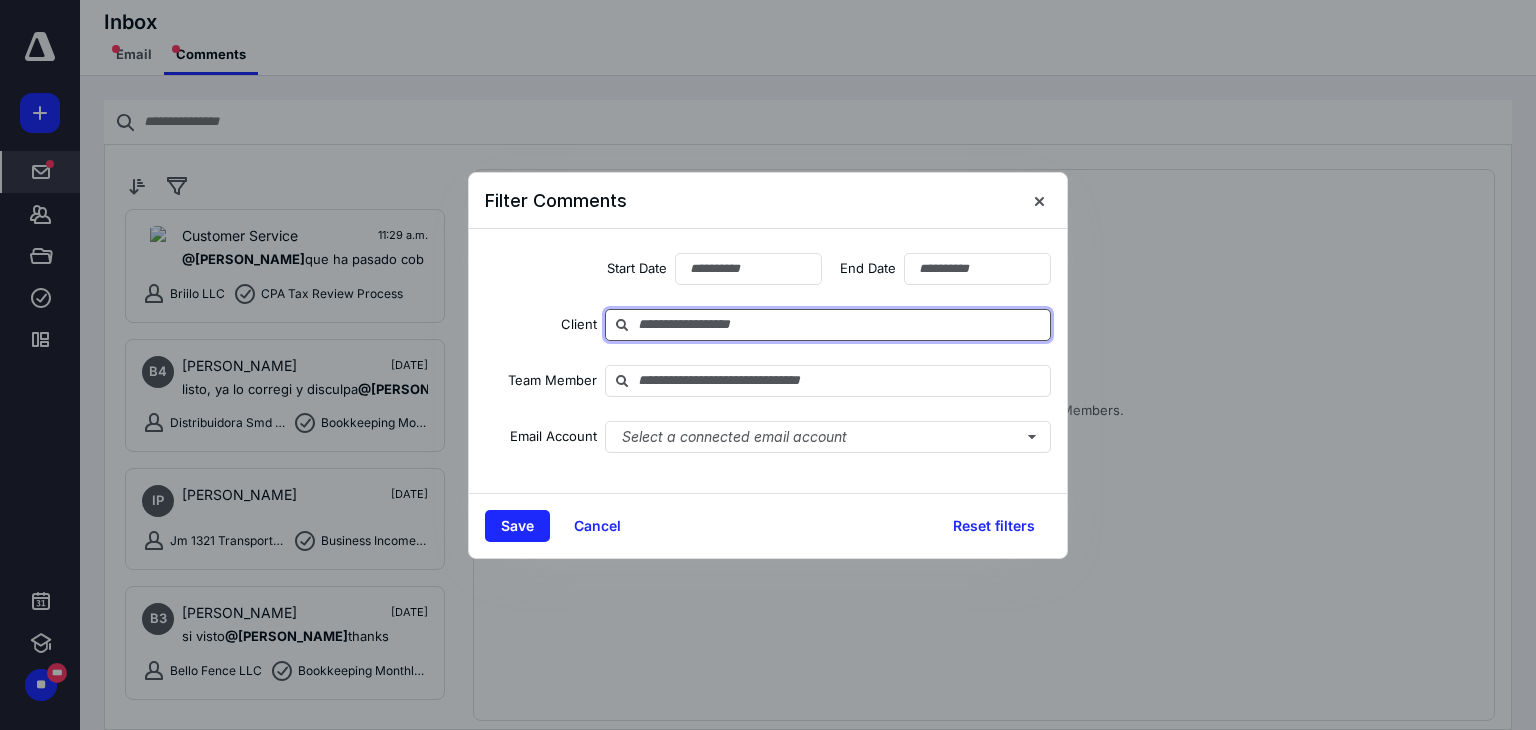 click at bounding box center [843, 324] 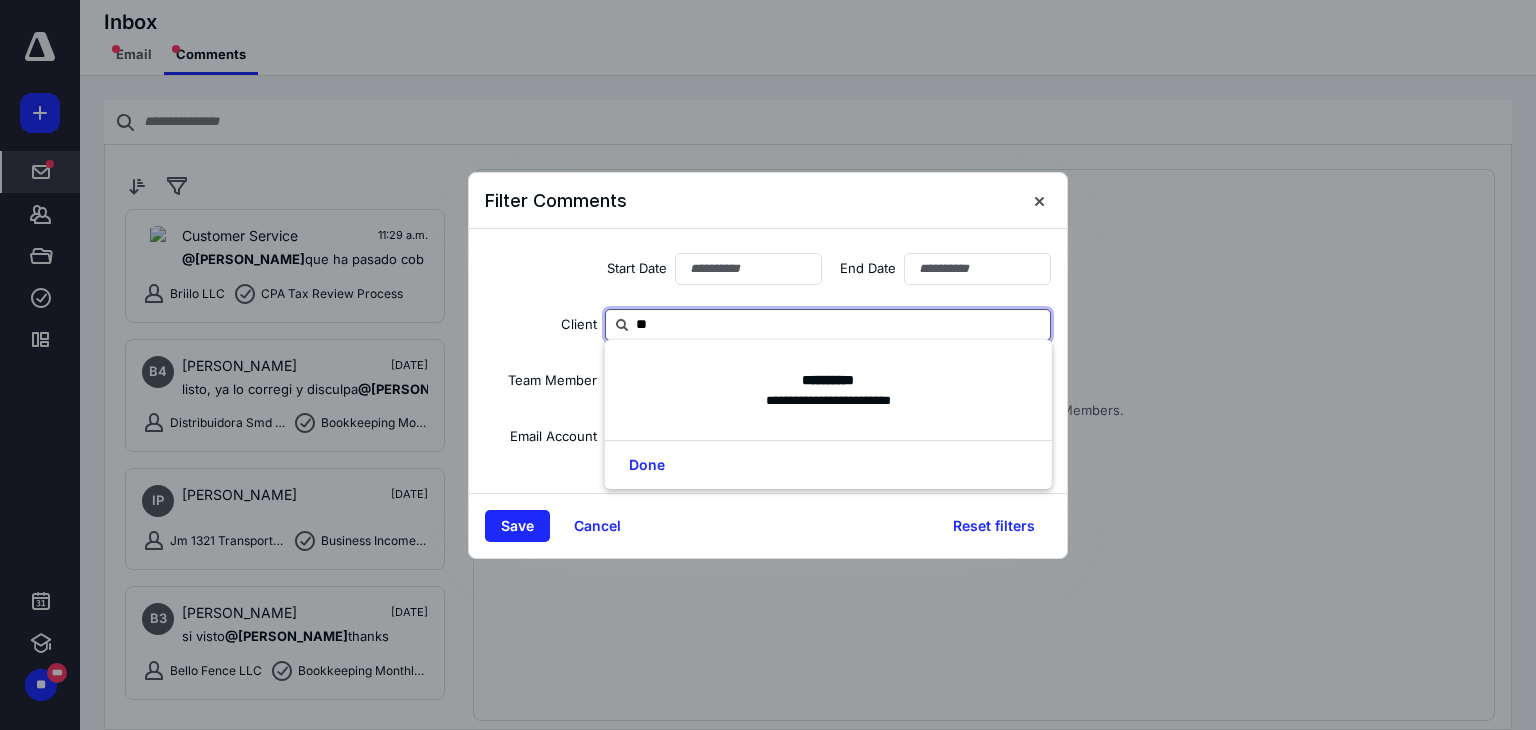 type on "***" 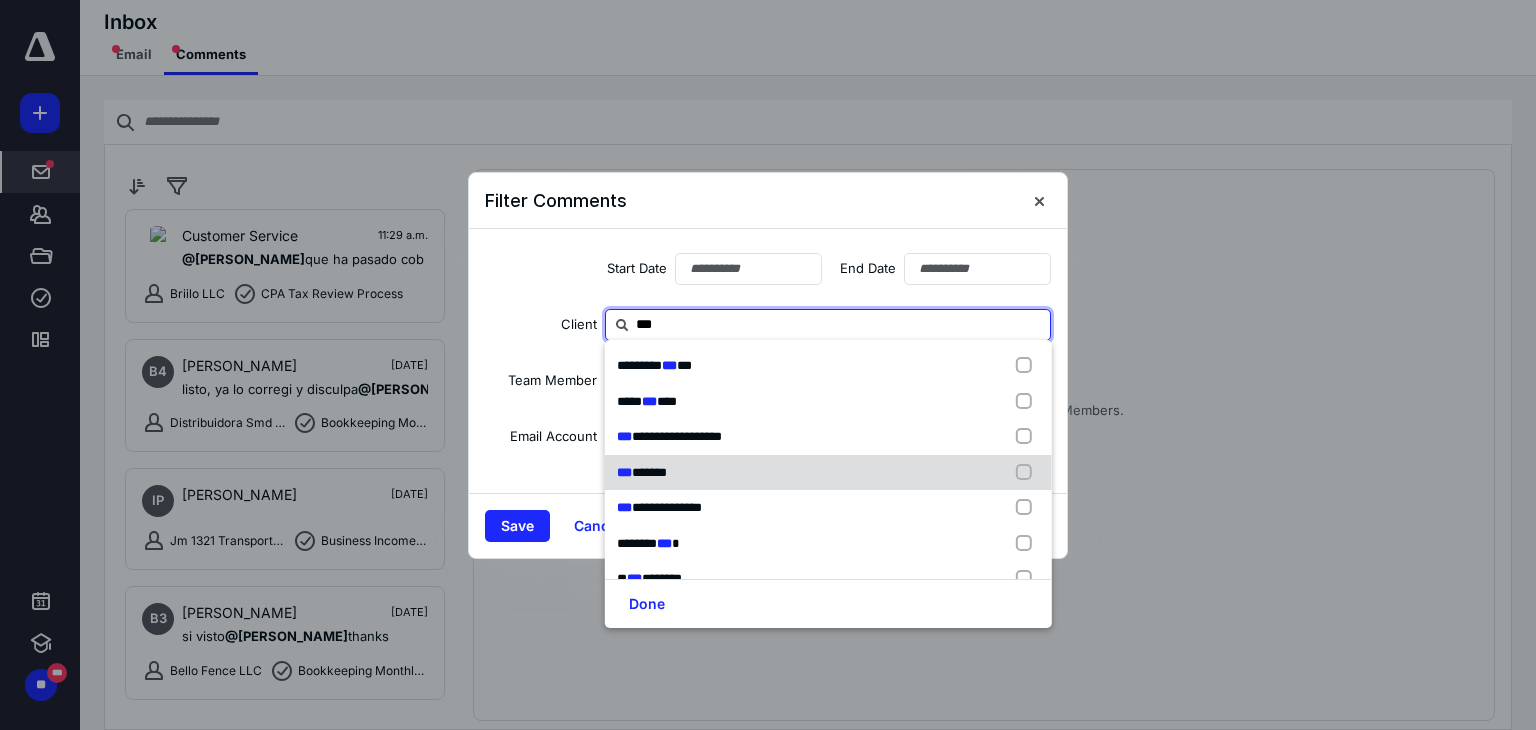 click at bounding box center (1028, 473) 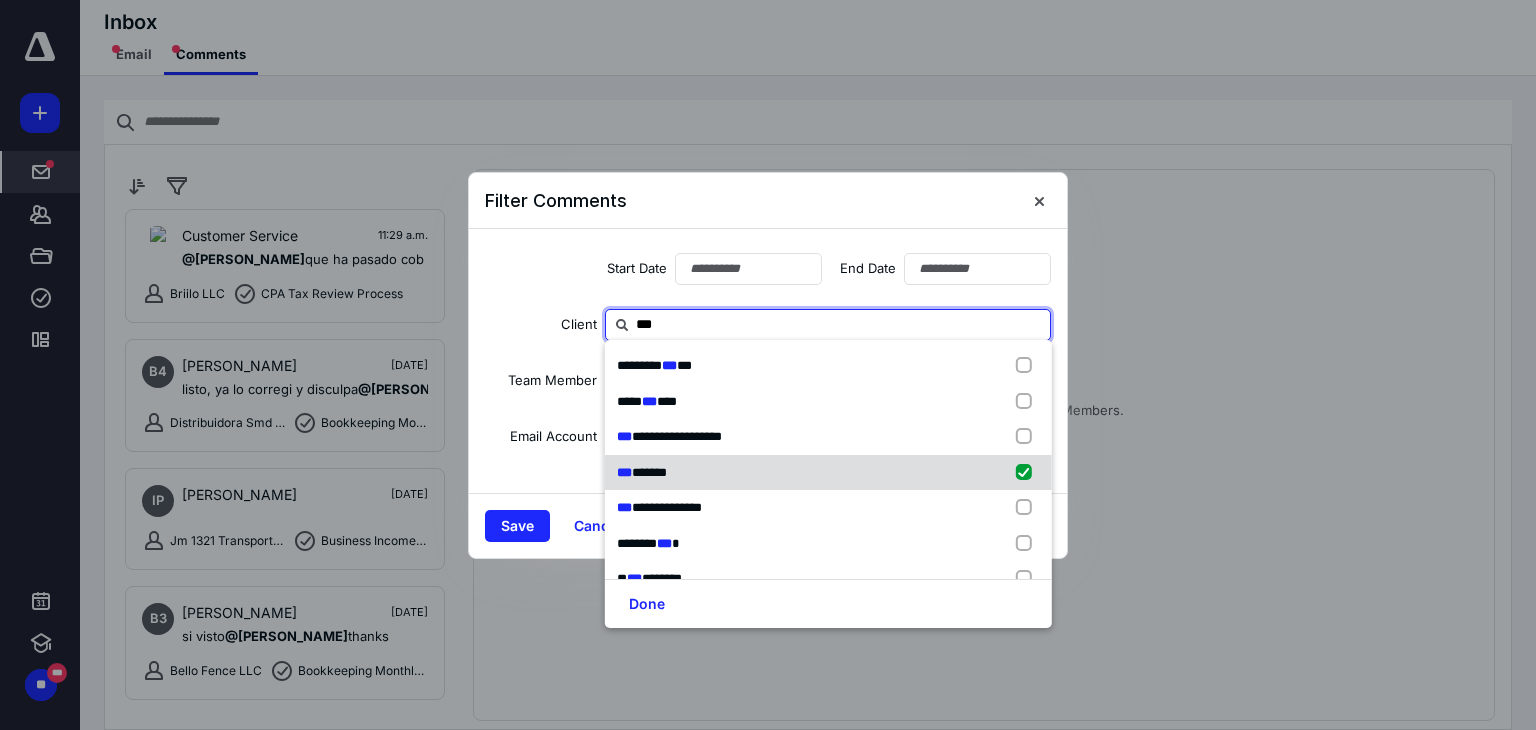 checkbox on "true" 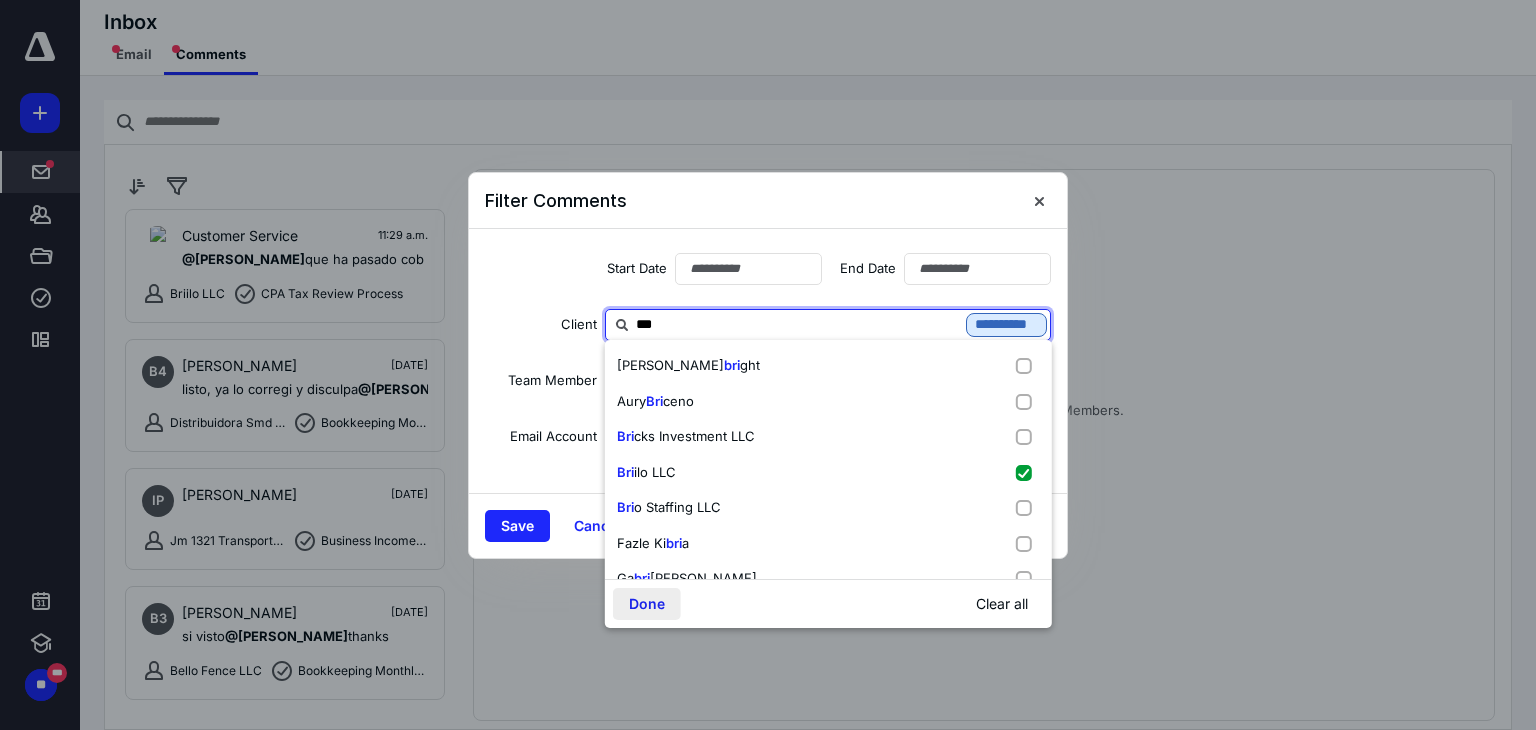 type on "***" 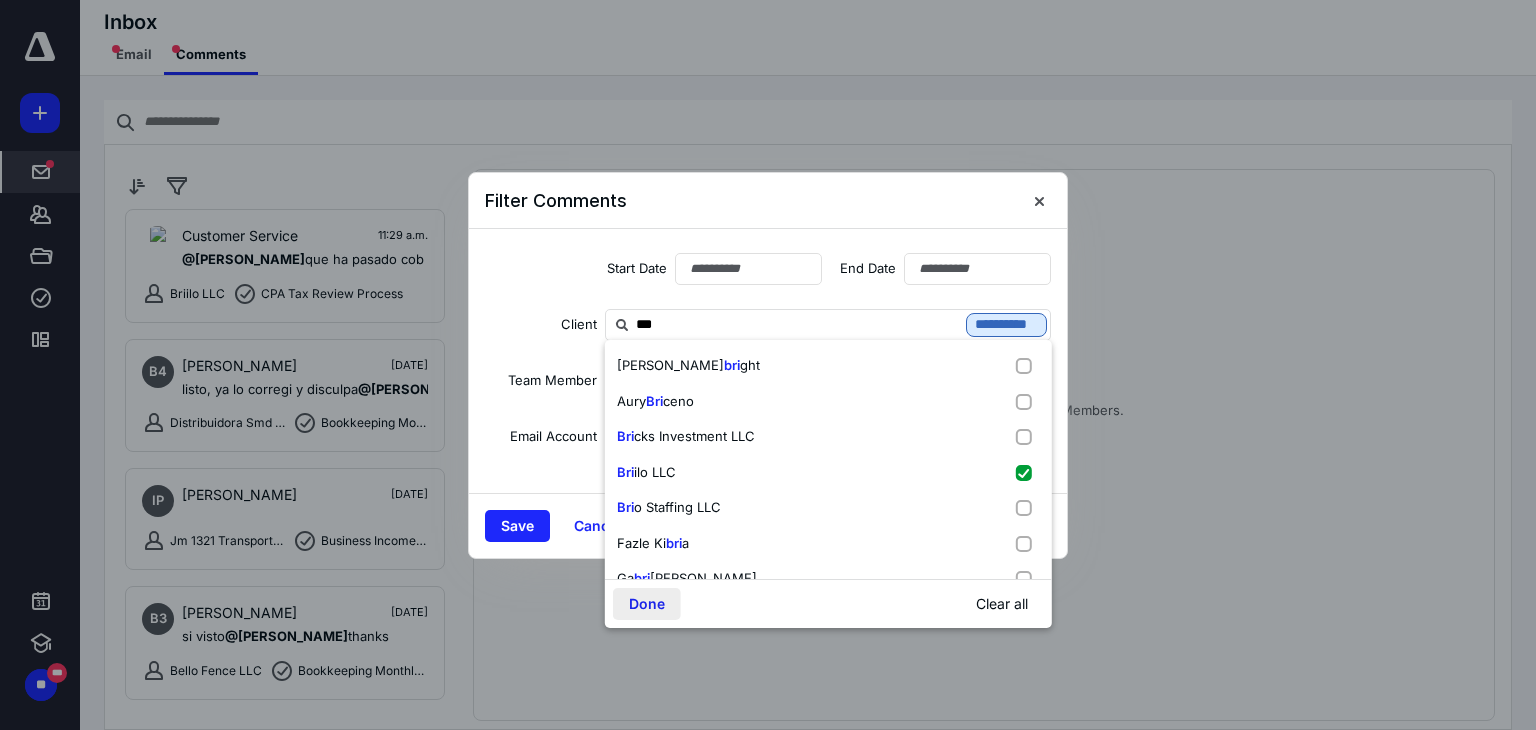 click on "Done" at bounding box center (647, 604) 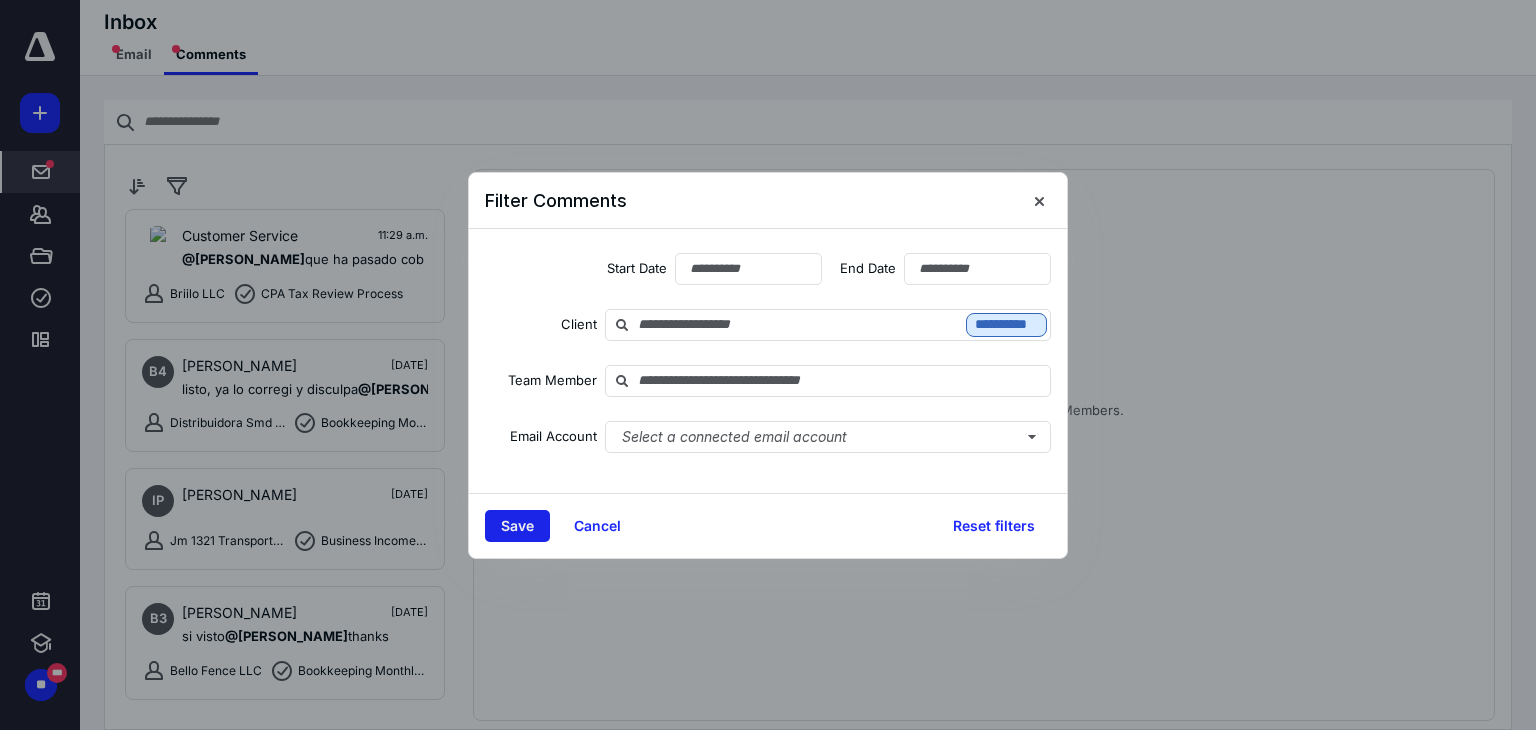 click on "Save" at bounding box center (517, 526) 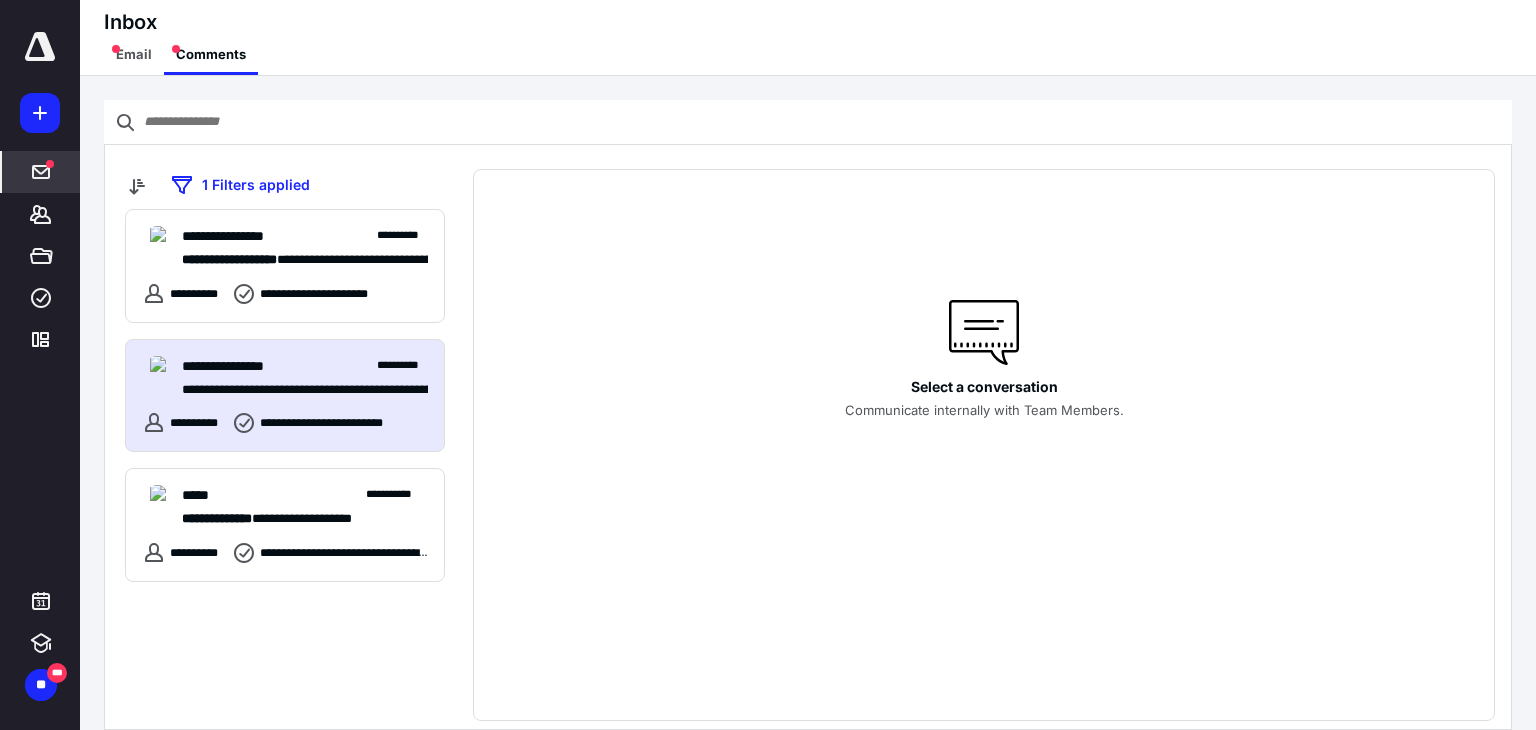 click on "**********" at bounding box center (305, 390) 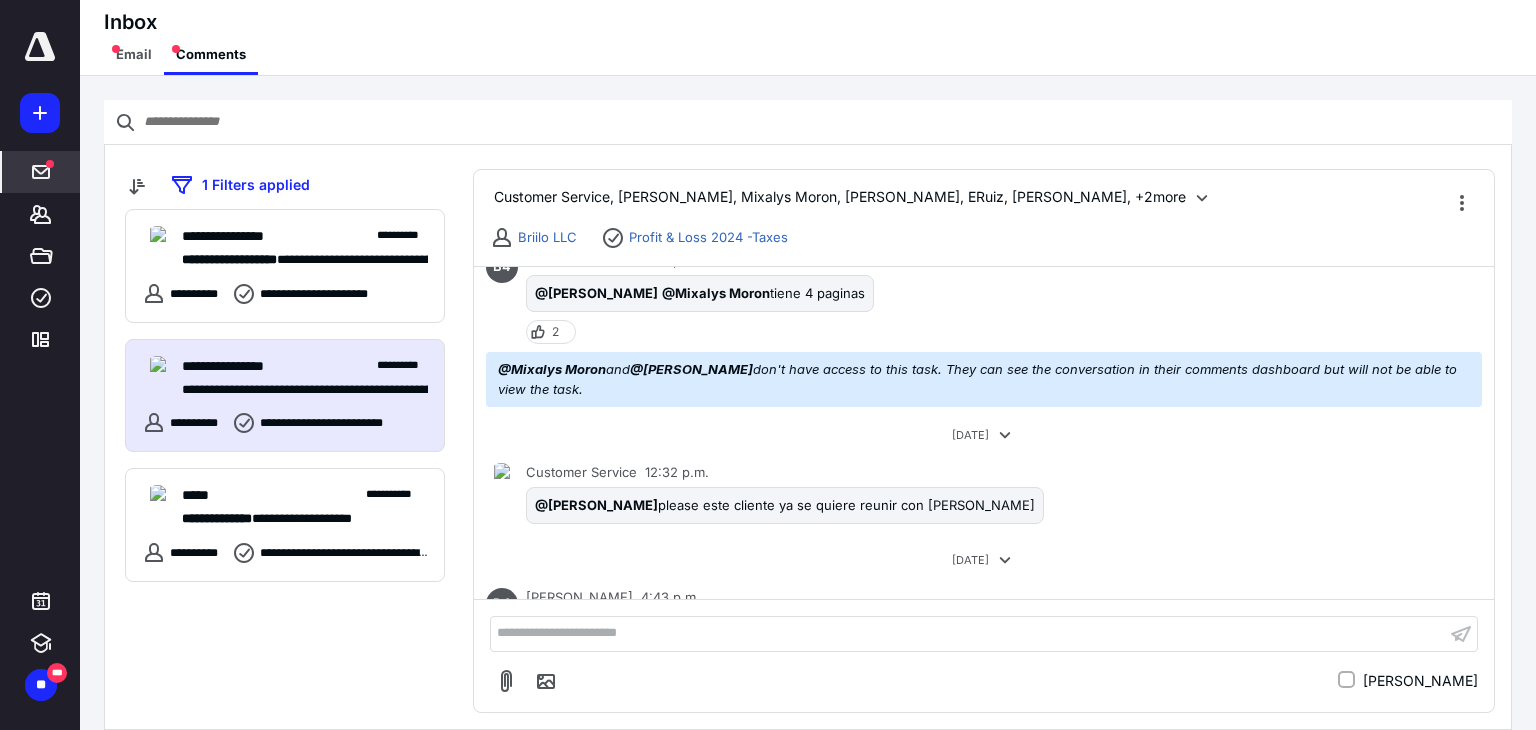 scroll, scrollTop: 0, scrollLeft: 0, axis: both 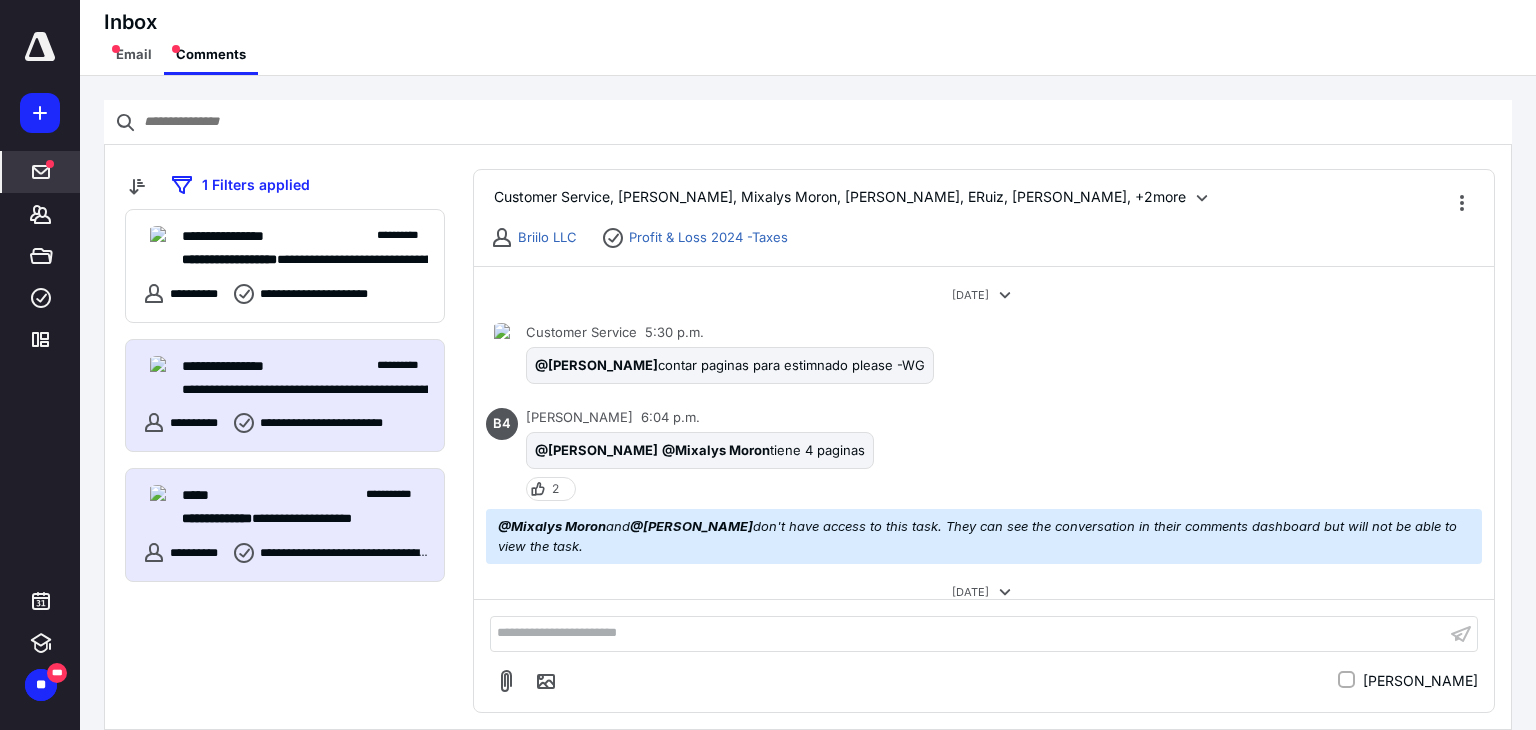 click on "**********" at bounding box center [305, 519] 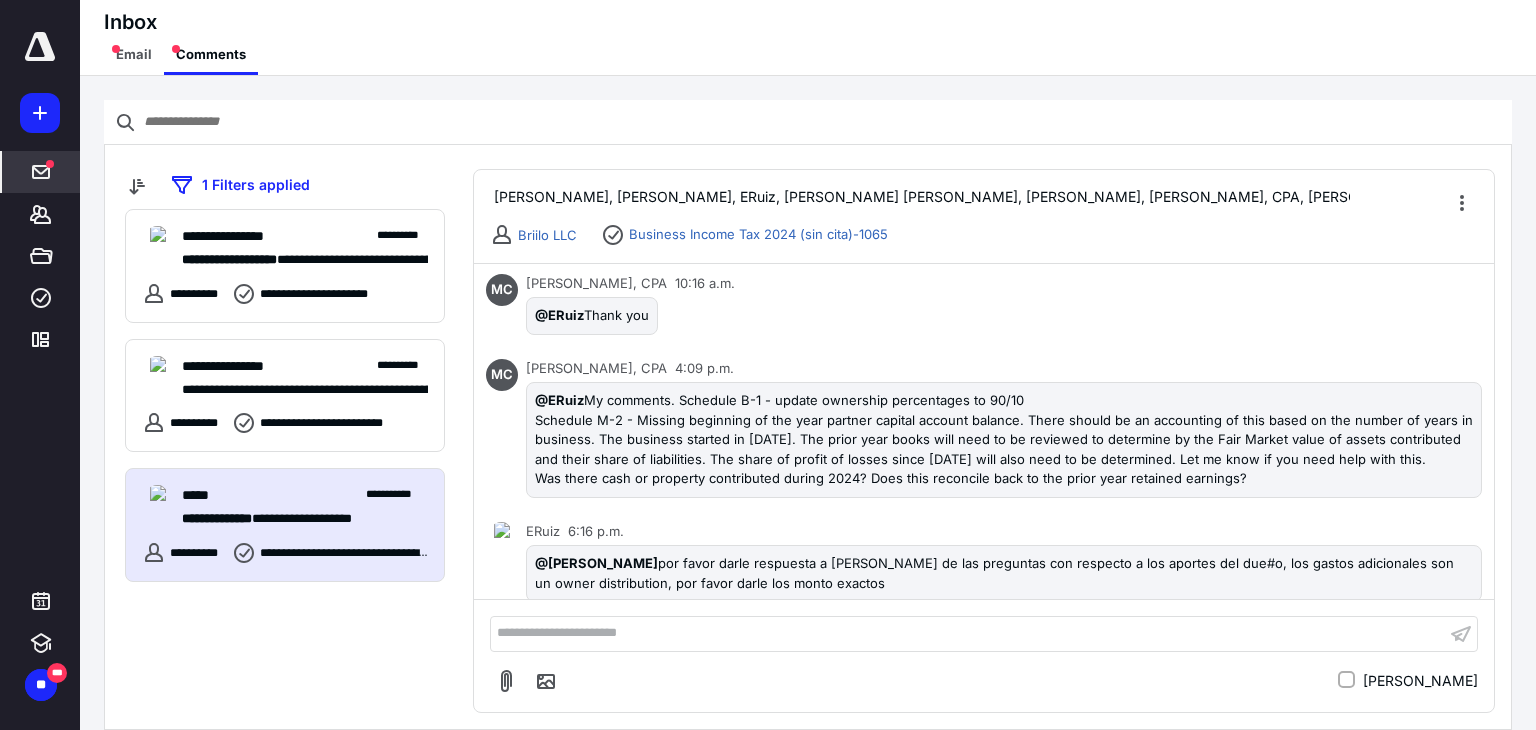 scroll, scrollTop: 900, scrollLeft: 0, axis: vertical 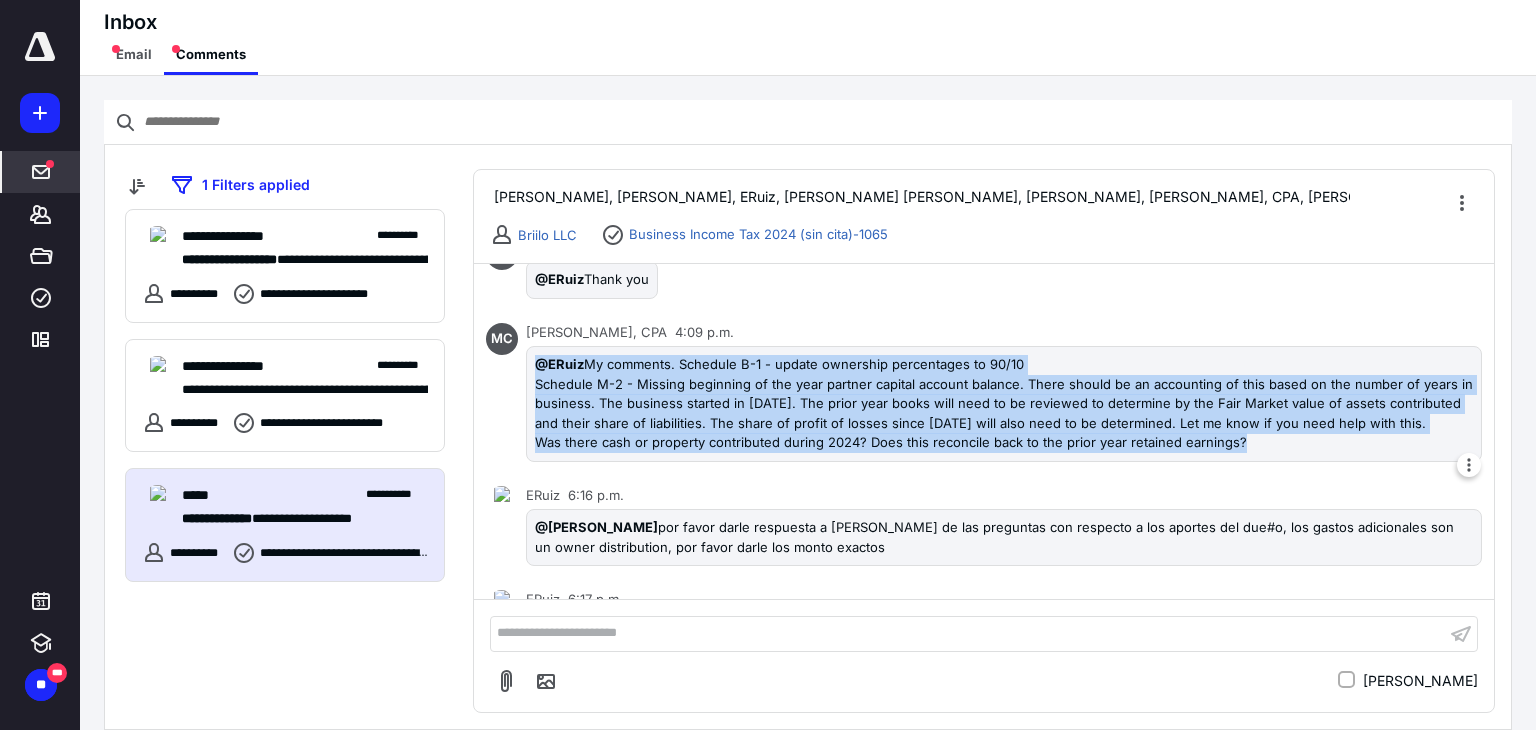 drag, startPoint x: 1272, startPoint y: 433, endPoint x: 533, endPoint y: 365, distance: 742.12195 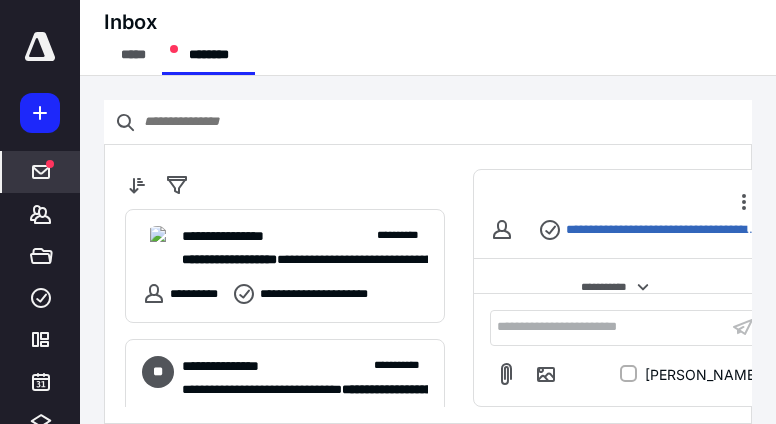 scroll, scrollTop: 0, scrollLeft: 0, axis: both 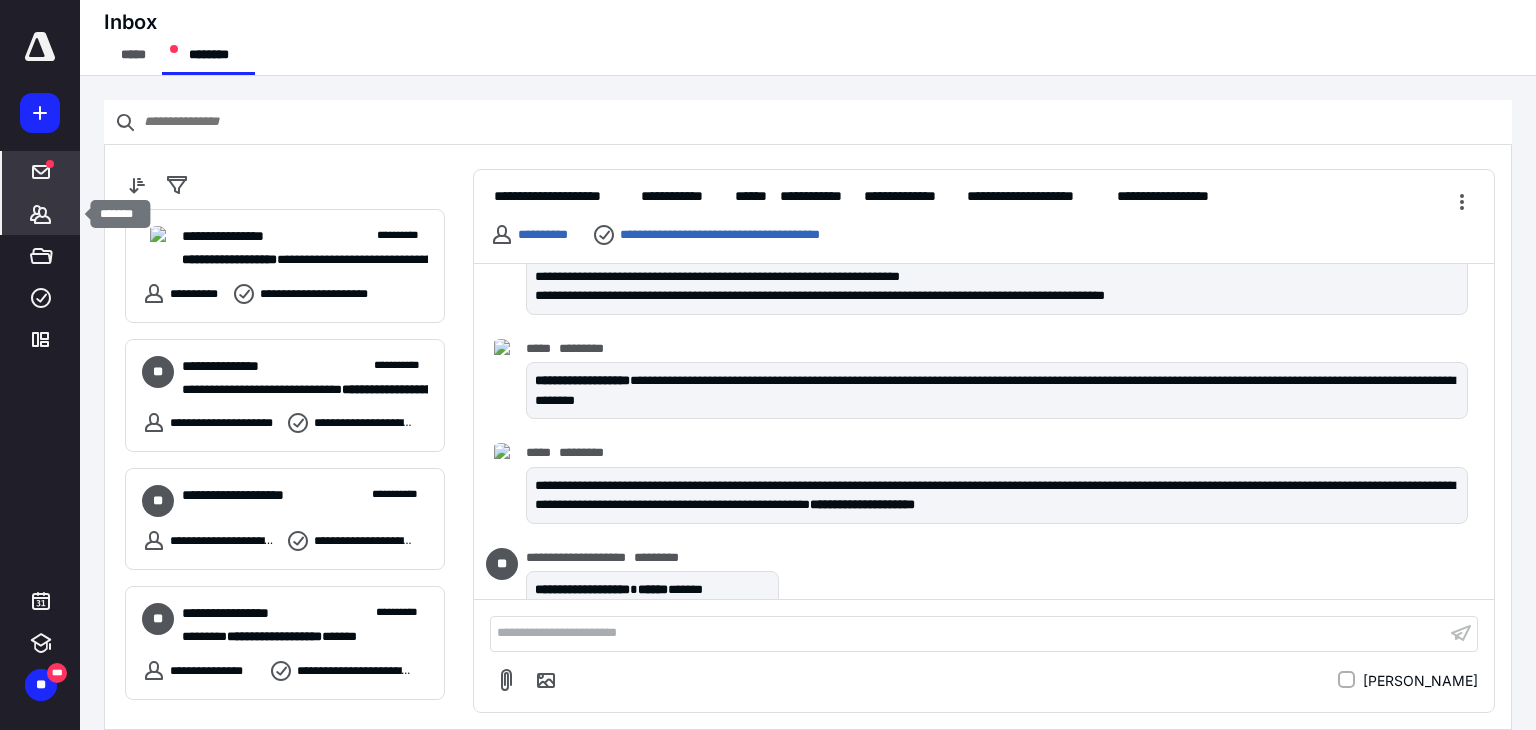 click 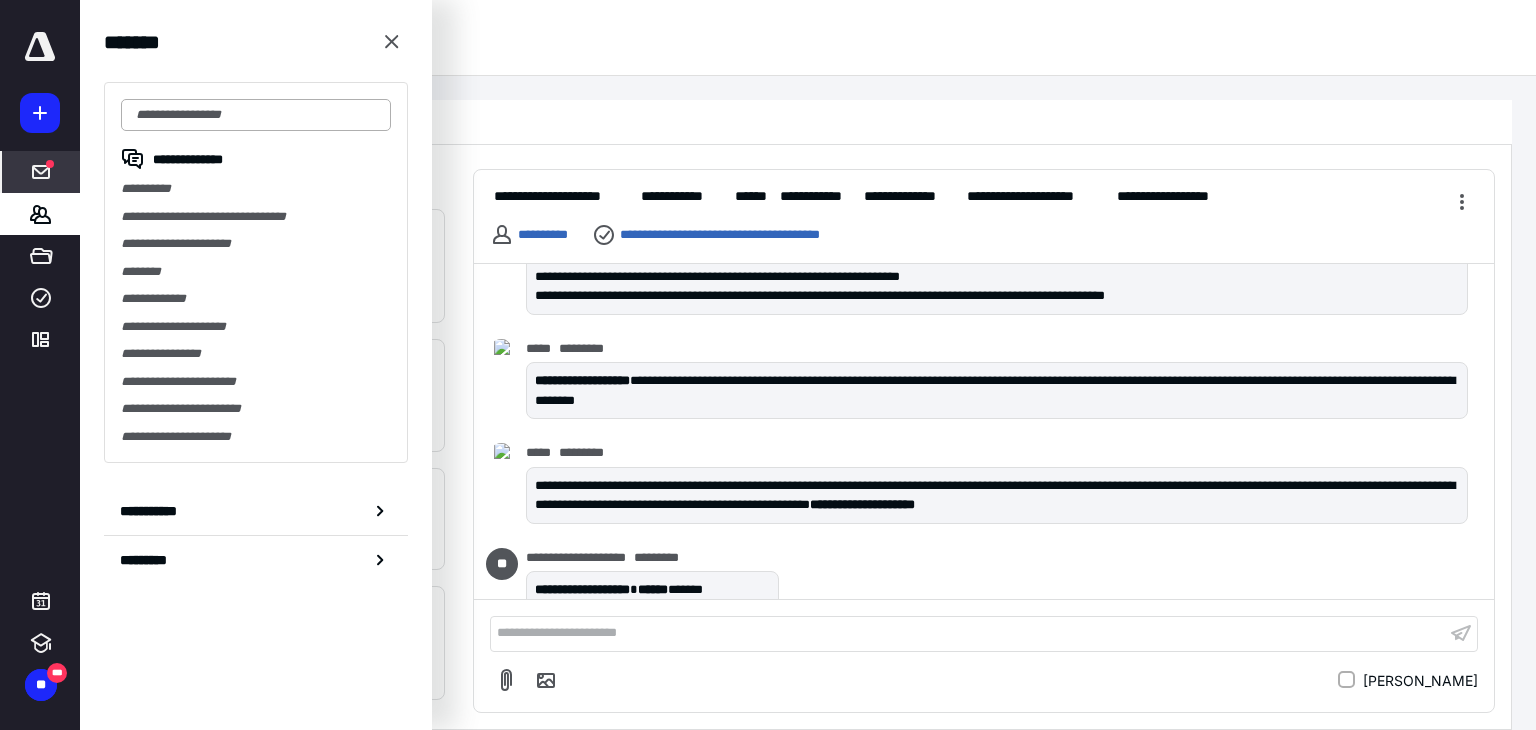 click at bounding box center (256, 115) 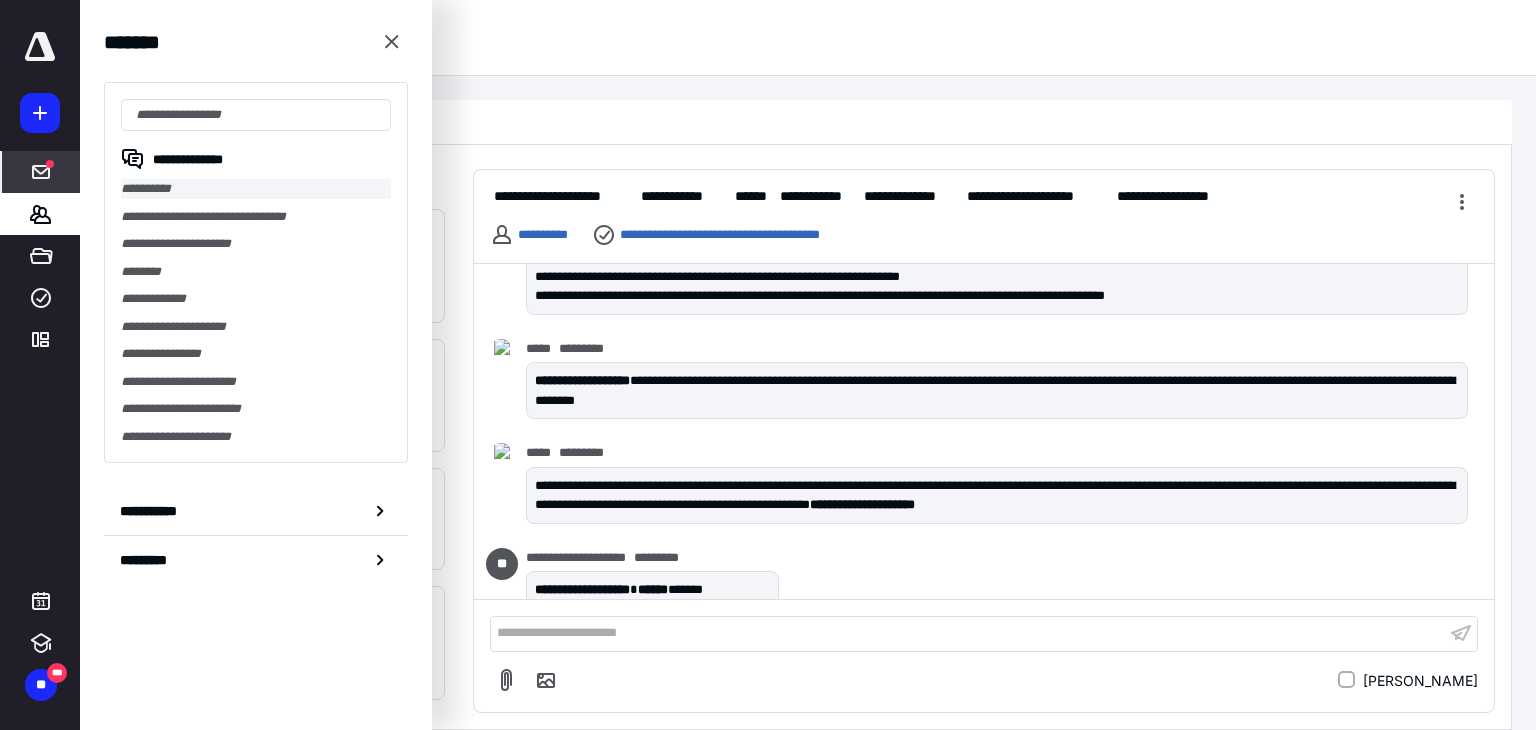 click on "**********" at bounding box center (256, 189) 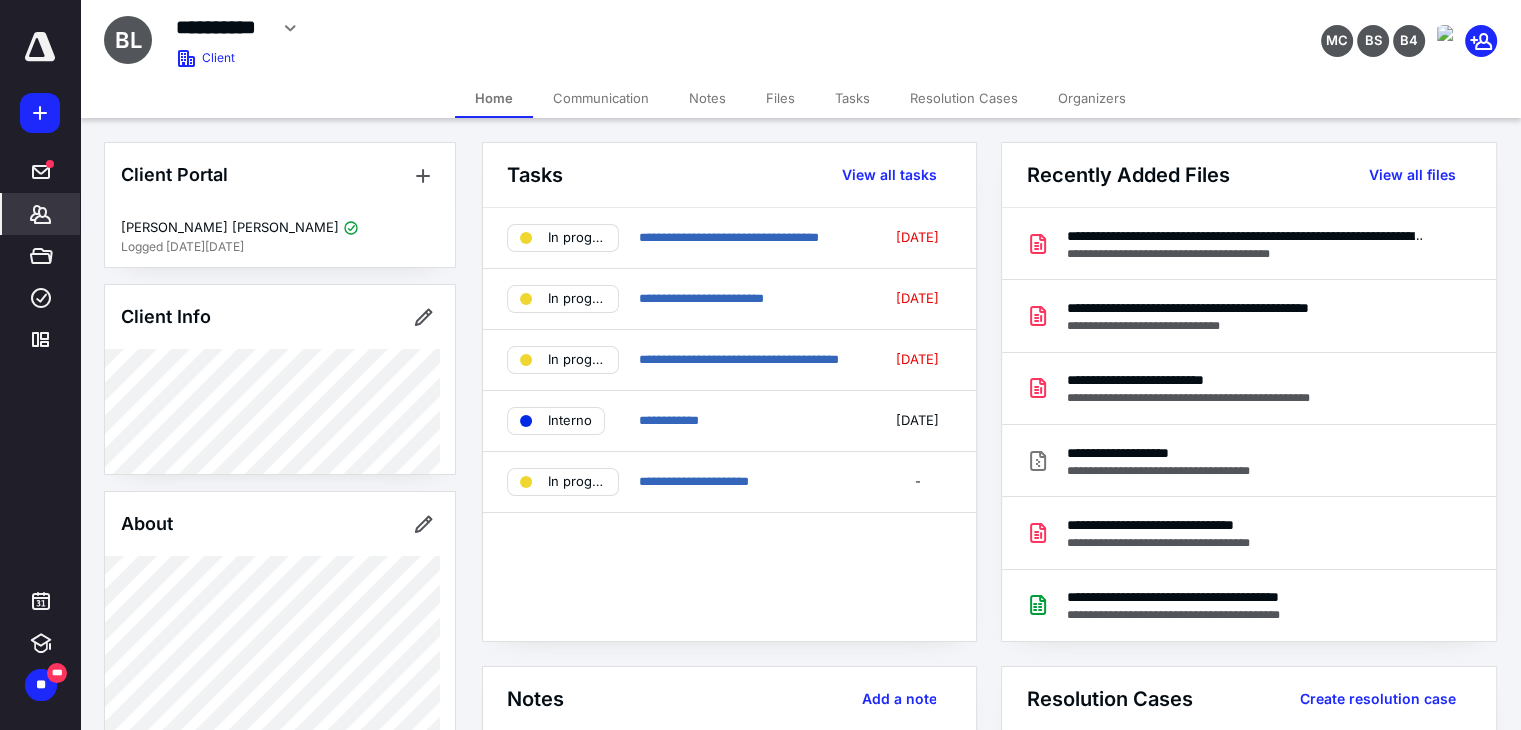 click on "Tasks" at bounding box center [852, 98] 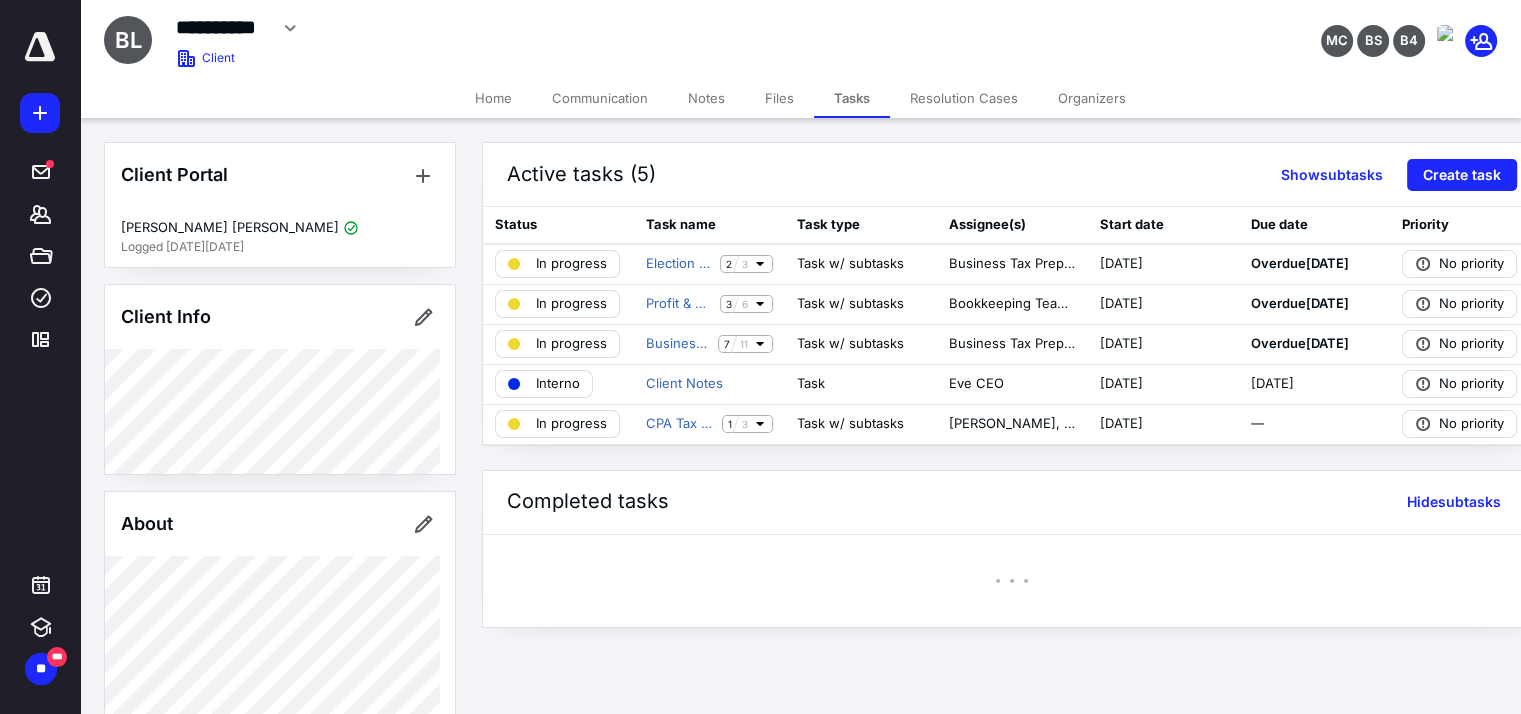 click on "Files" at bounding box center [779, 98] 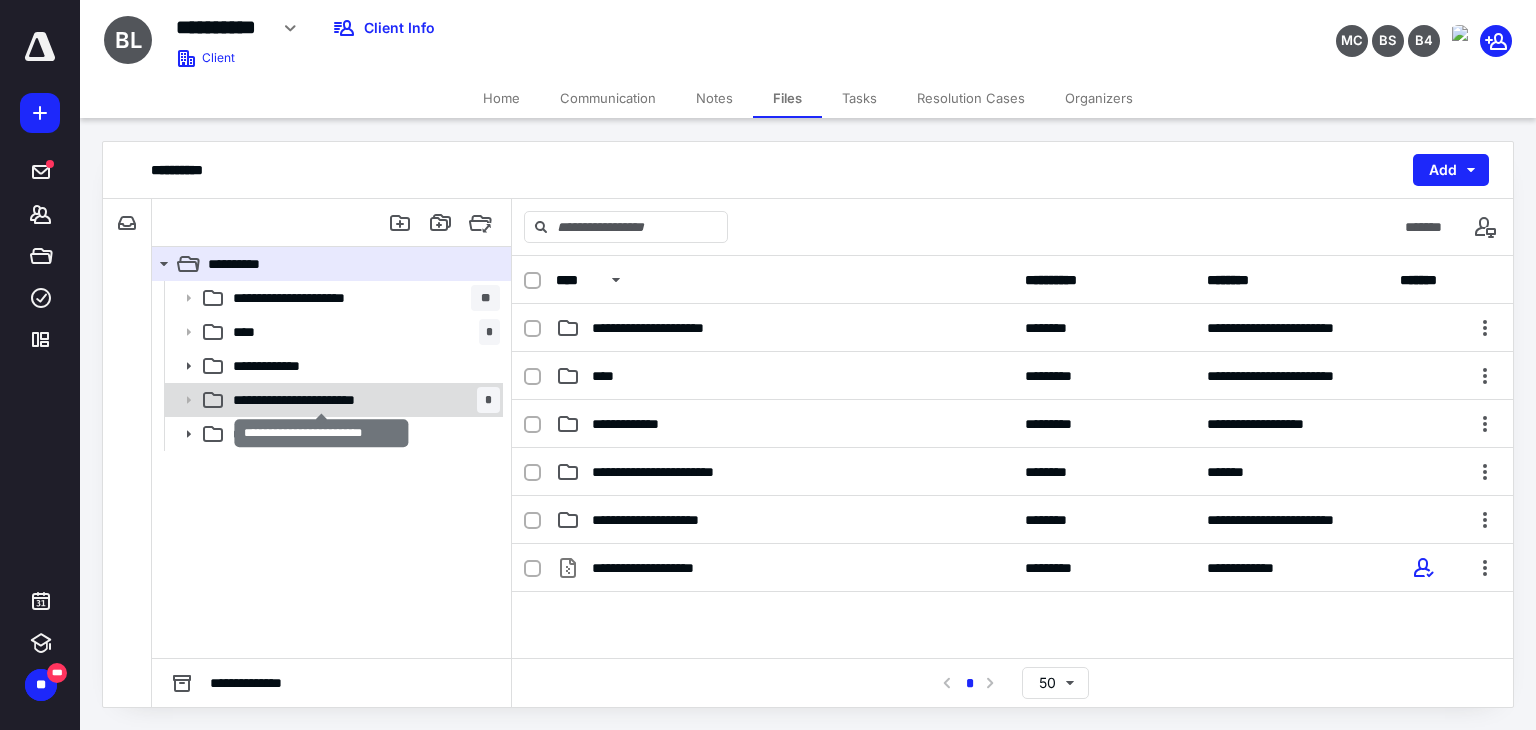 click on "**********" at bounding box center [322, 400] 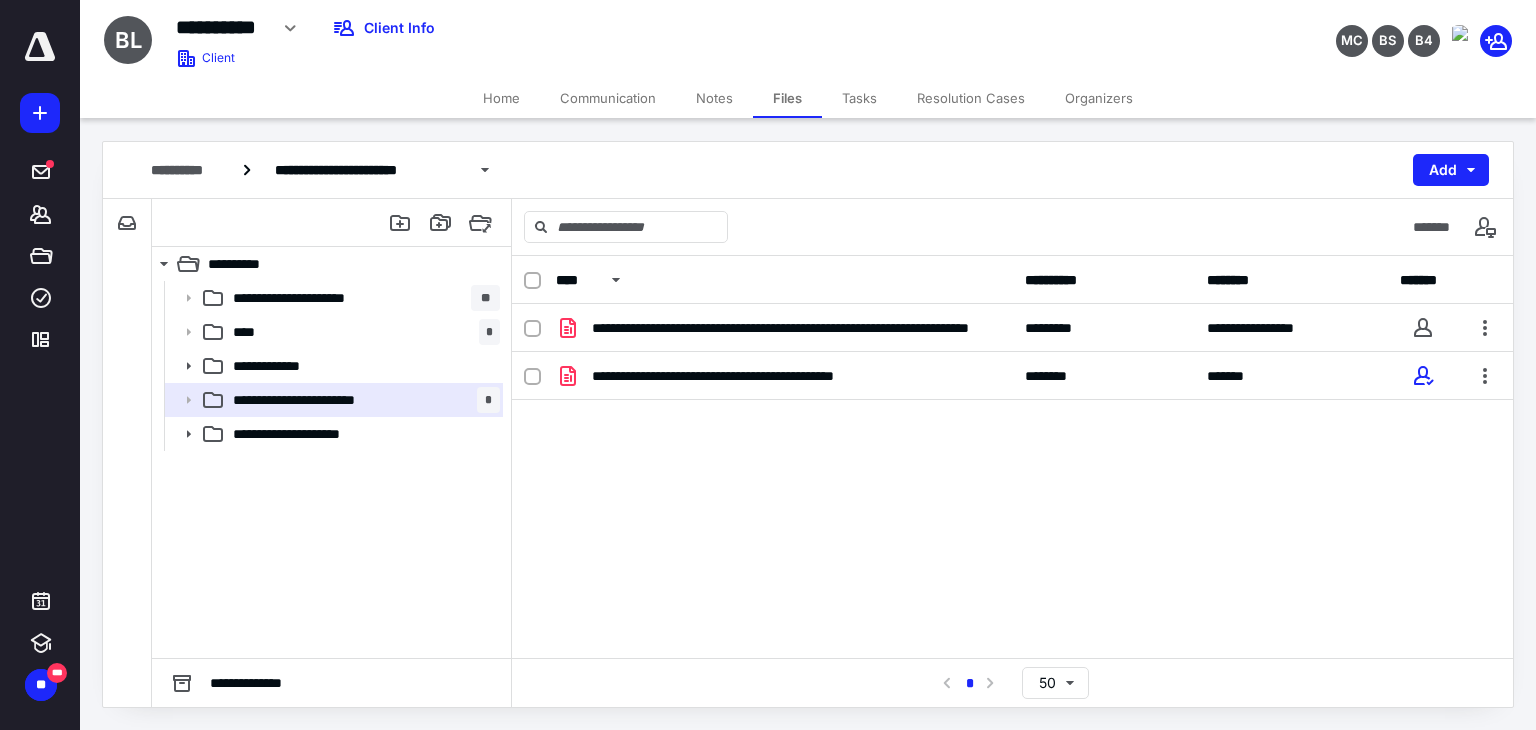 click on "Tasks" at bounding box center (859, 98) 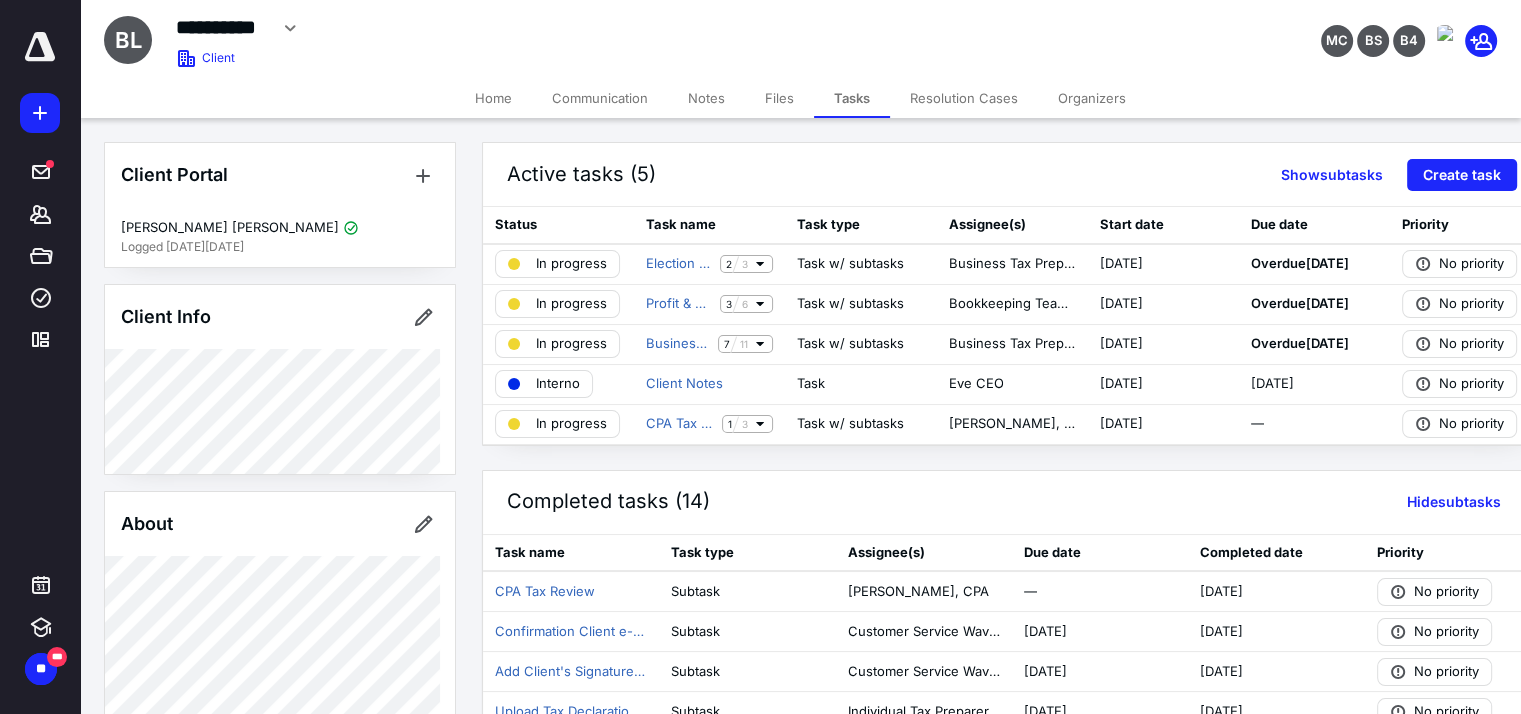 click on "Files" at bounding box center (779, 98) 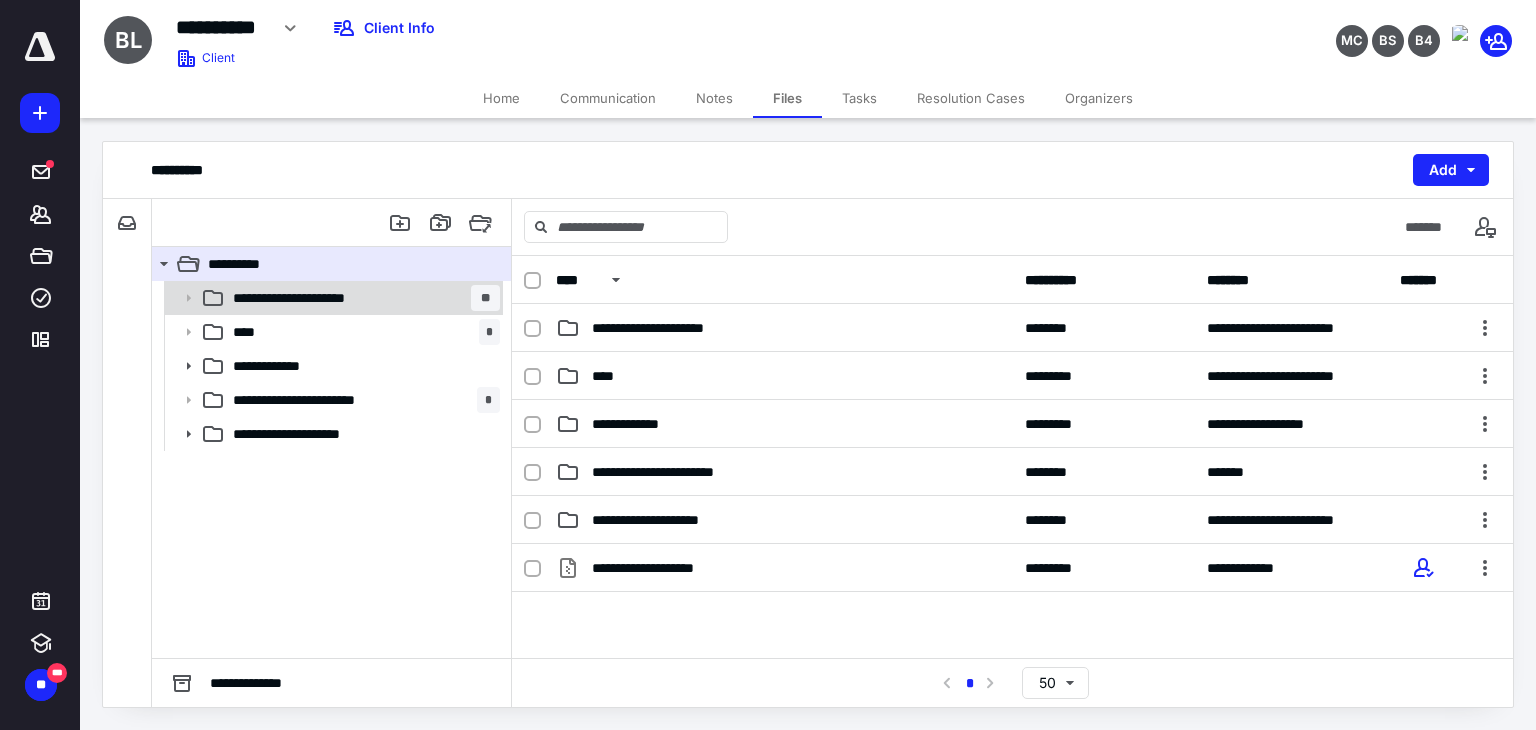 click on "**********" at bounding box center [313, 298] 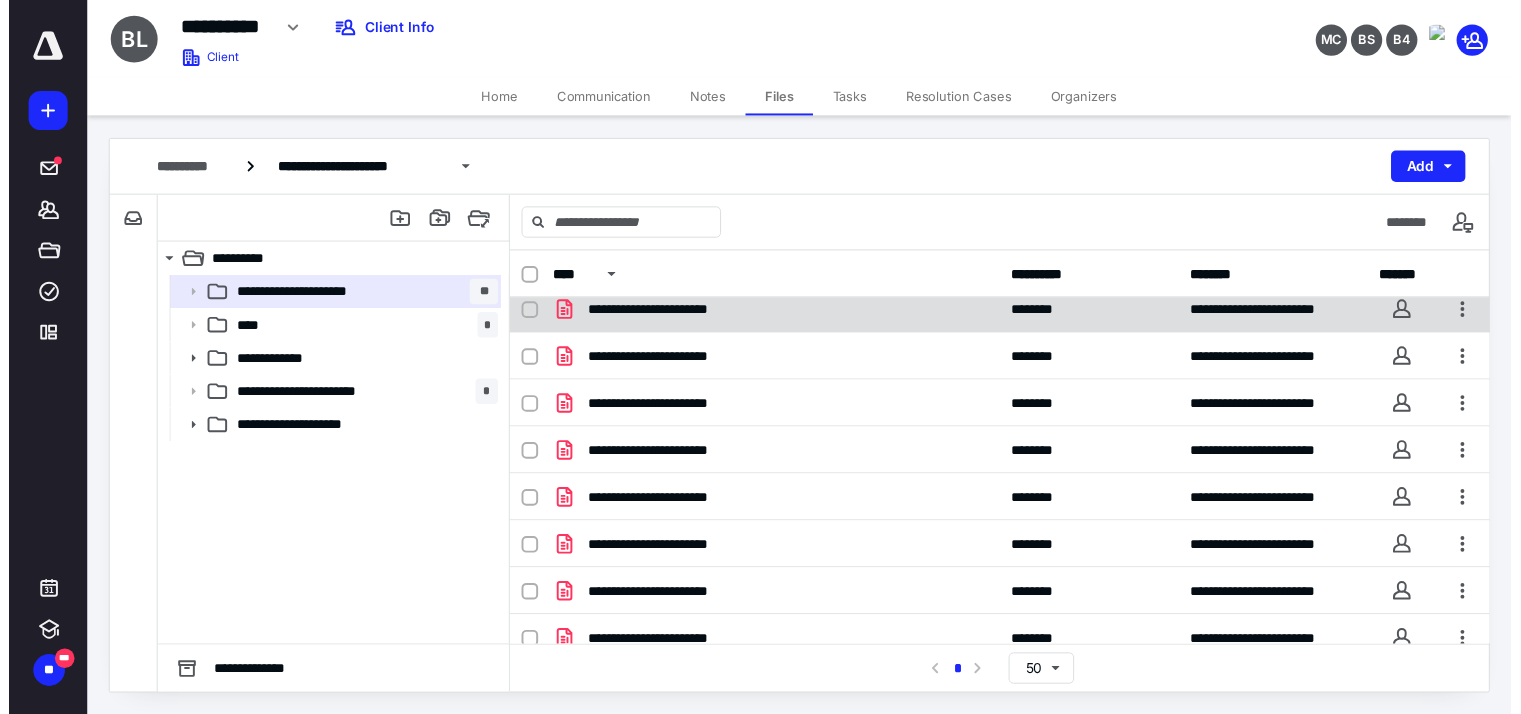 scroll, scrollTop: 267, scrollLeft: 0, axis: vertical 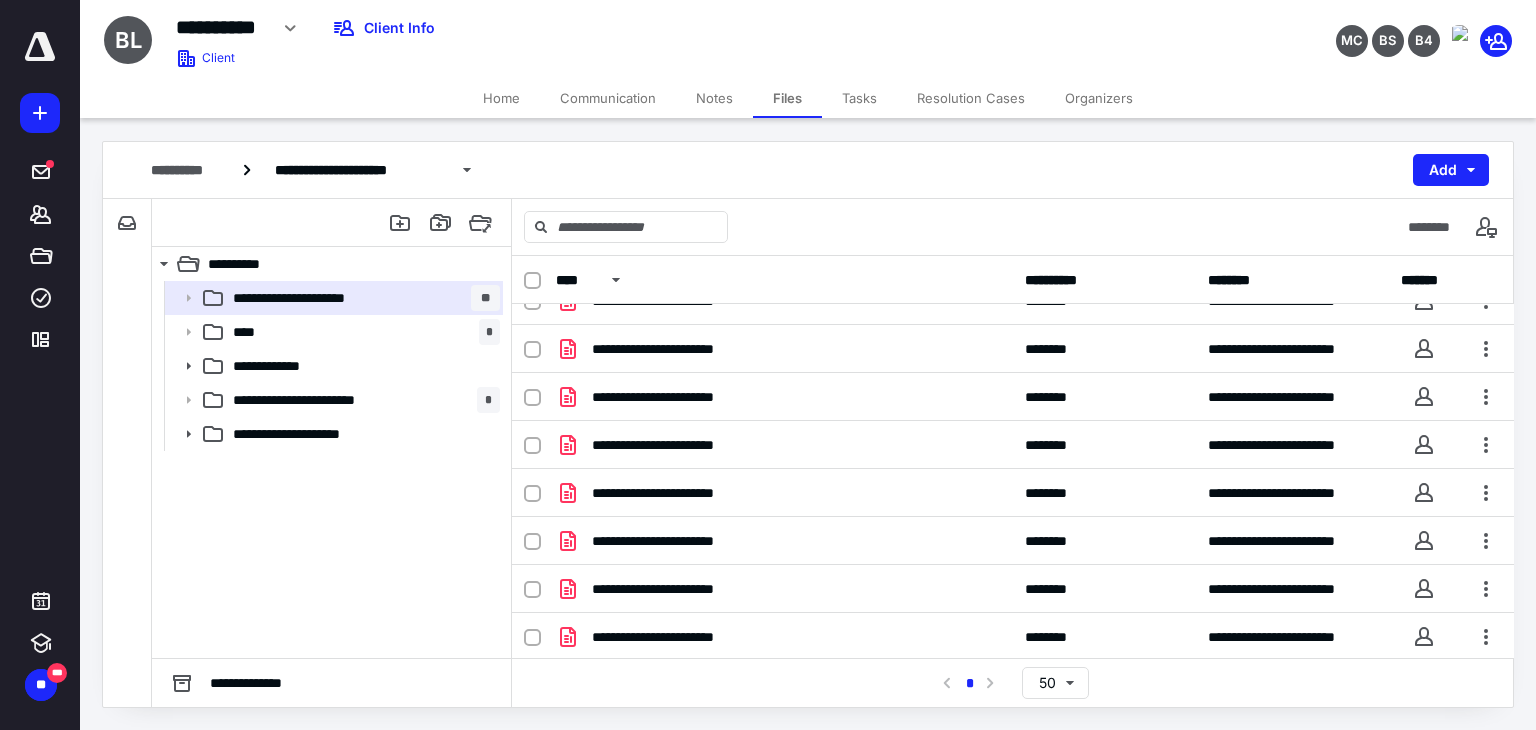 click on "Tasks" at bounding box center (859, 98) 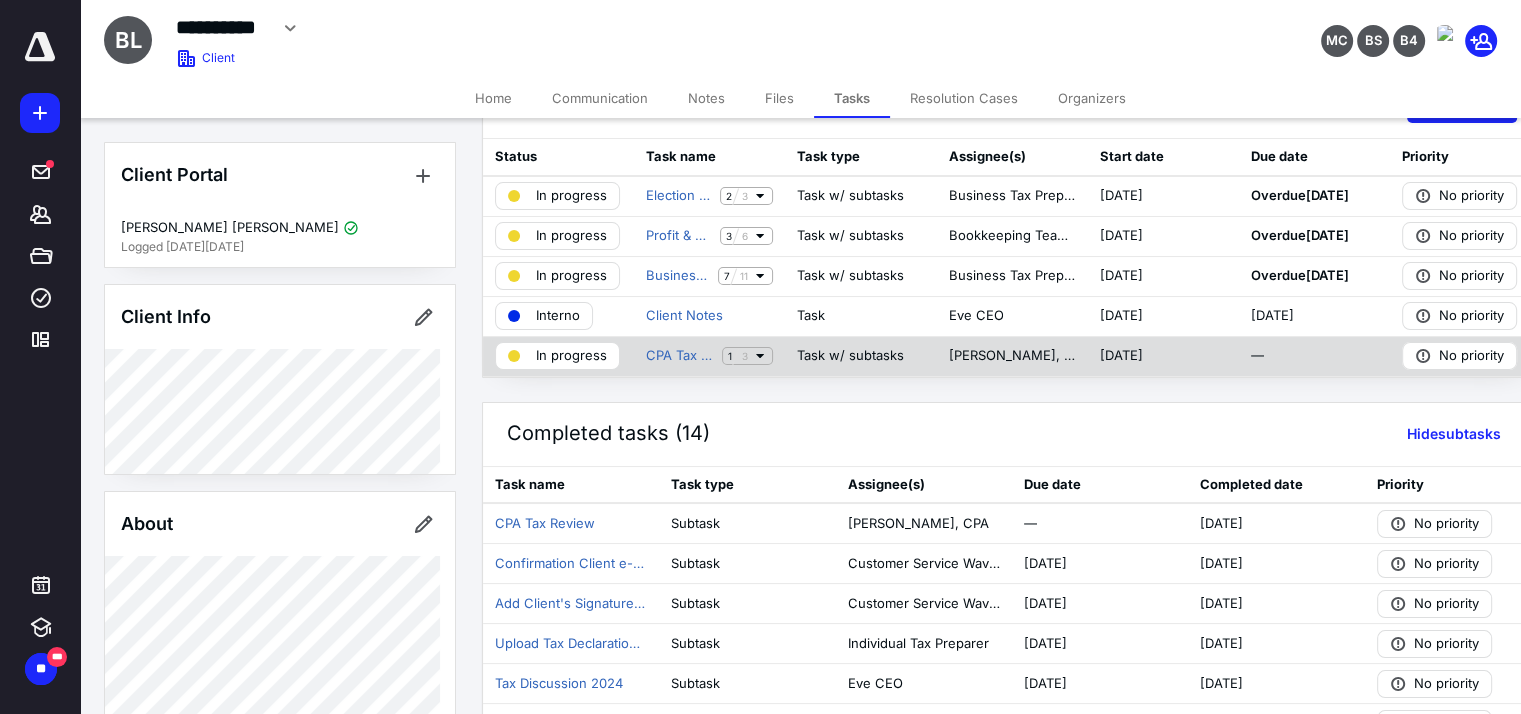 scroll, scrollTop: 100, scrollLeft: 0, axis: vertical 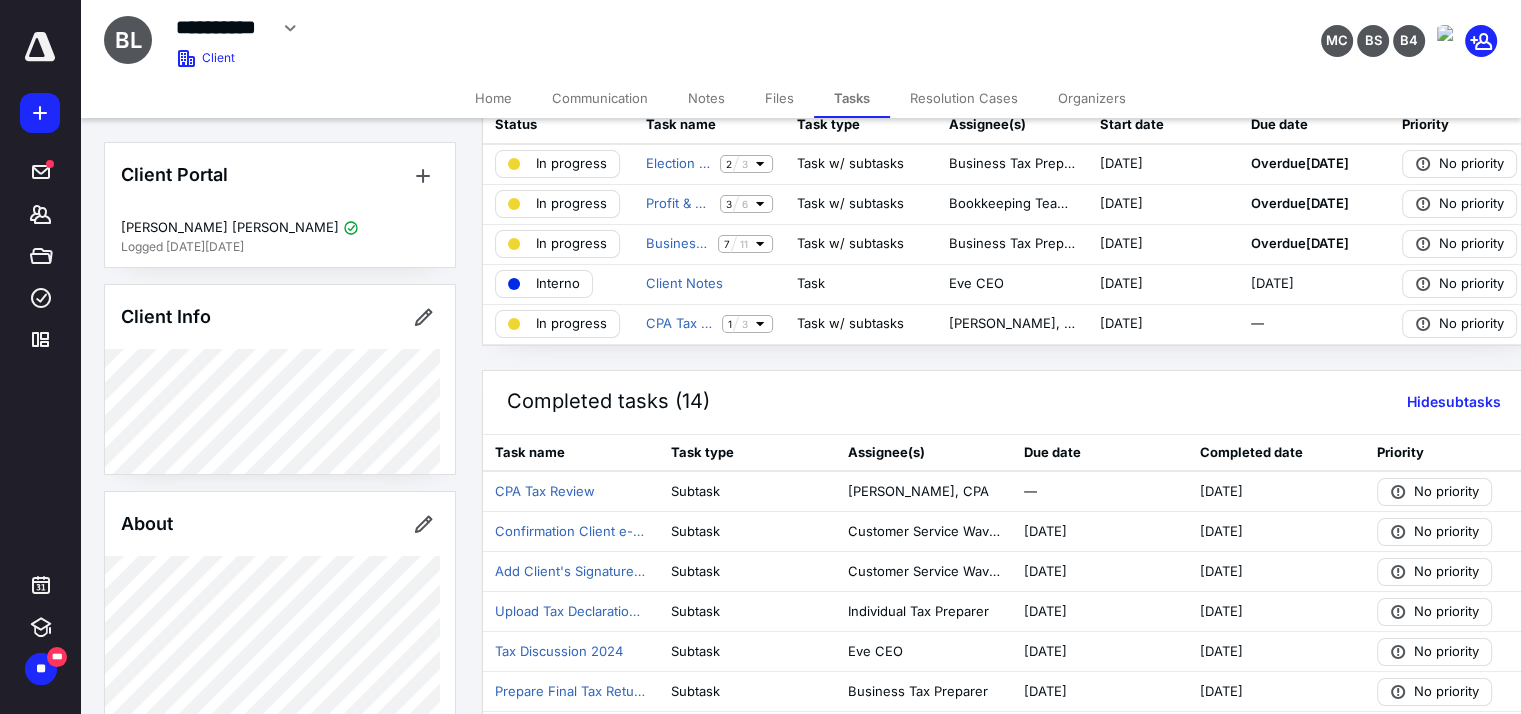 click on "Tasks" at bounding box center [852, 98] 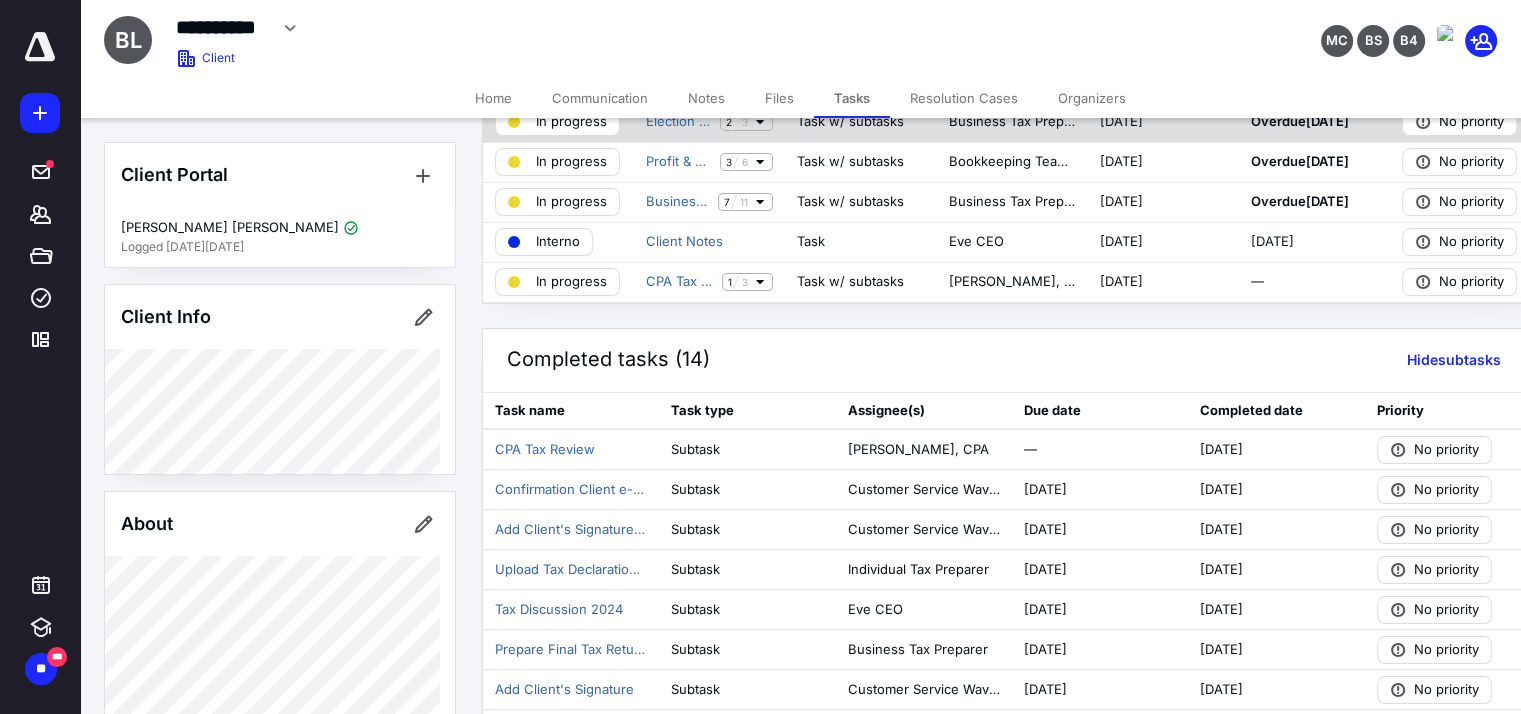 scroll, scrollTop: 36, scrollLeft: 0, axis: vertical 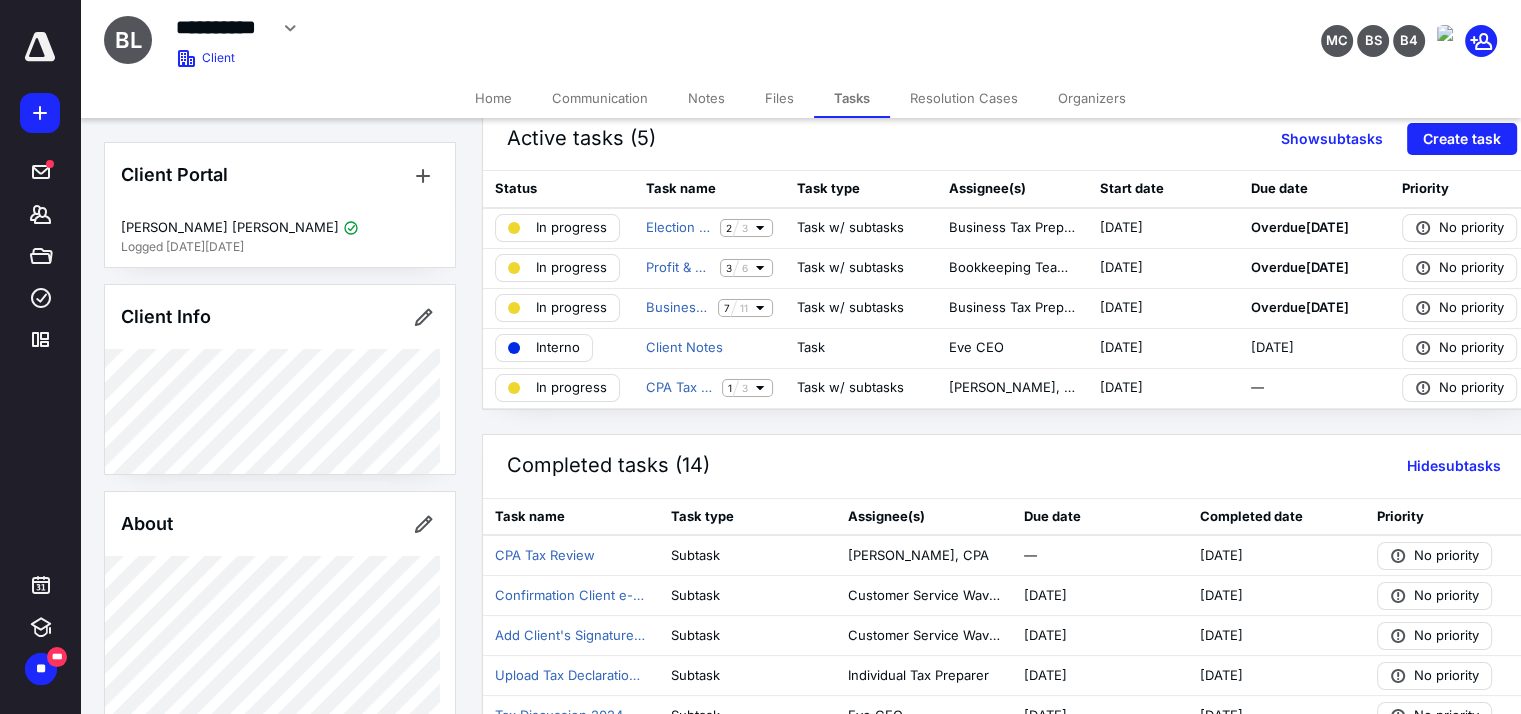 click on "Files" at bounding box center (779, 98) 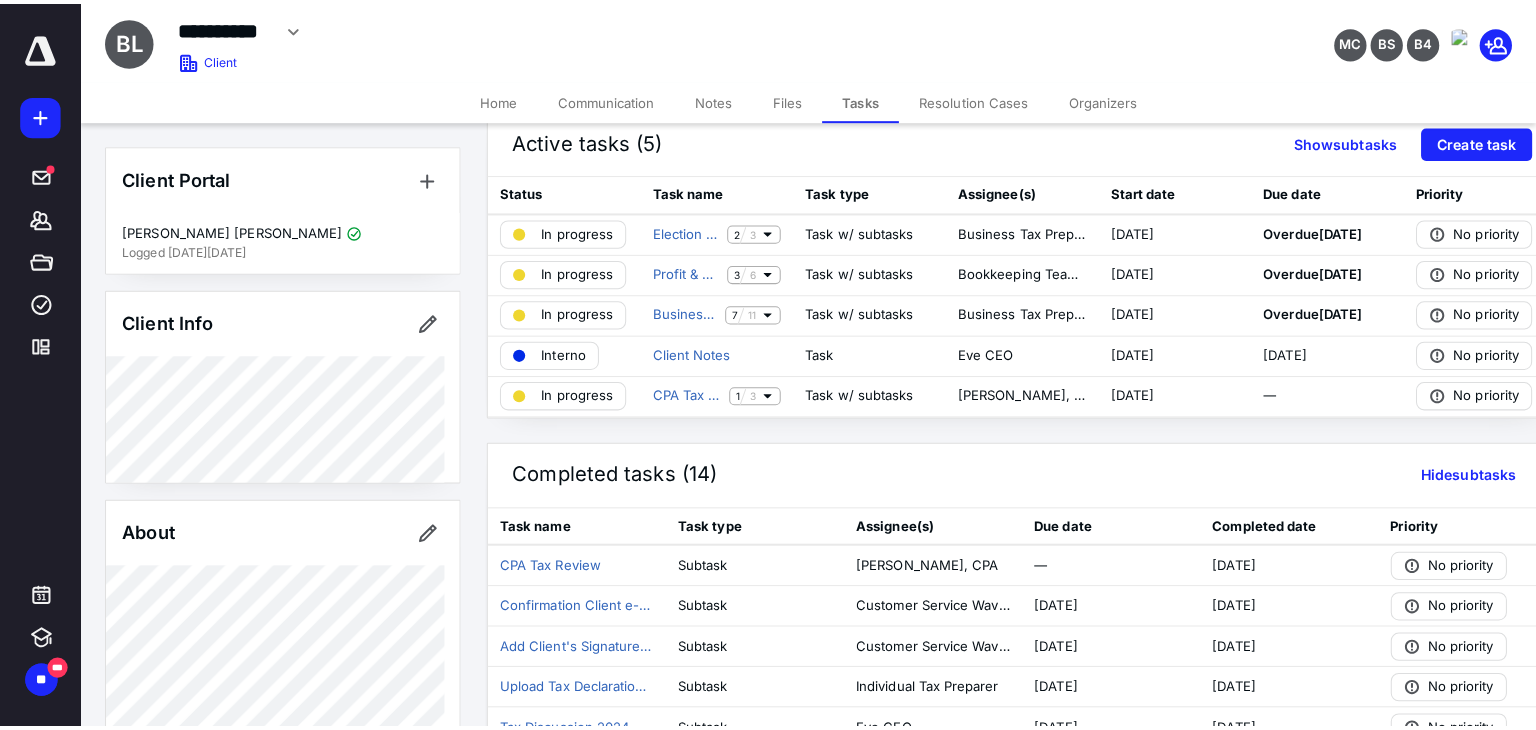 scroll, scrollTop: 0, scrollLeft: 0, axis: both 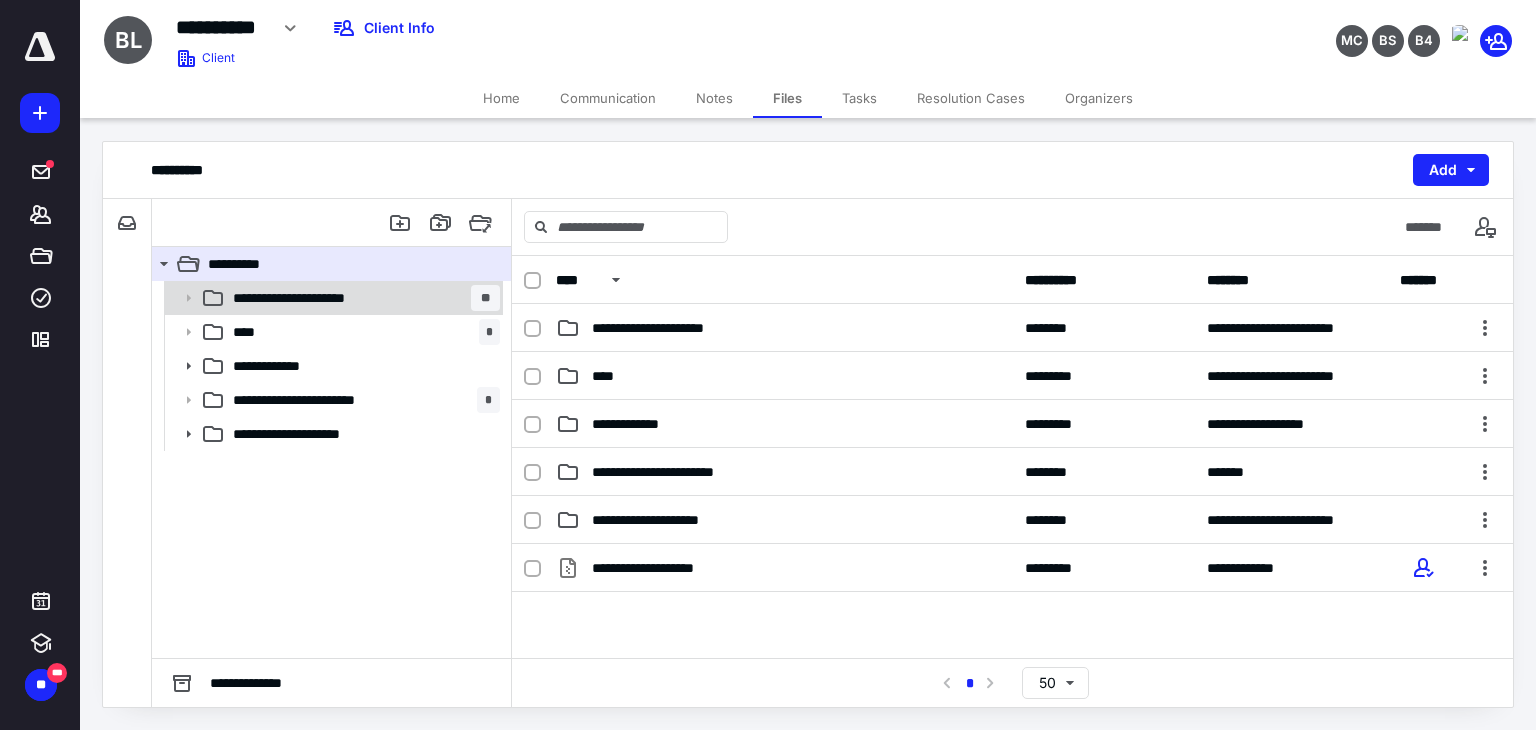 click on "**********" at bounding box center [332, 298] 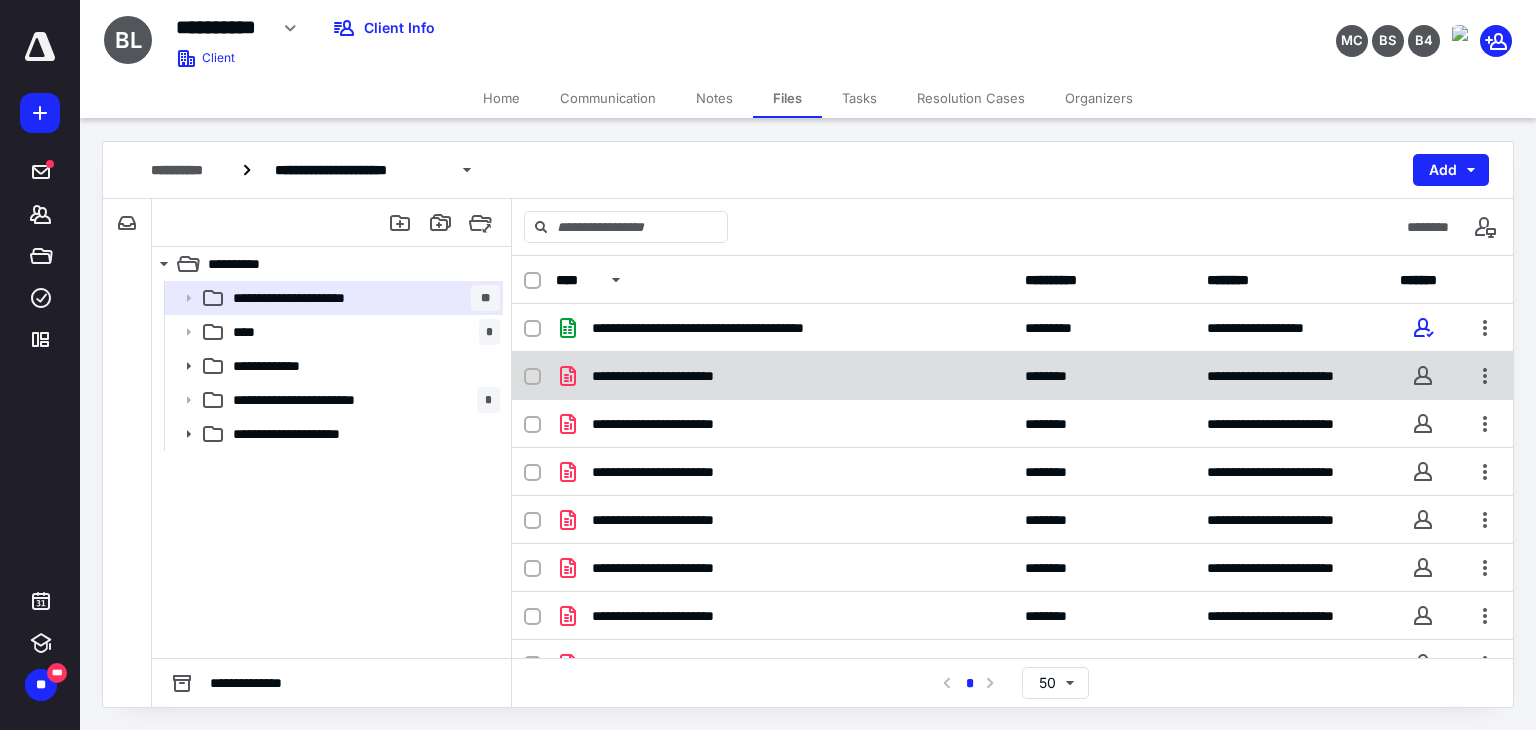 click on "**********" at bounding box center [784, 376] 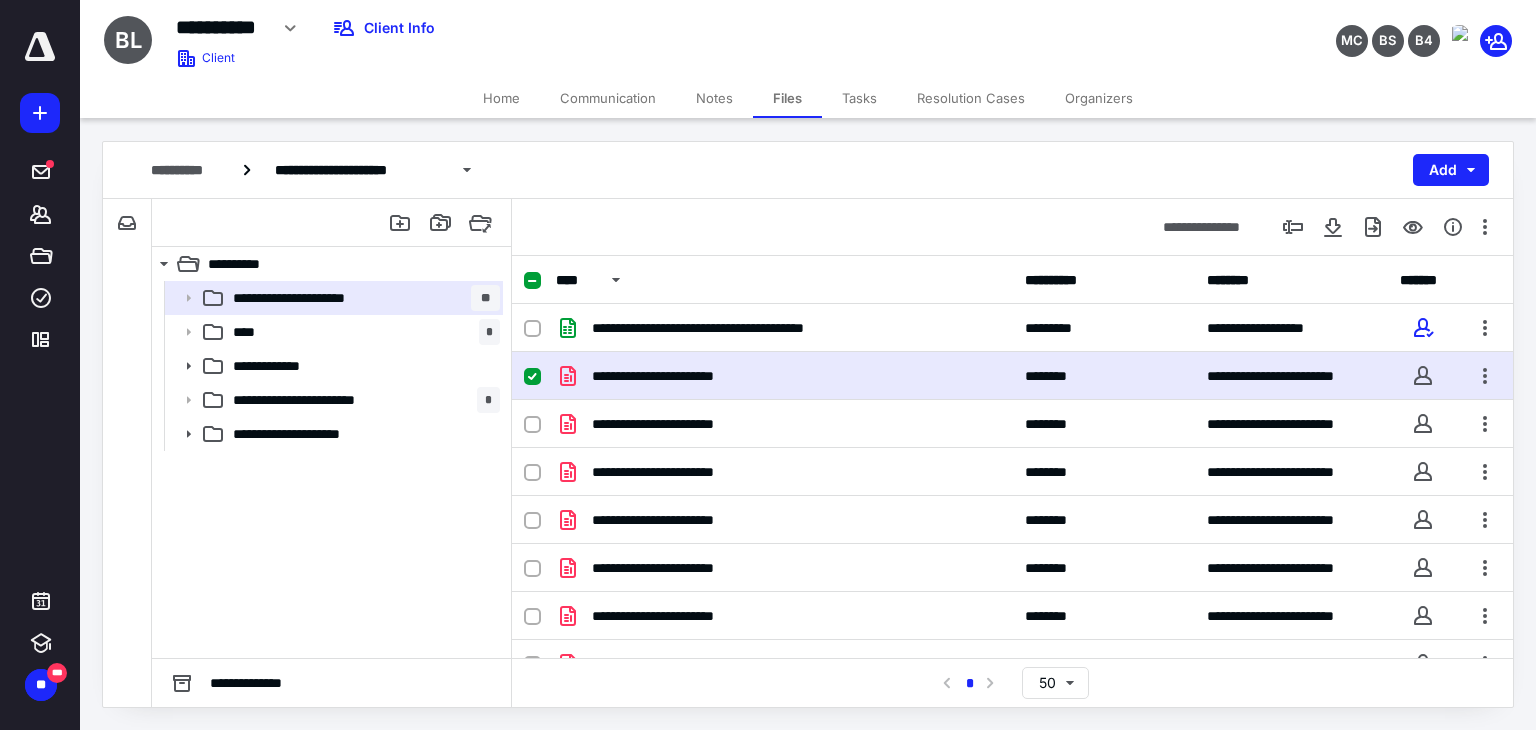 click on "**********" at bounding box center (784, 376) 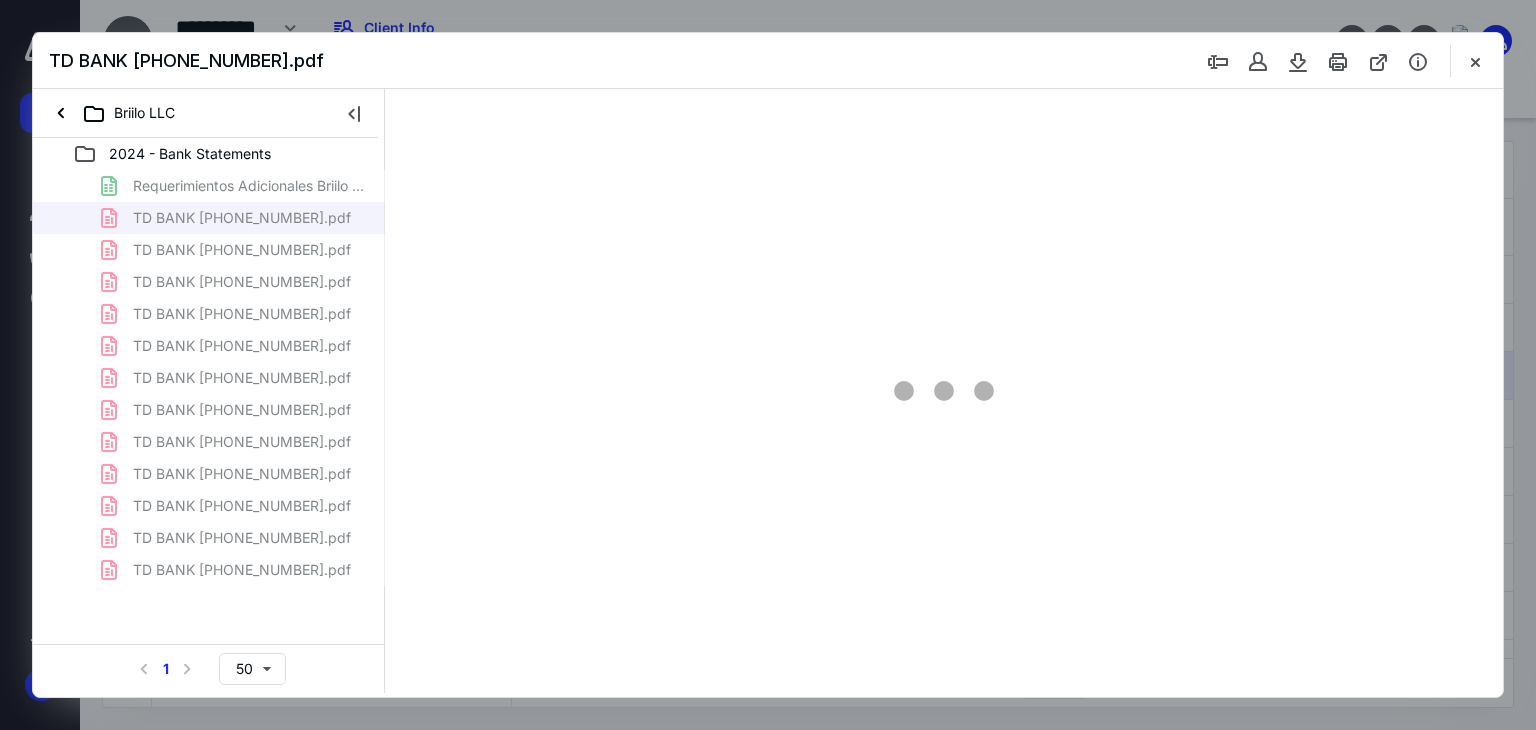 scroll, scrollTop: 0, scrollLeft: 0, axis: both 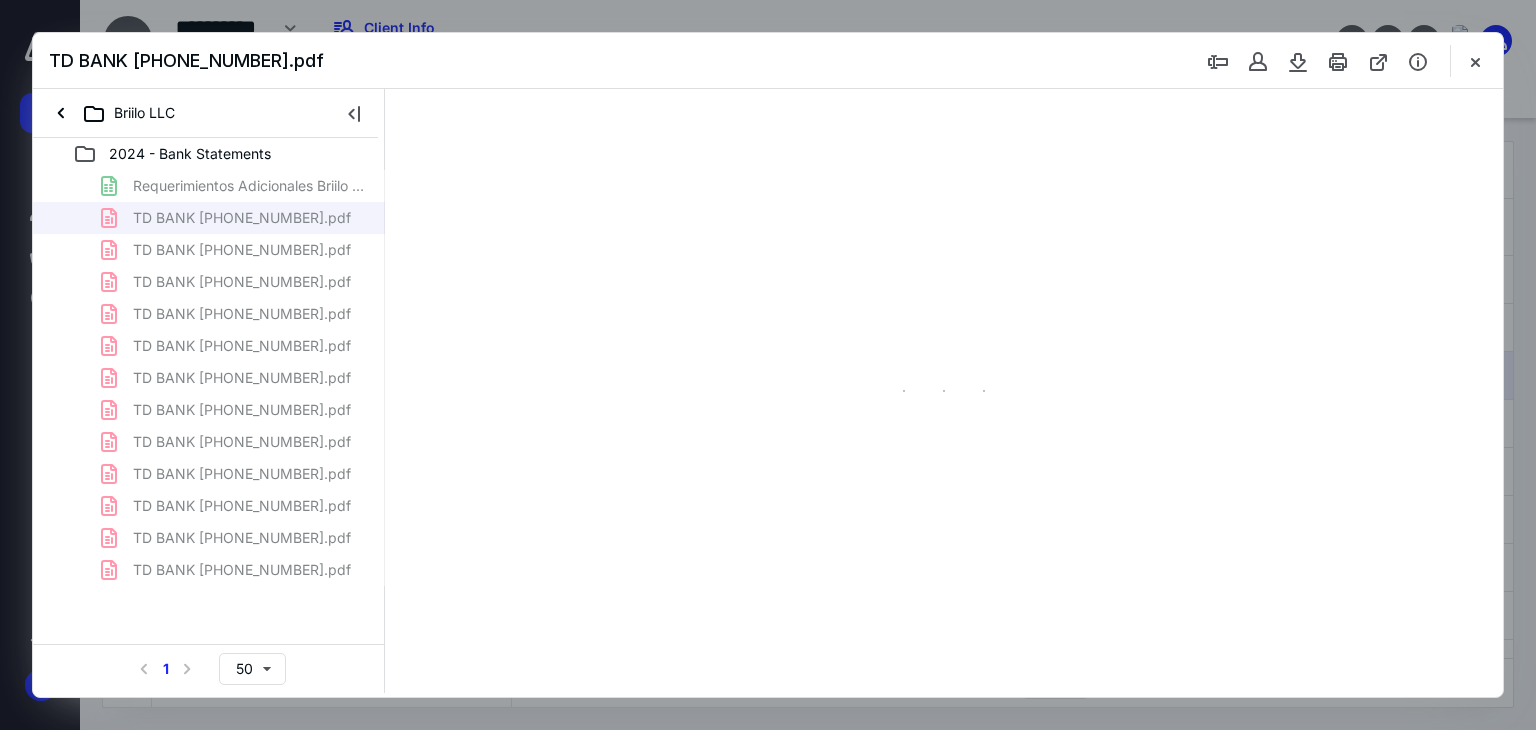 type on "71" 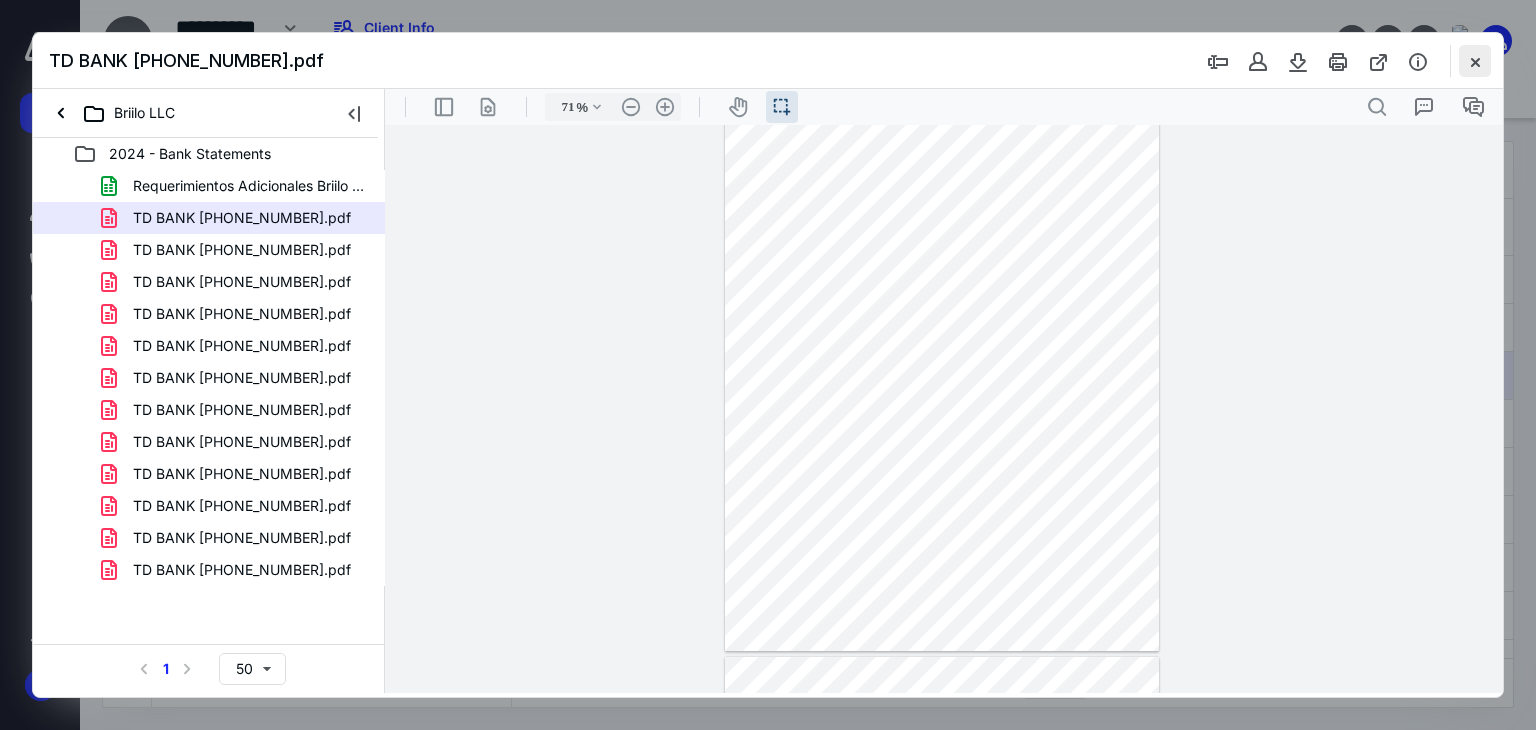click at bounding box center (1475, 61) 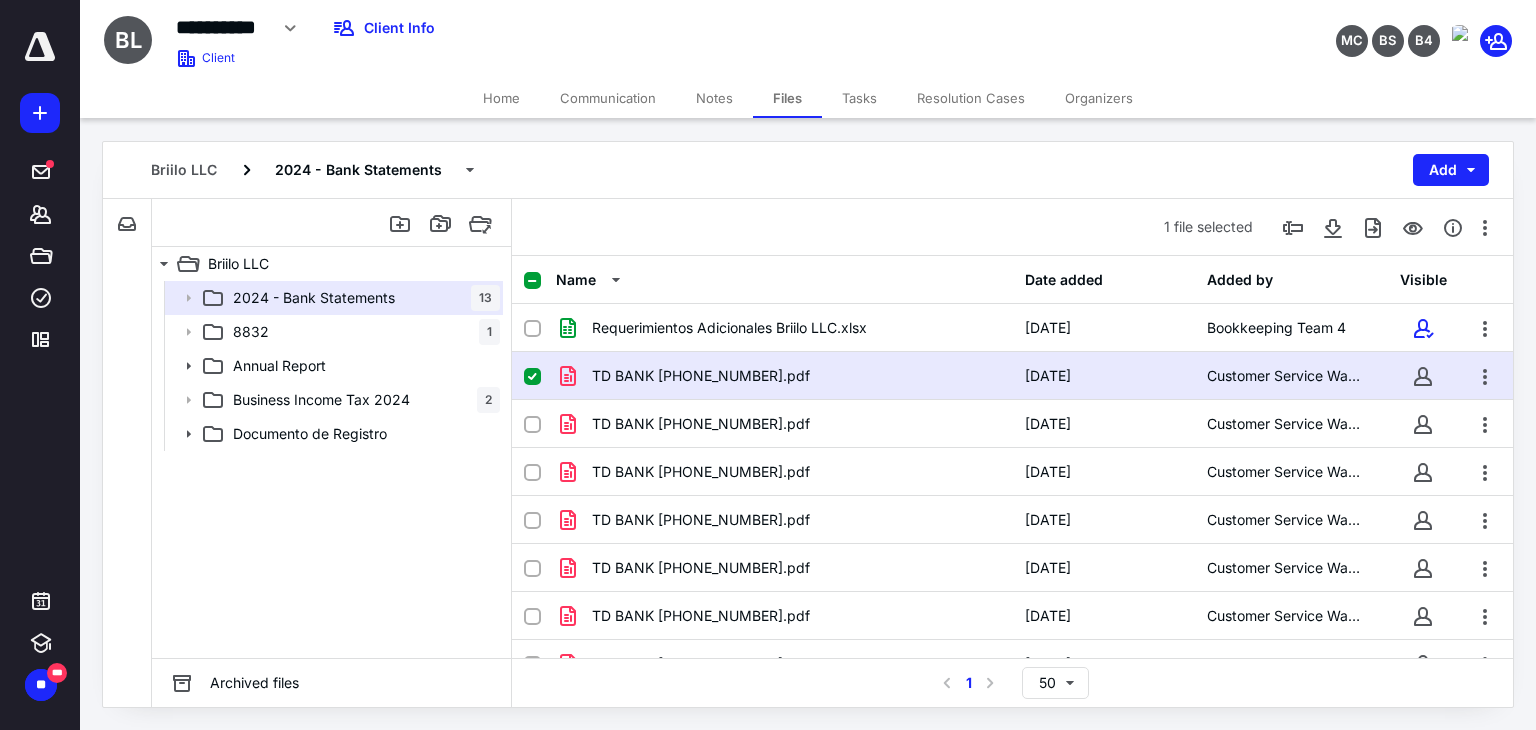 click on "Tasks" at bounding box center (859, 98) 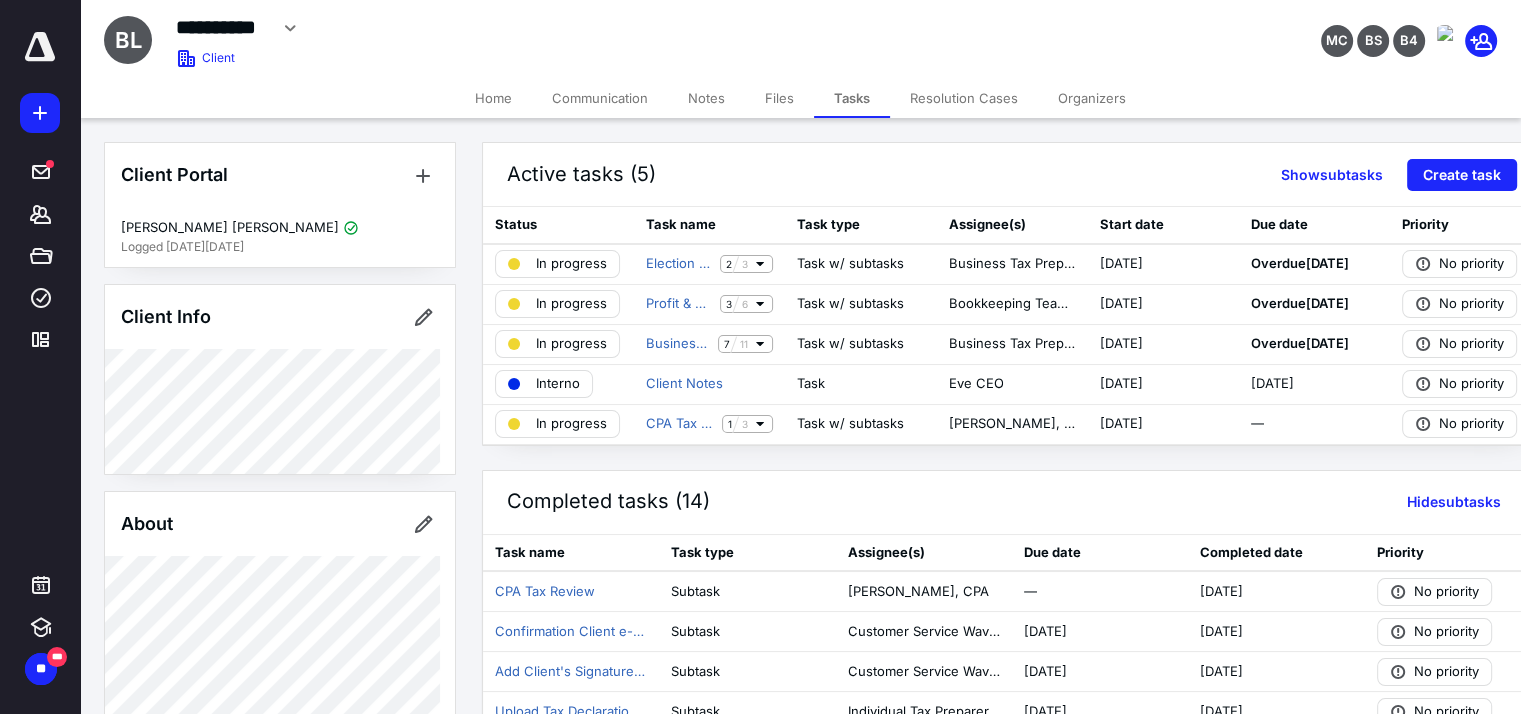 click on "Files" at bounding box center [779, 98] 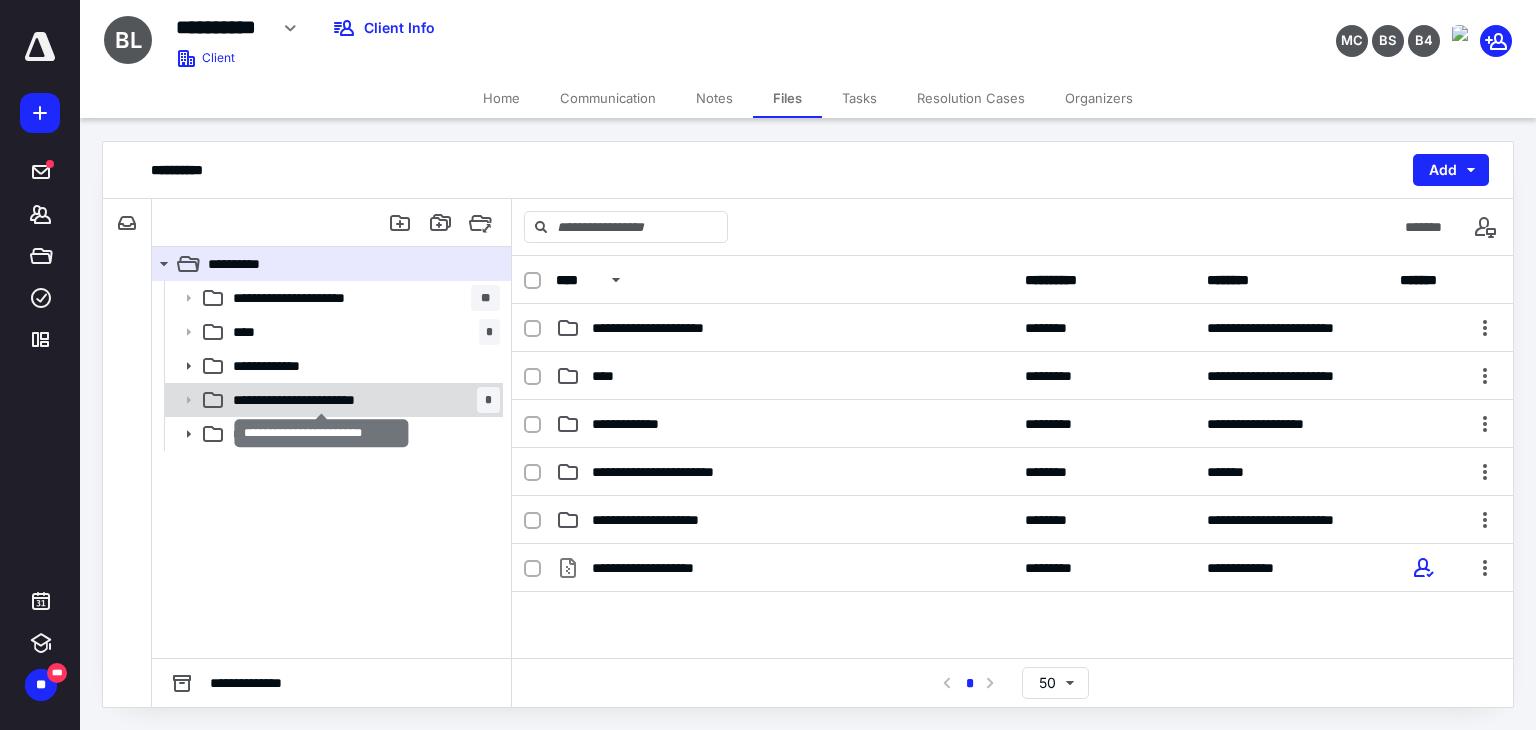 click on "**********" at bounding box center [322, 400] 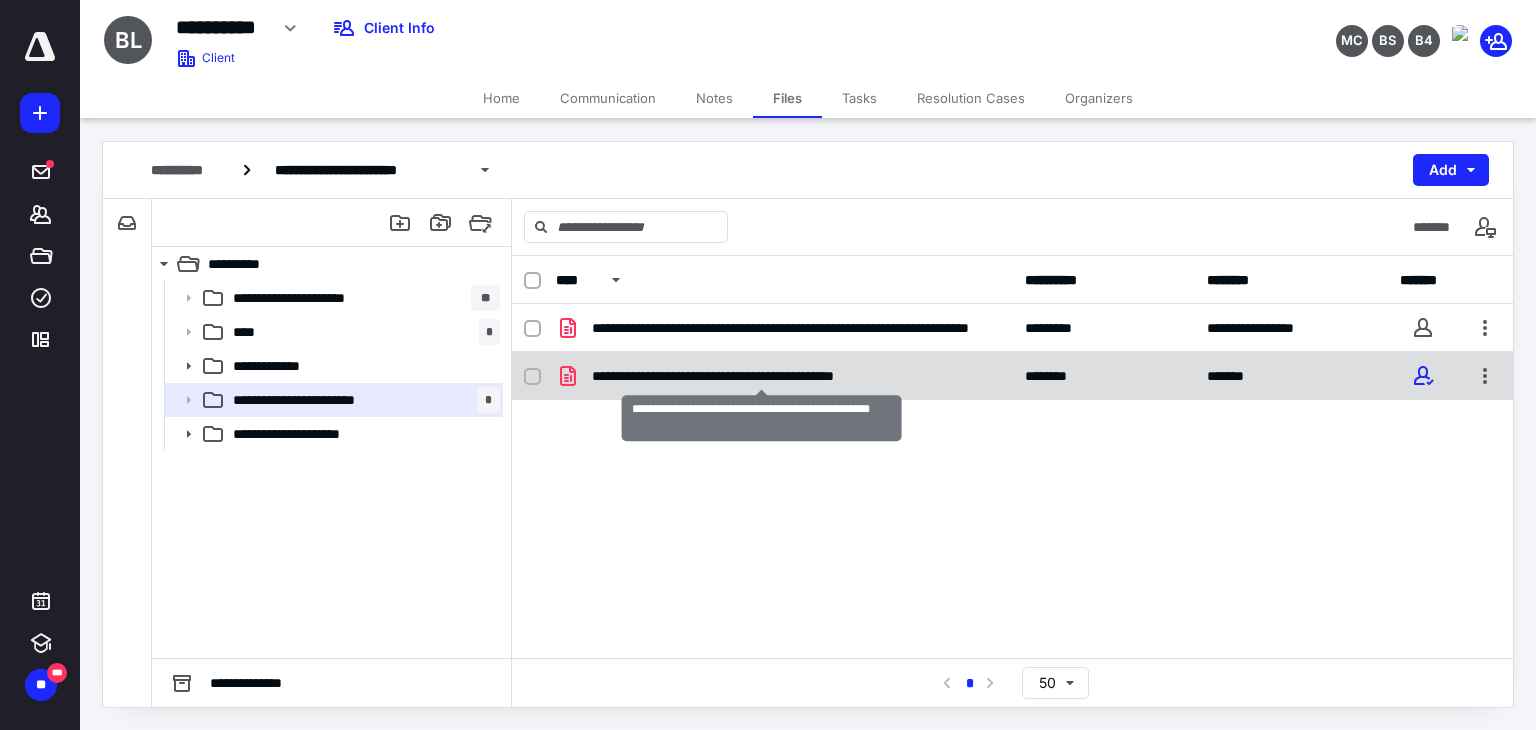click on "**********" at bounding box center [762, 376] 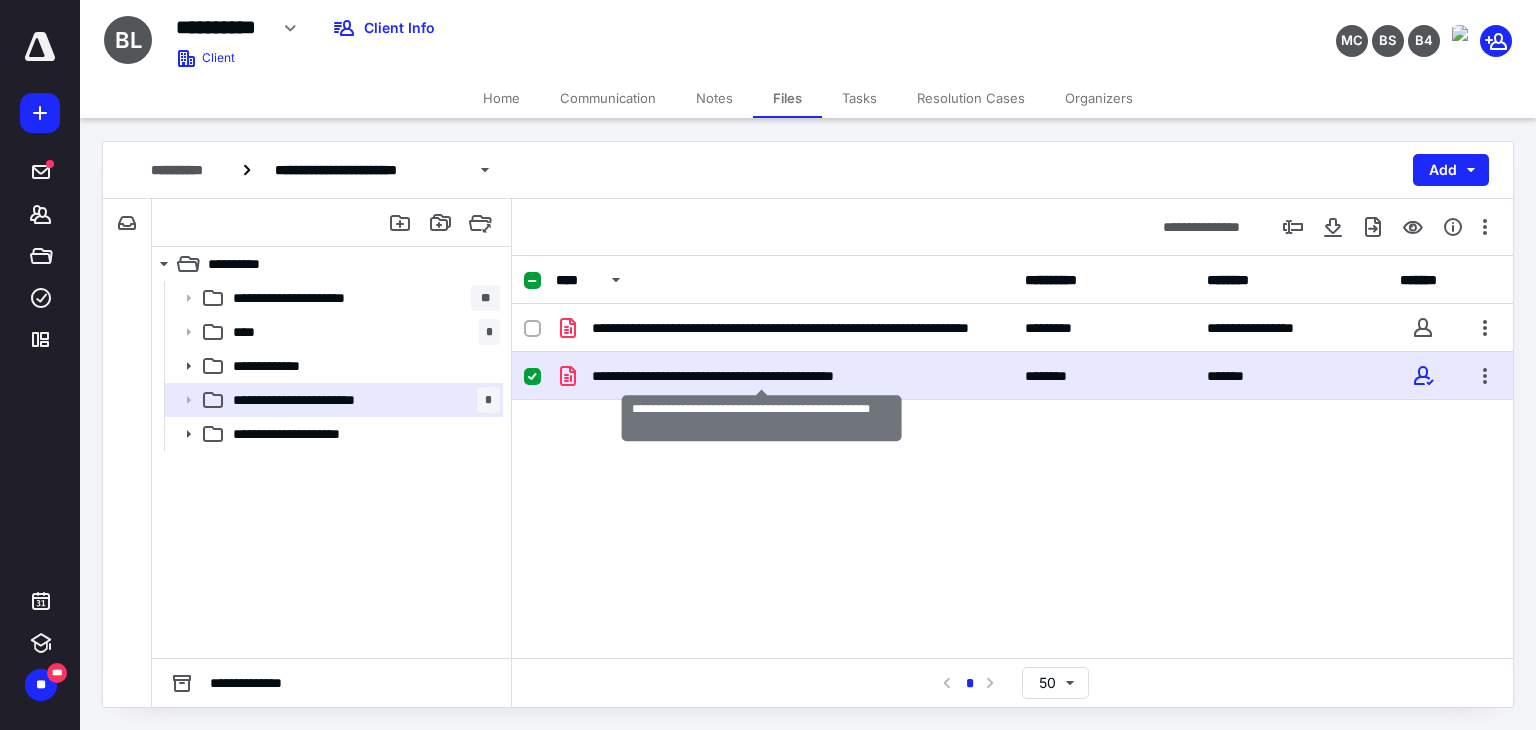 click on "**********" at bounding box center (762, 376) 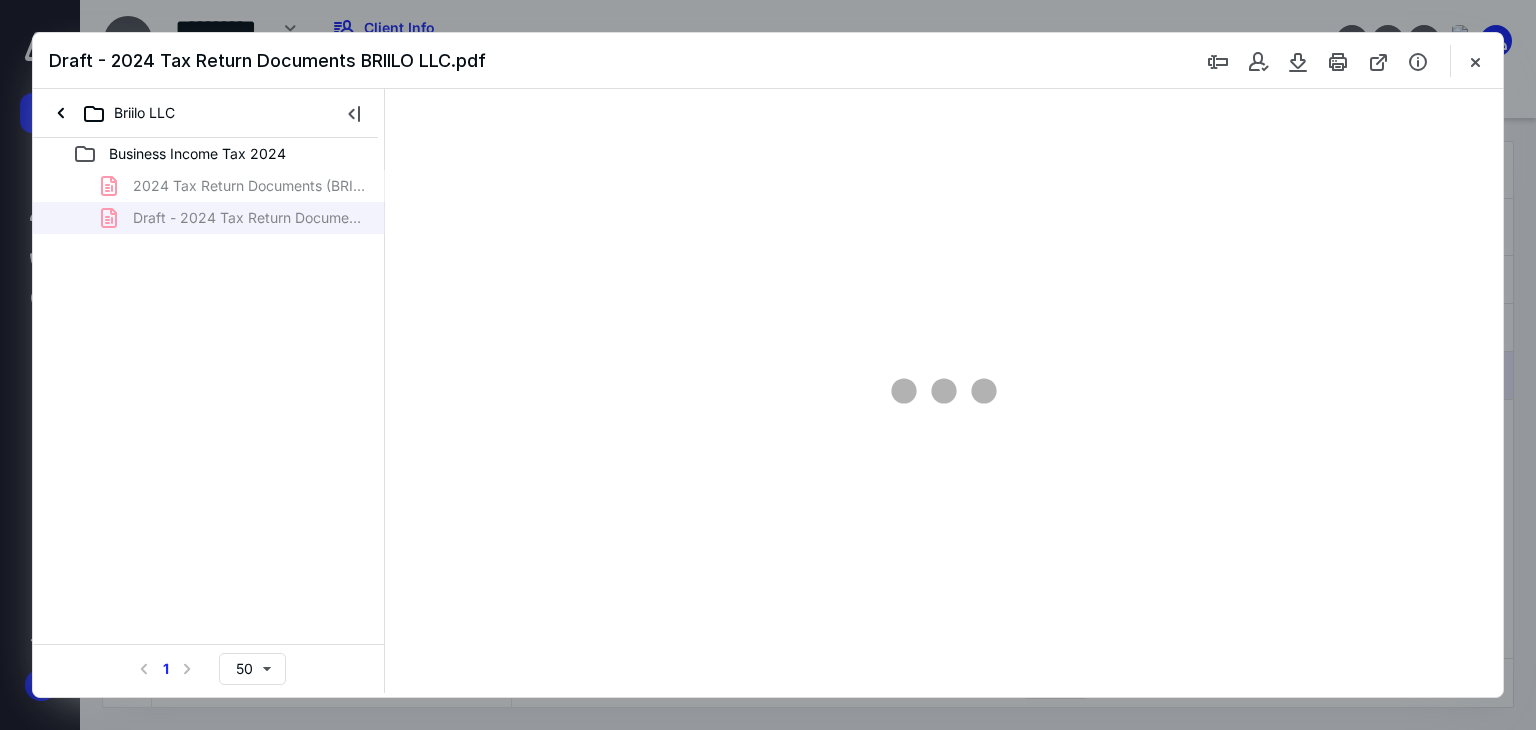 scroll, scrollTop: 0, scrollLeft: 0, axis: both 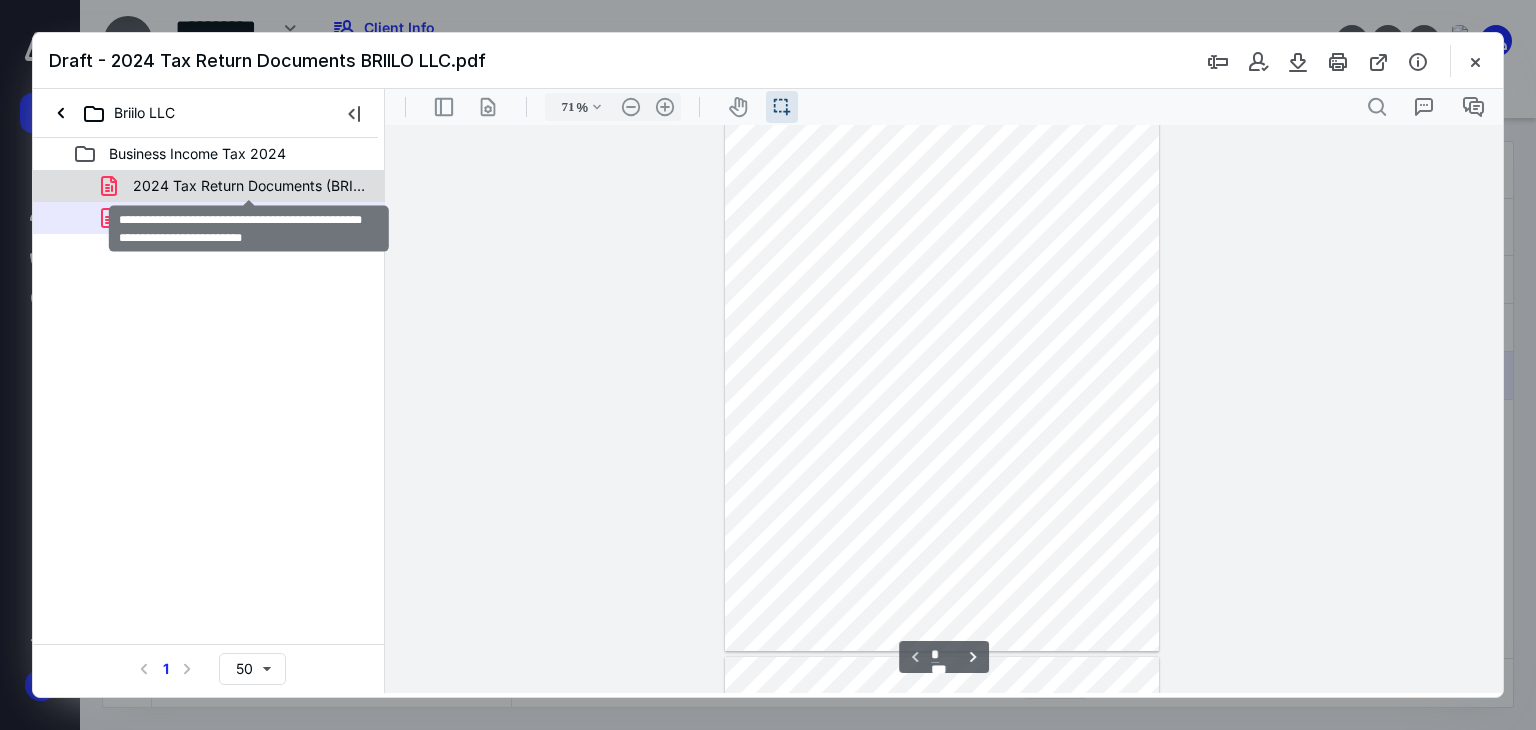 click on "2024 Tax Return Documents (BRIILO LLC - Client Copy)(signed_[DATE]).pdf" at bounding box center [249, 186] 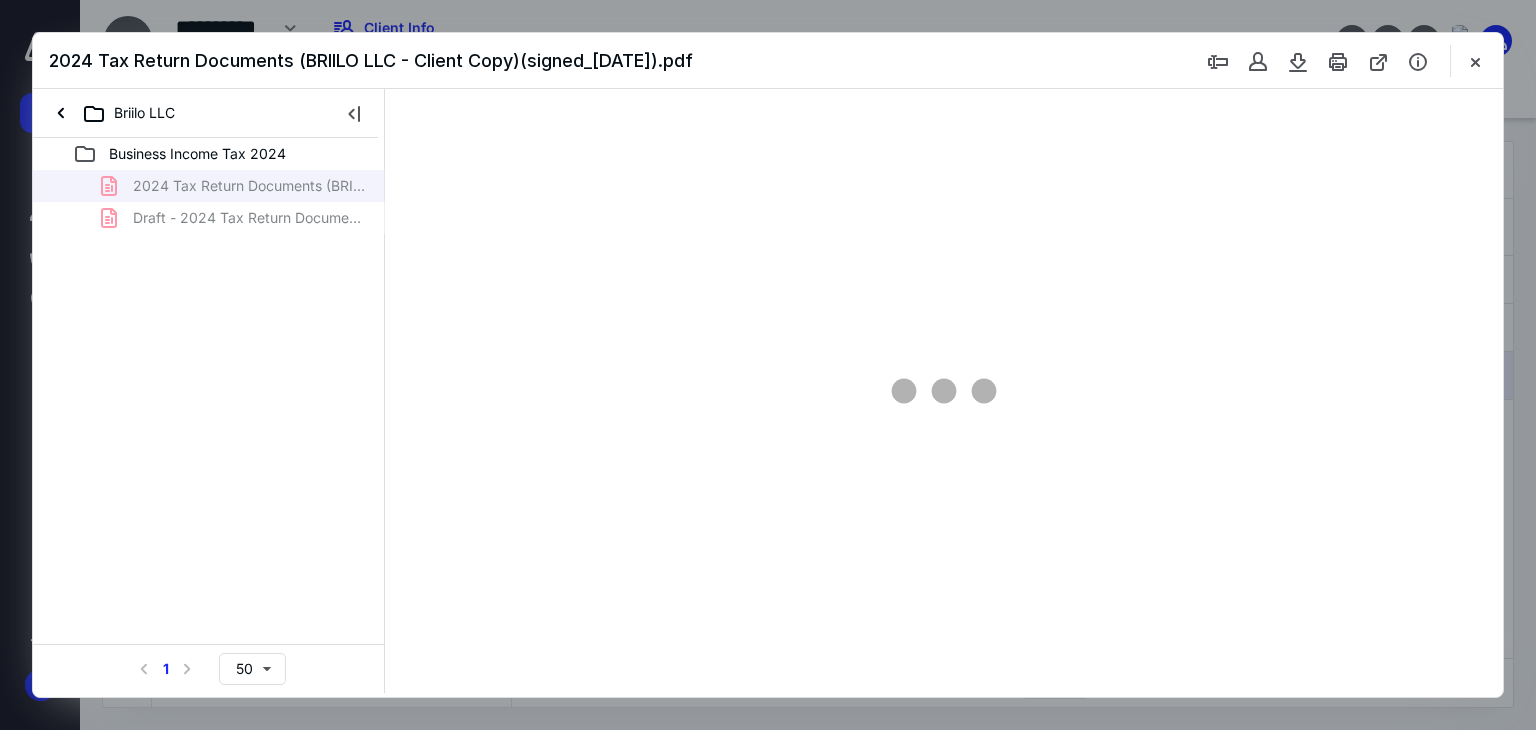 scroll, scrollTop: 39, scrollLeft: 0, axis: vertical 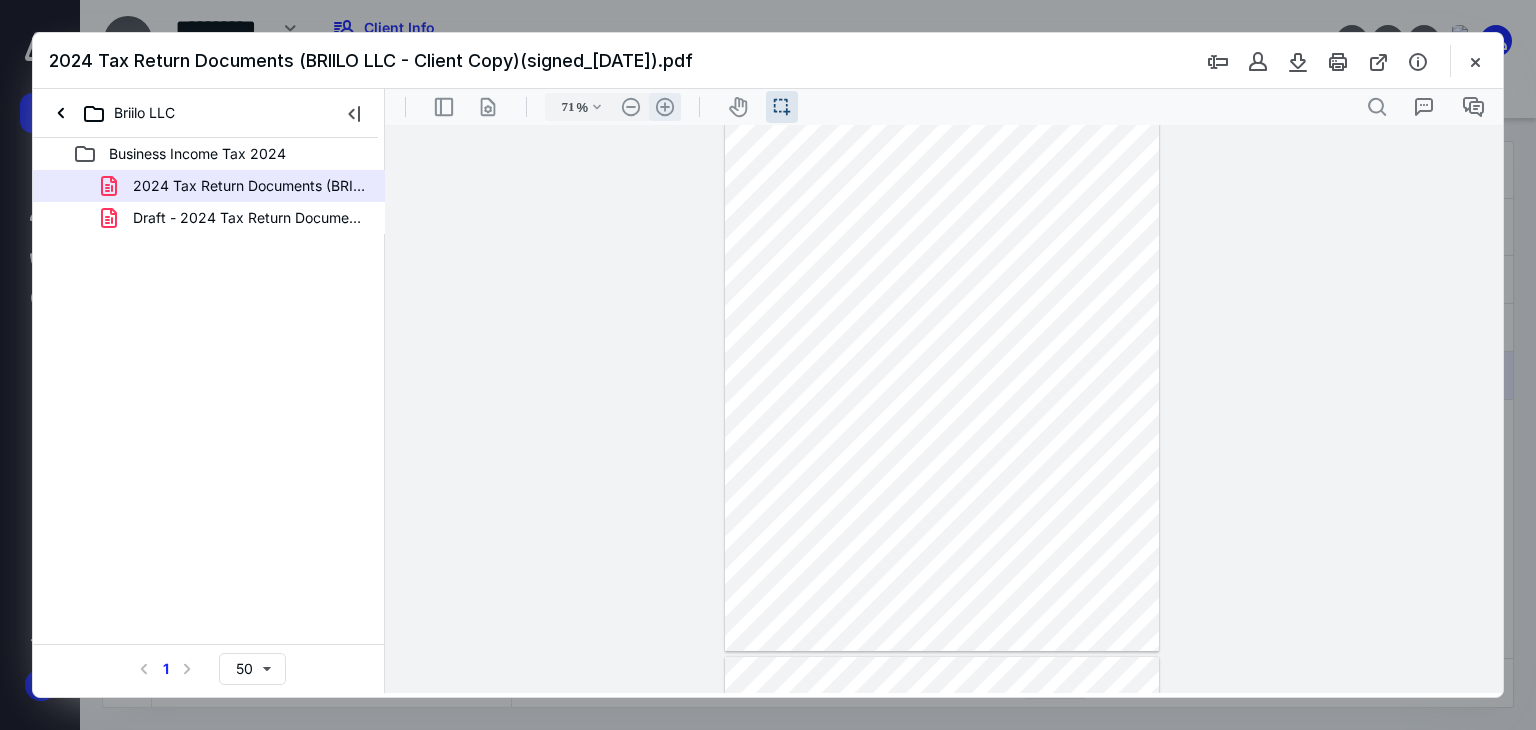 click on ".cls-1{fill:#abb0c4;} icon - header - zoom - in - line" at bounding box center (665, 107) 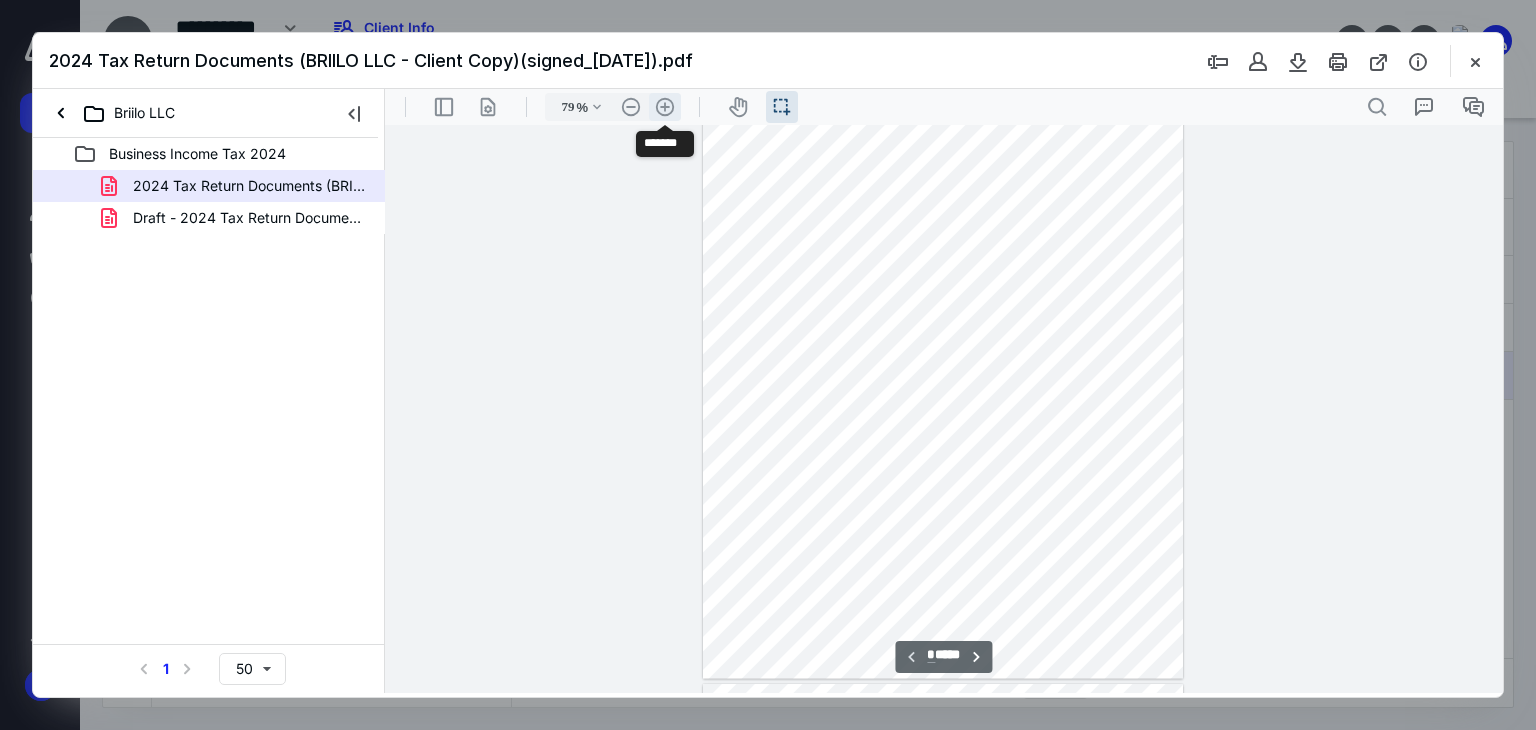 click on ".cls-1{fill:#abb0c4;} icon - header - zoom - in - line" at bounding box center [665, 107] 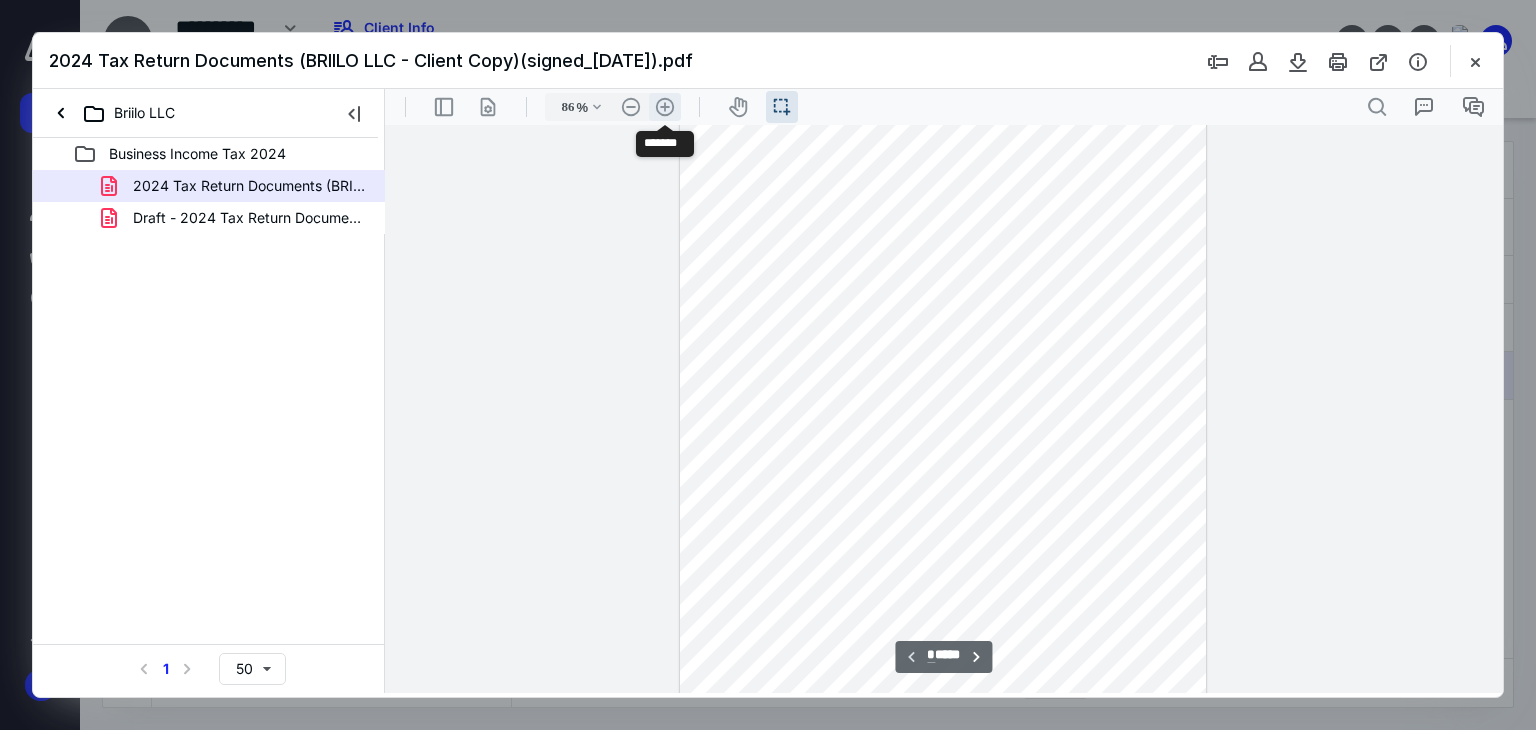 click on ".cls-1{fill:#abb0c4;} icon - header - zoom - in - line" at bounding box center (665, 107) 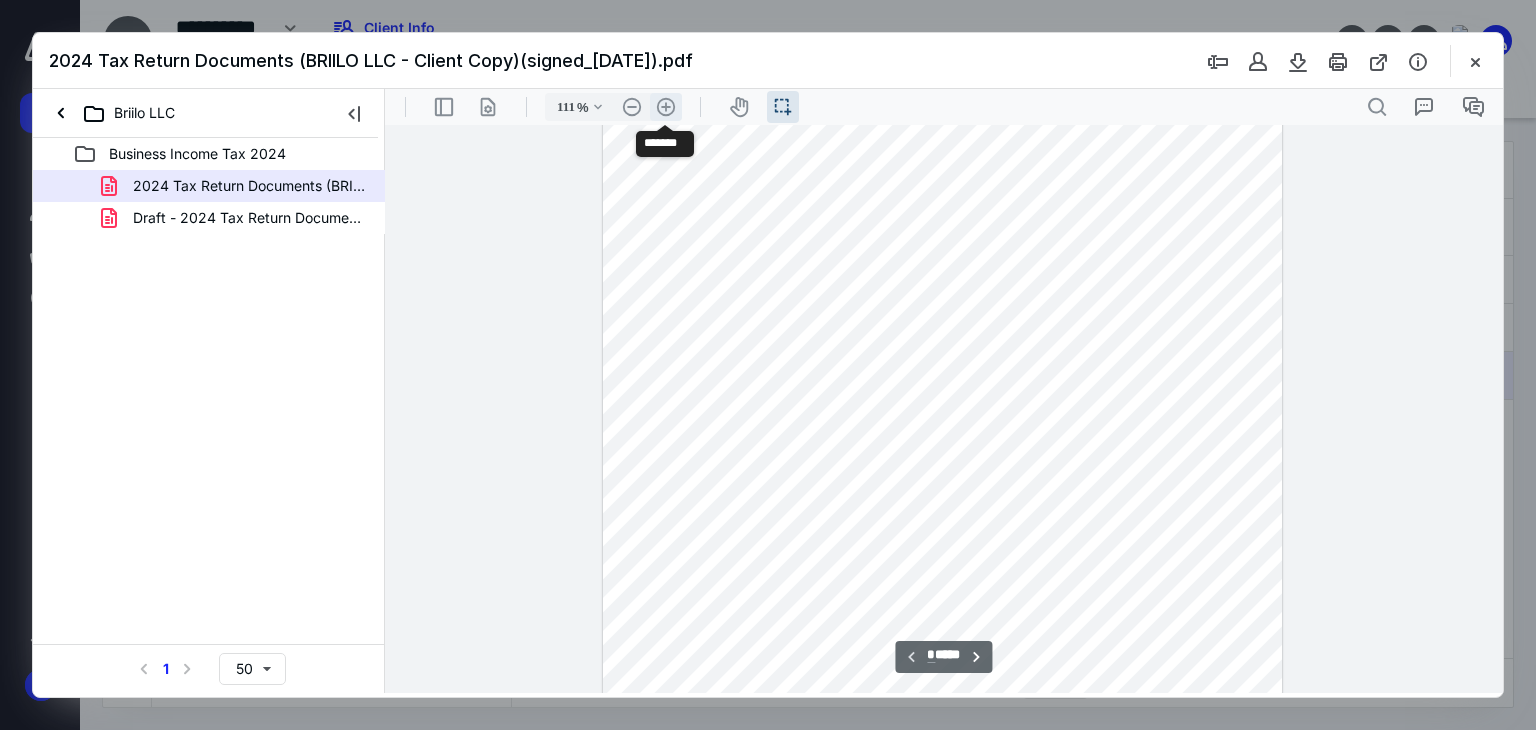 click on ".cls-1{fill:#abb0c4;} icon - header - zoom - in - line" at bounding box center (666, 107) 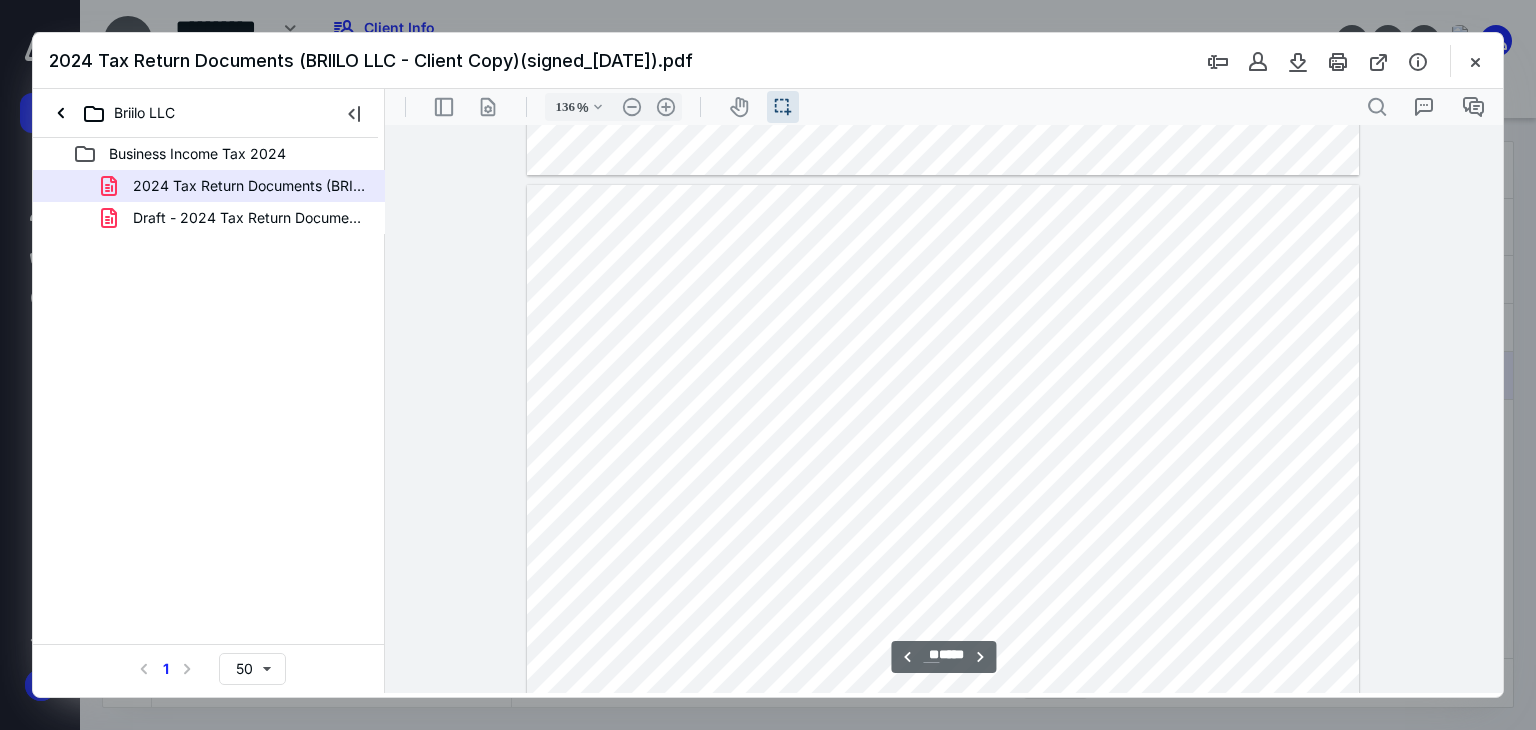 scroll, scrollTop: 23323, scrollLeft: 0, axis: vertical 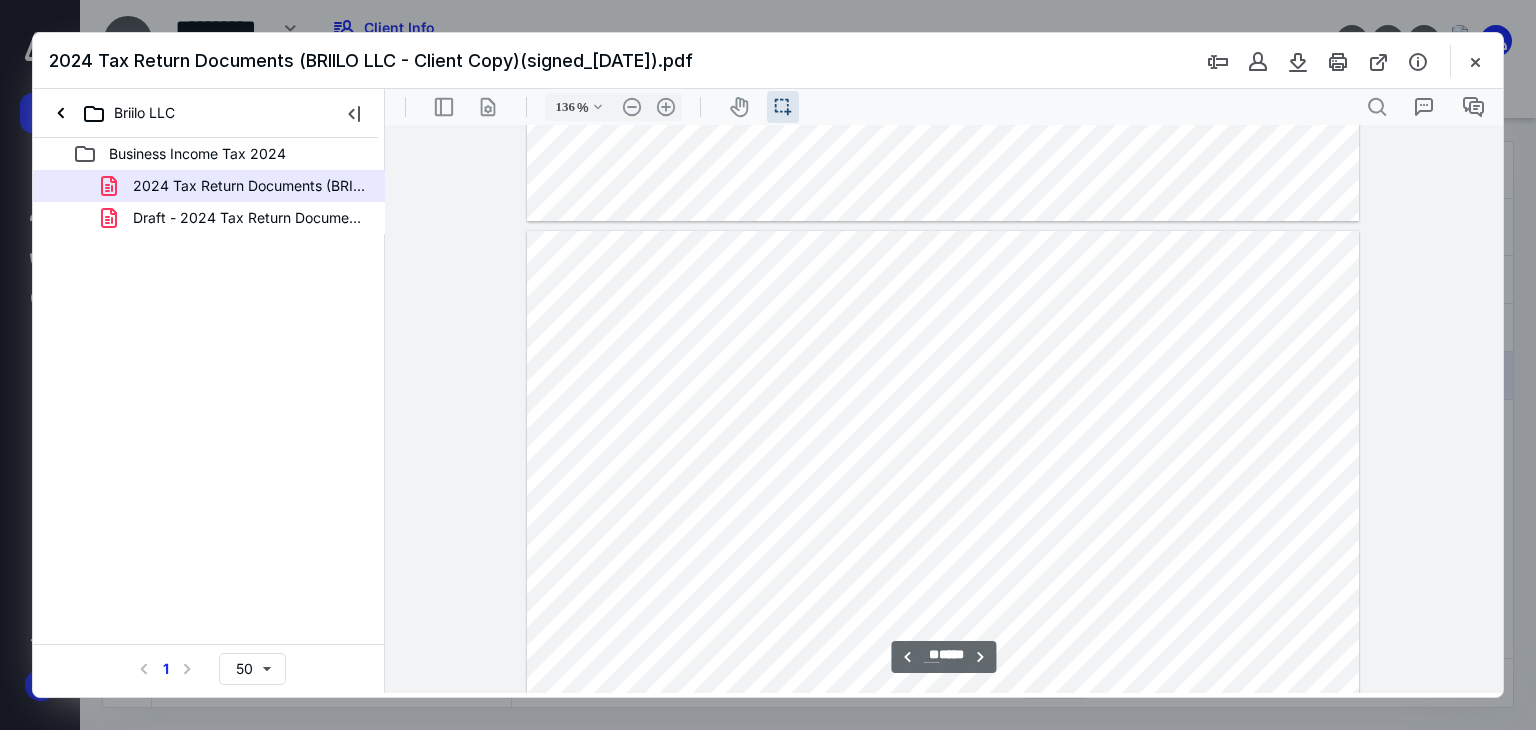 type on "**" 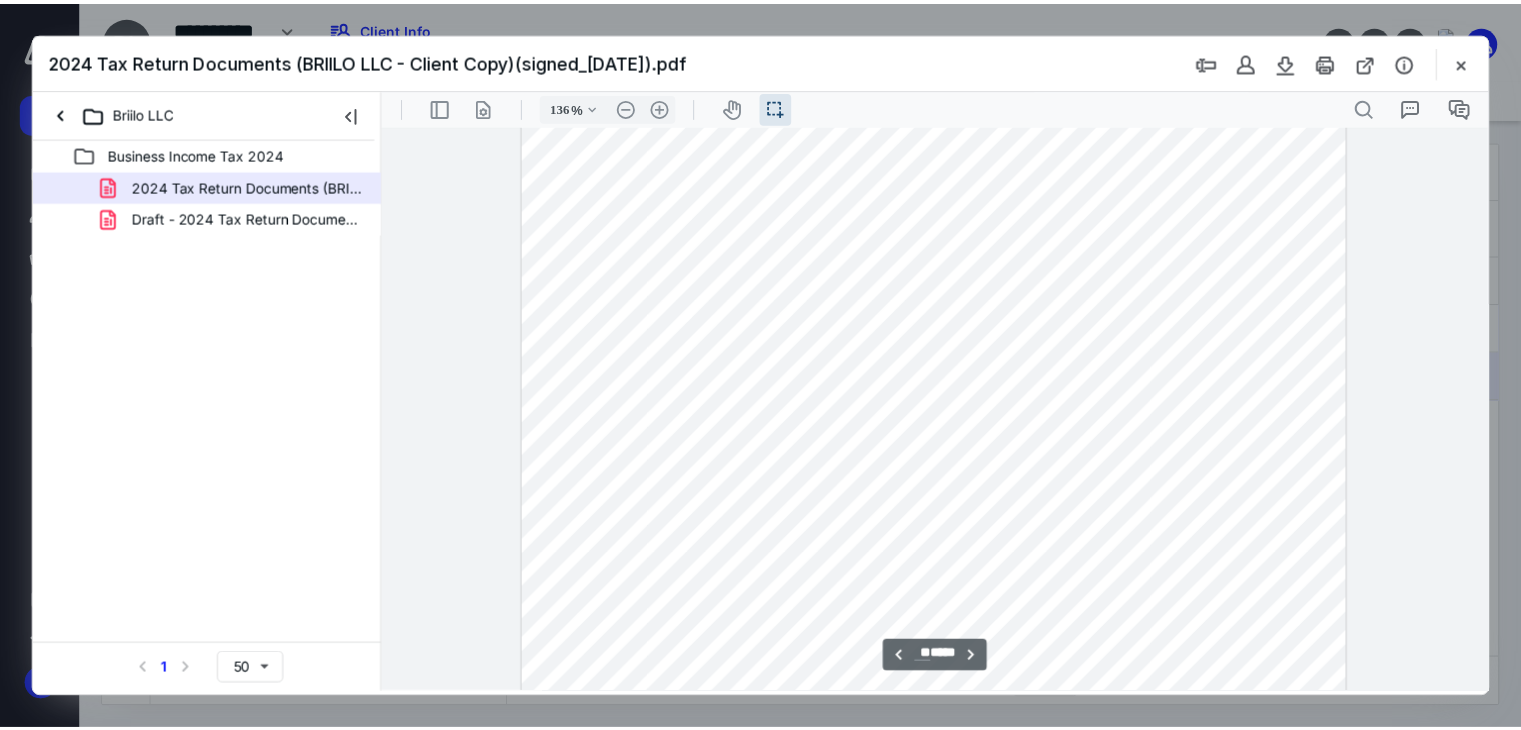scroll, scrollTop: 22423, scrollLeft: 0, axis: vertical 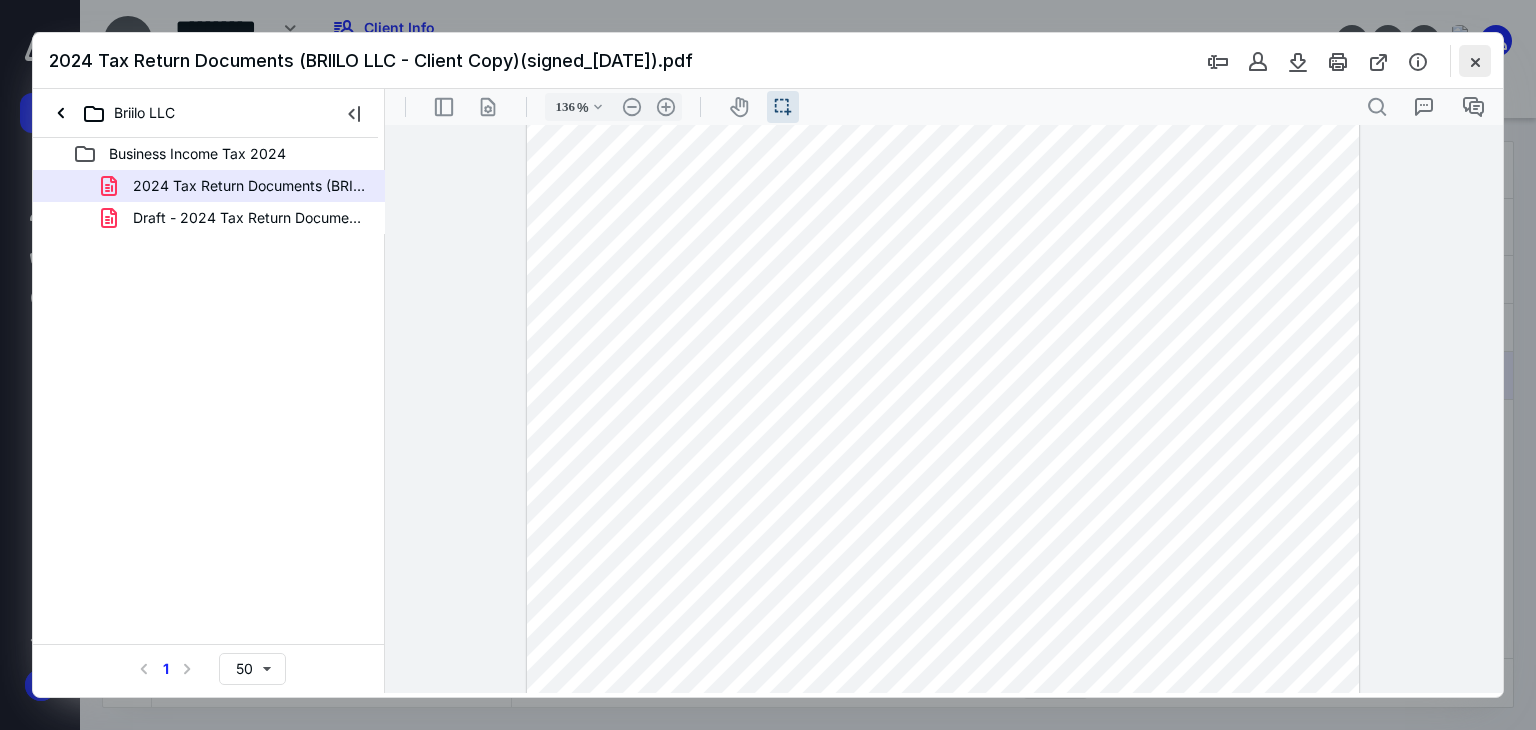 click at bounding box center (1475, 61) 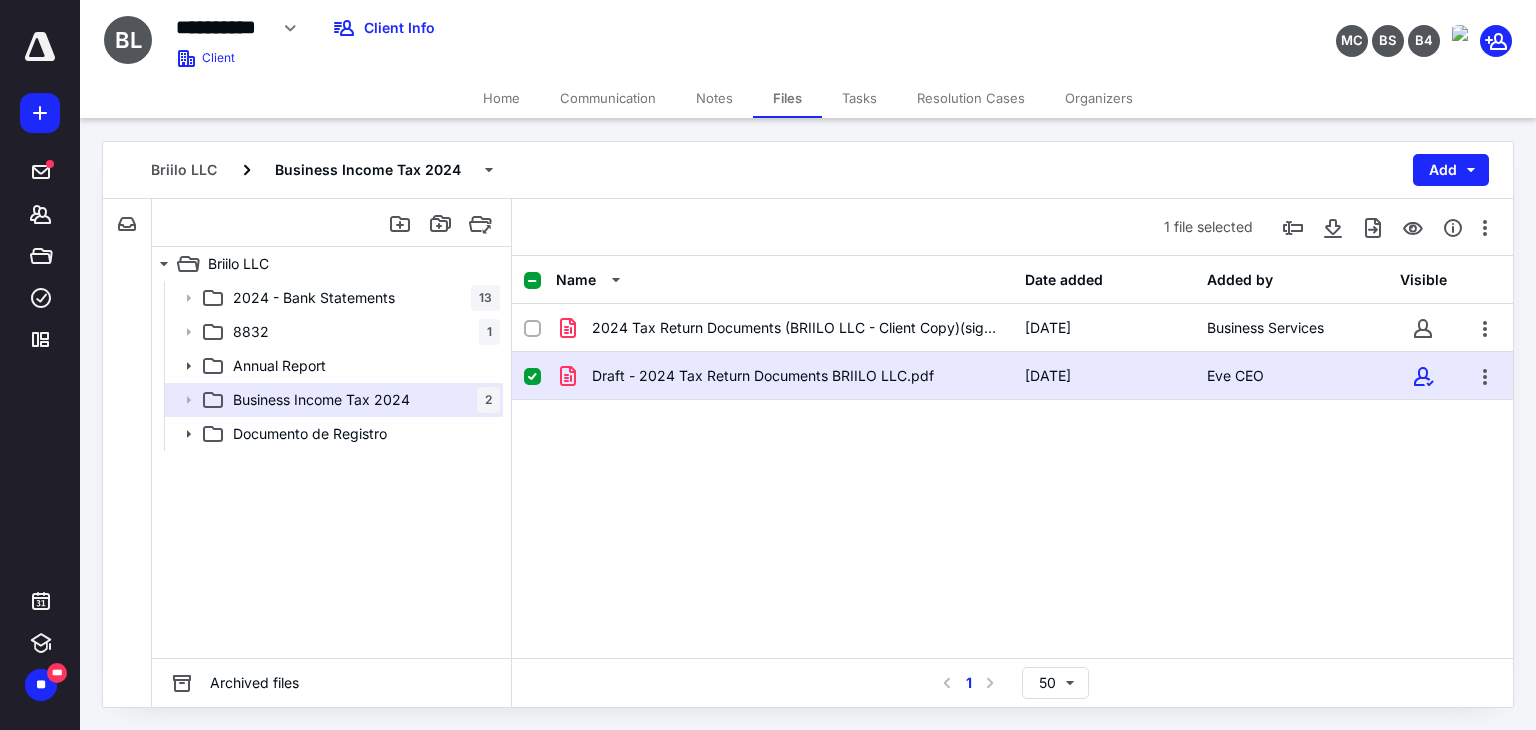 click on "Tasks" at bounding box center (859, 98) 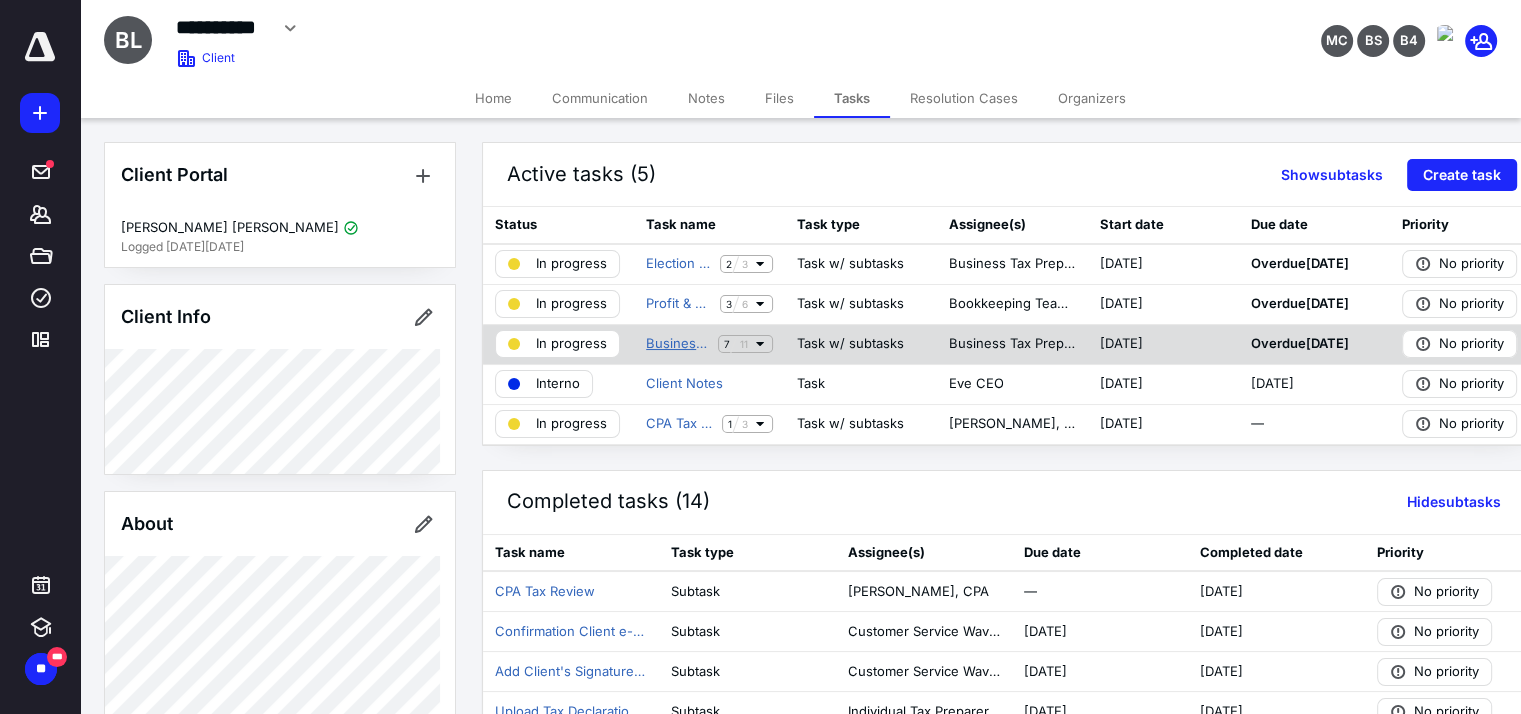 click on "Business Income Tax 2024 (sin cita)-1065" at bounding box center [678, 344] 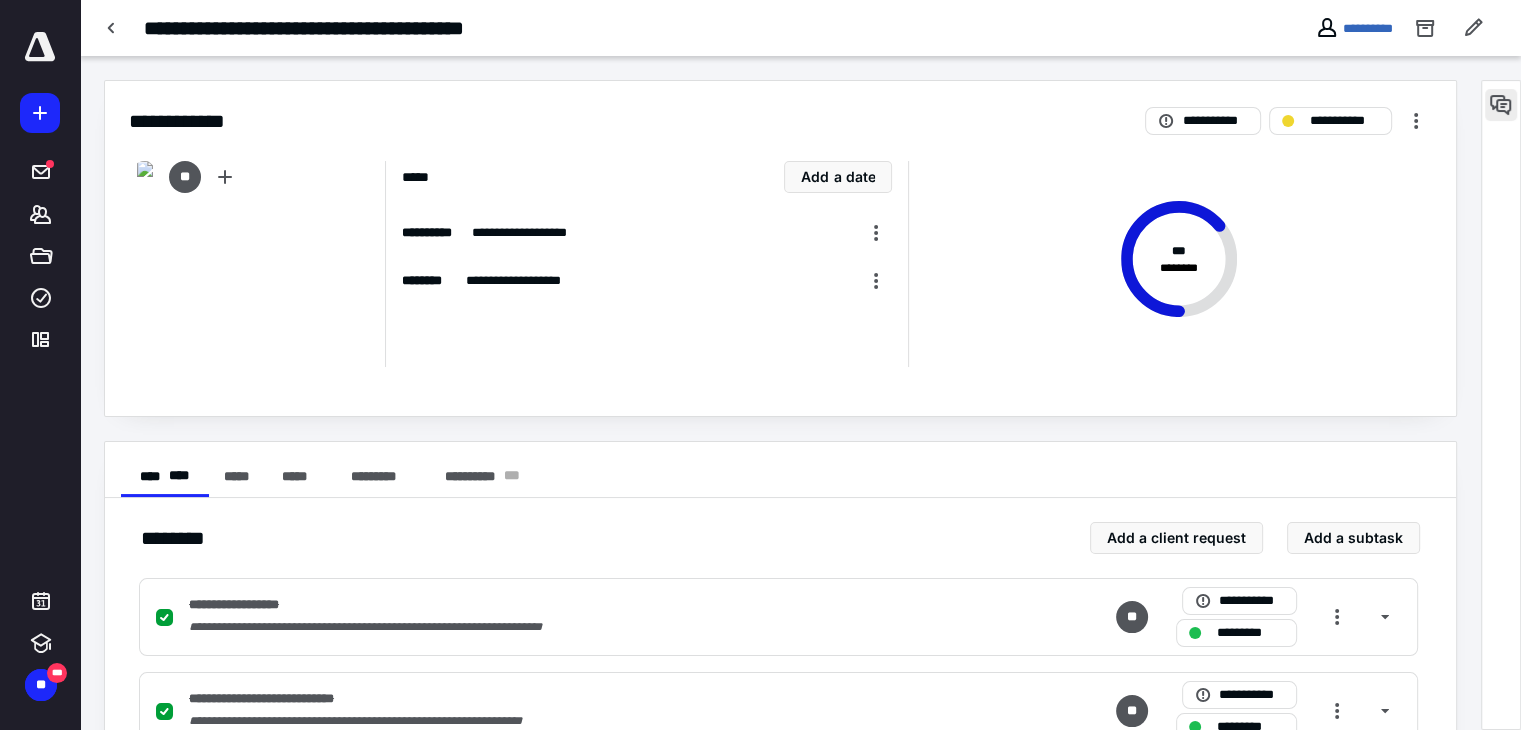 click at bounding box center (1501, 105) 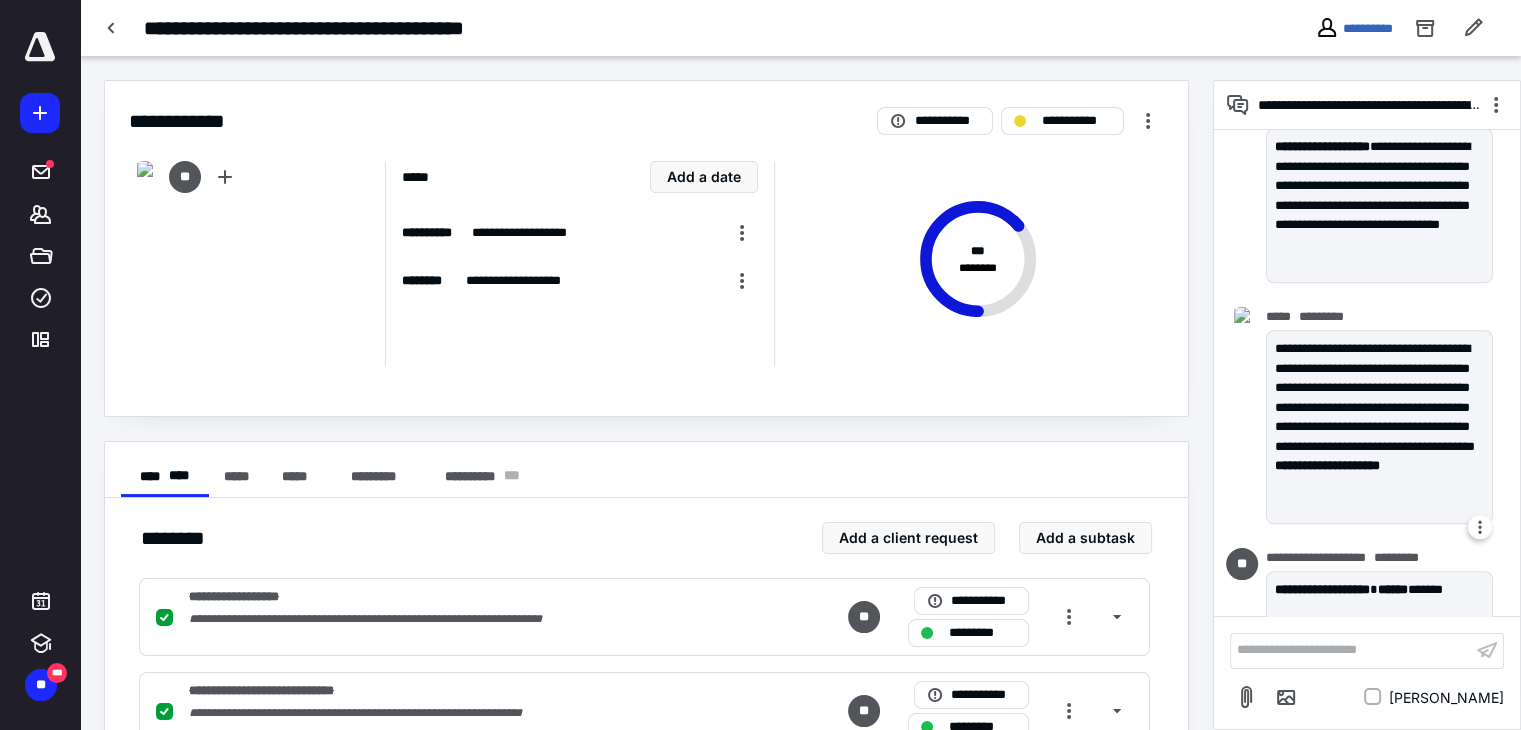 scroll, scrollTop: 1593, scrollLeft: 0, axis: vertical 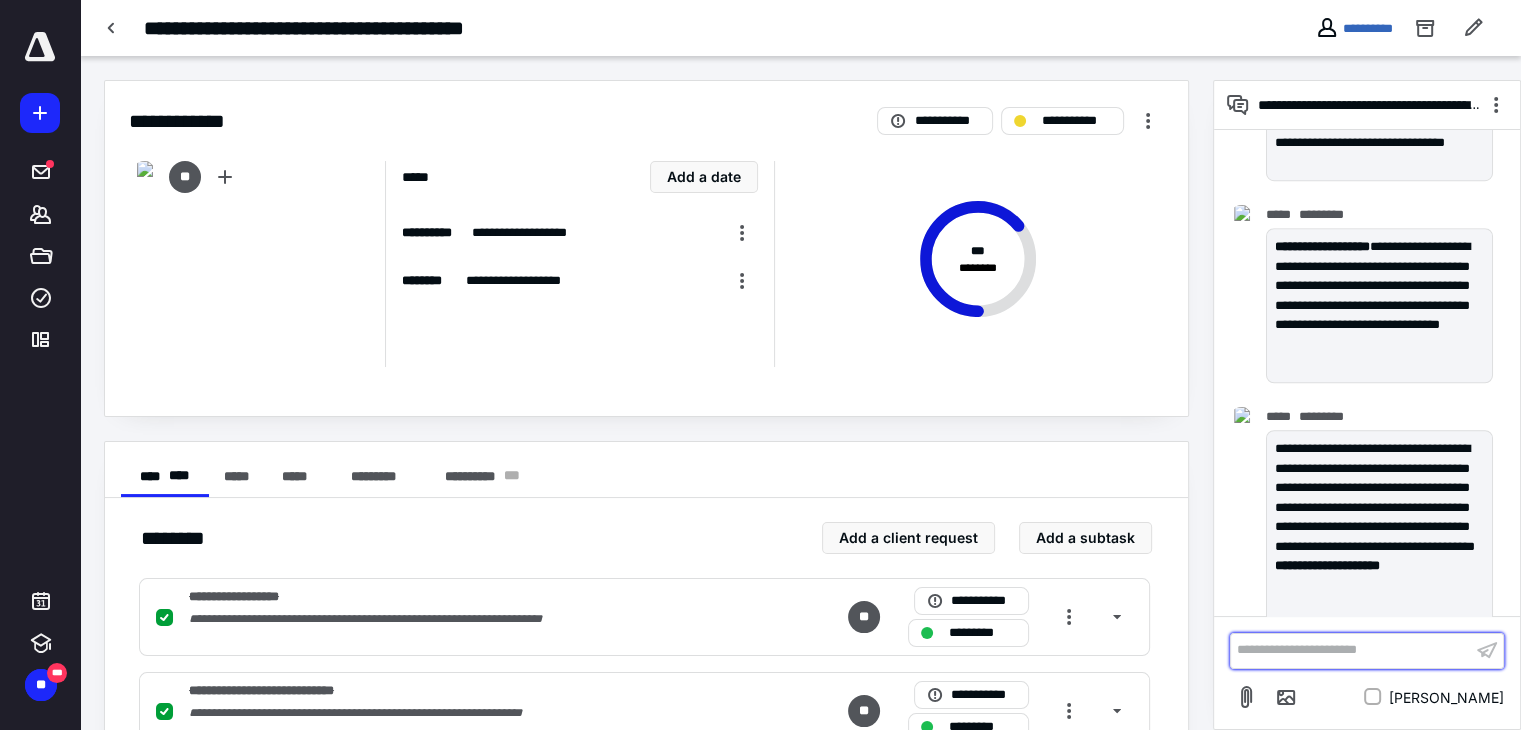 click on "**********" at bounding box center [1351, 650] 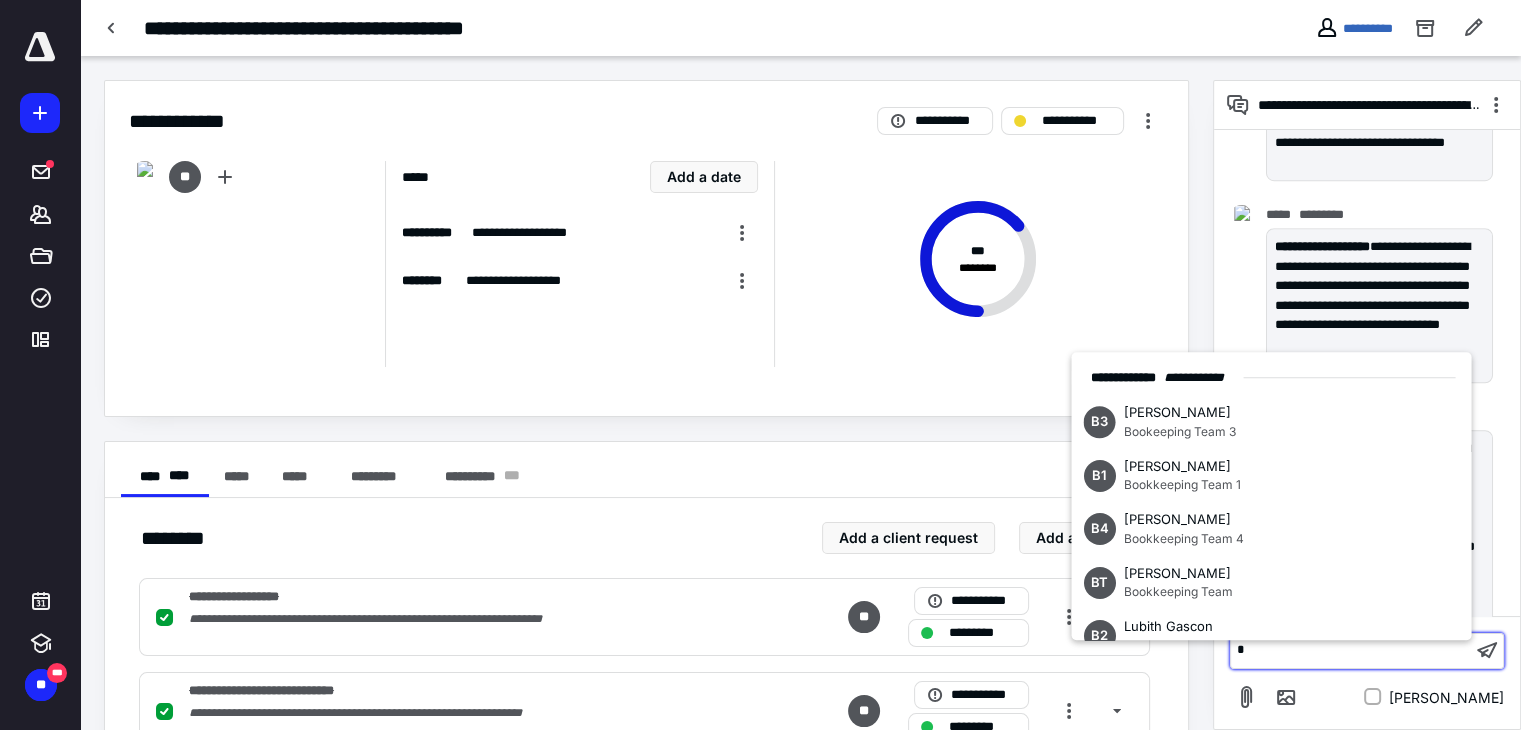 type 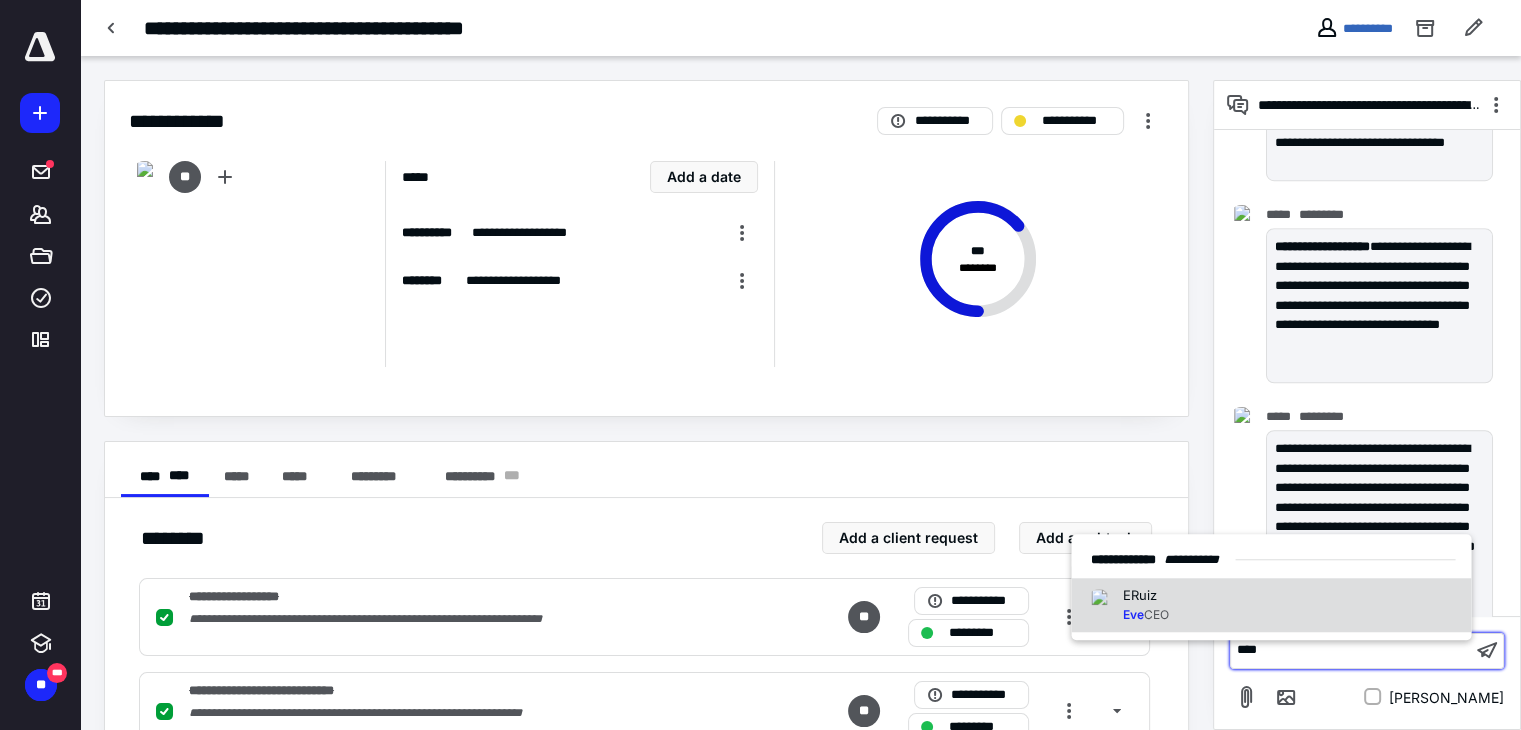 click on "ERuiz Eve  CEO" at bounding box center [1271, 605] 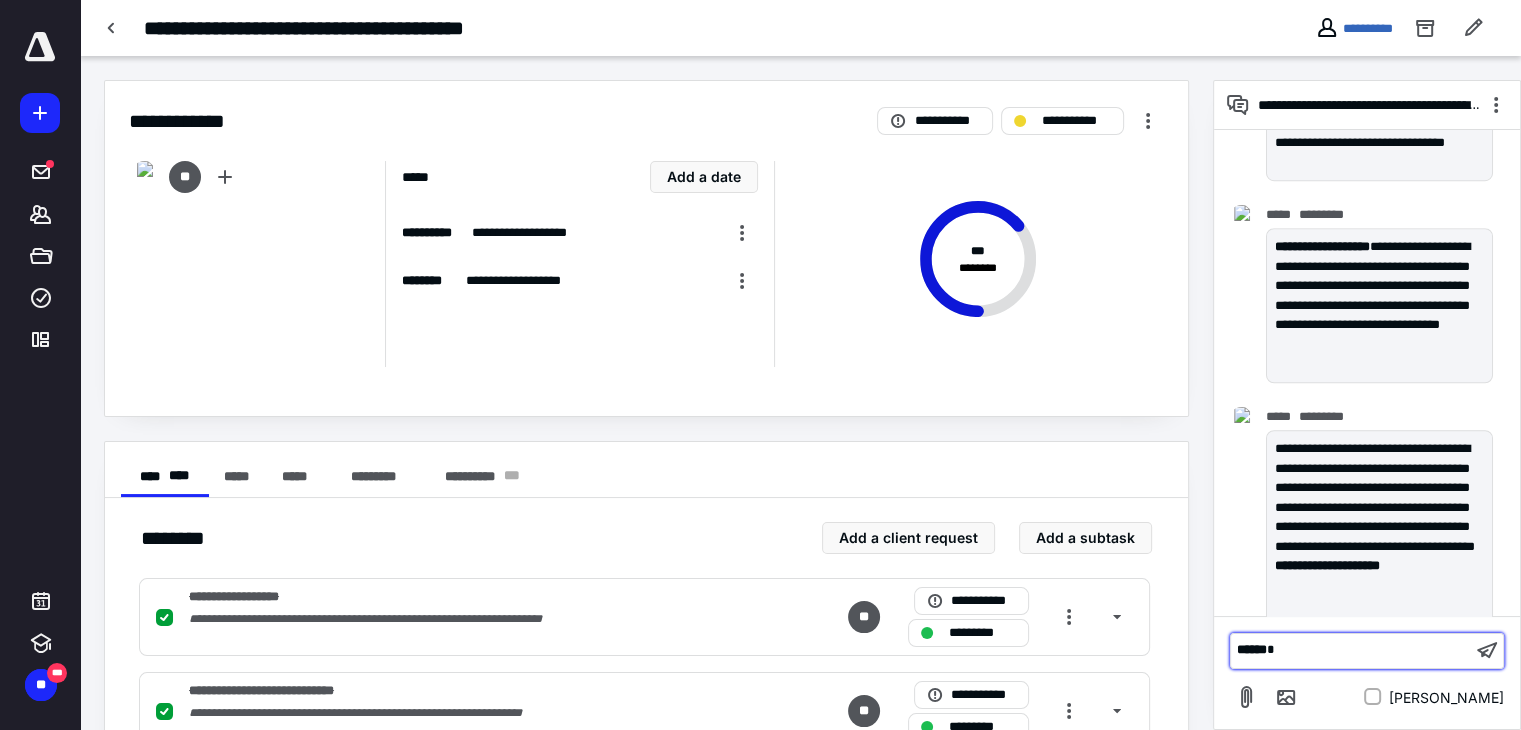 click on "﻿ * ***** ﻿" at bounding box center [1351, 650] 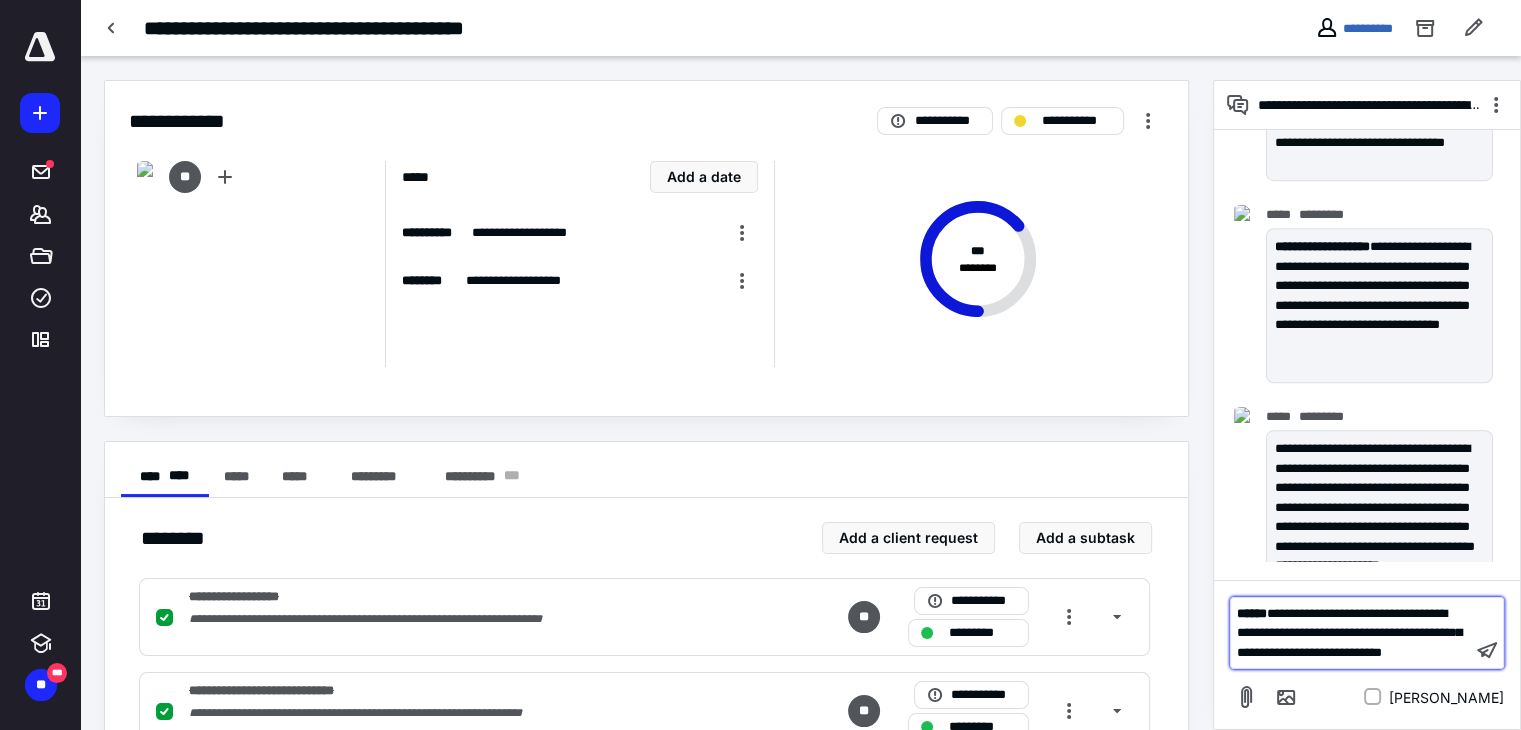 click on "**********" at bounding box center [1349, 633] 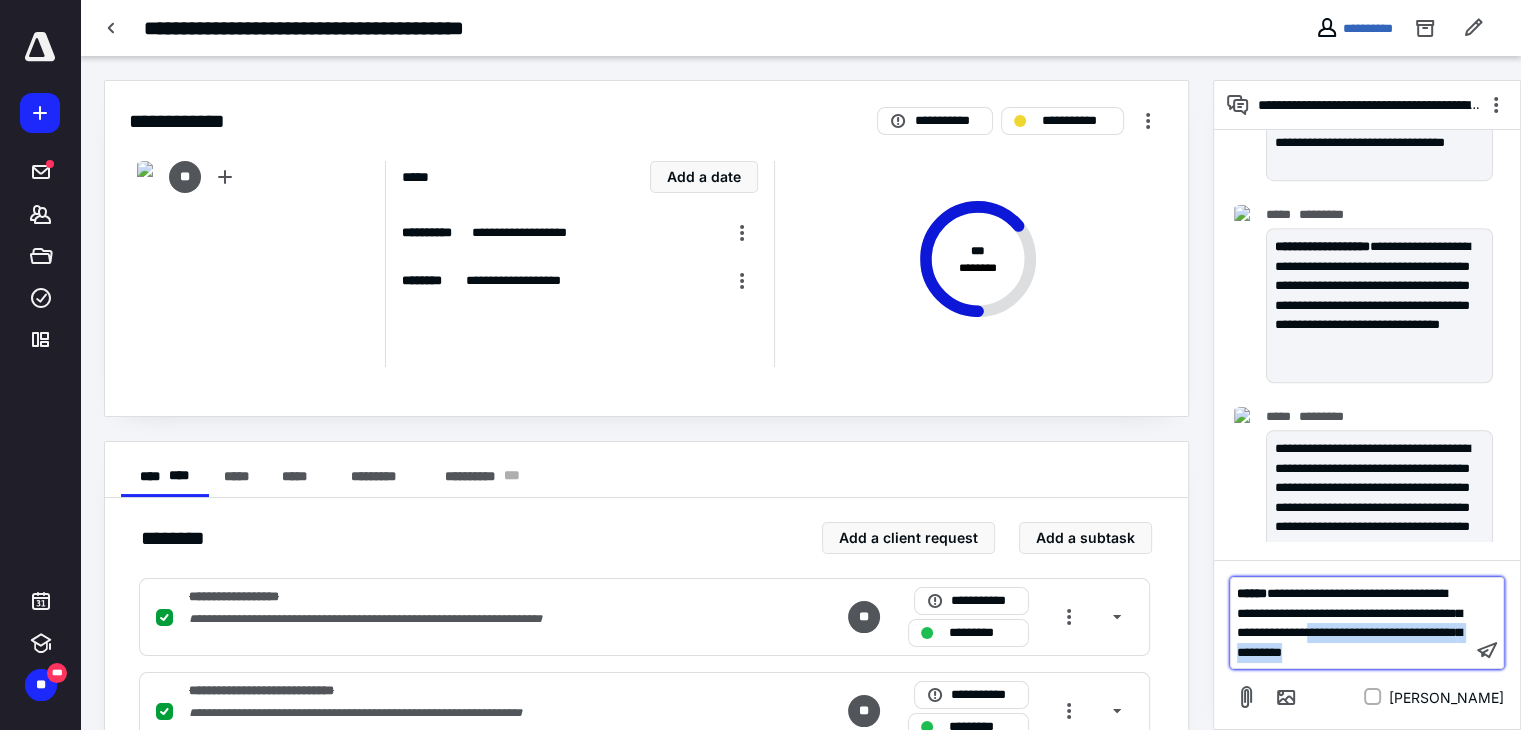 drag, startPoint x: 1337, startPoint y: 634, endPoint x: 1384, endPoint y: 646, distance: 48.507732 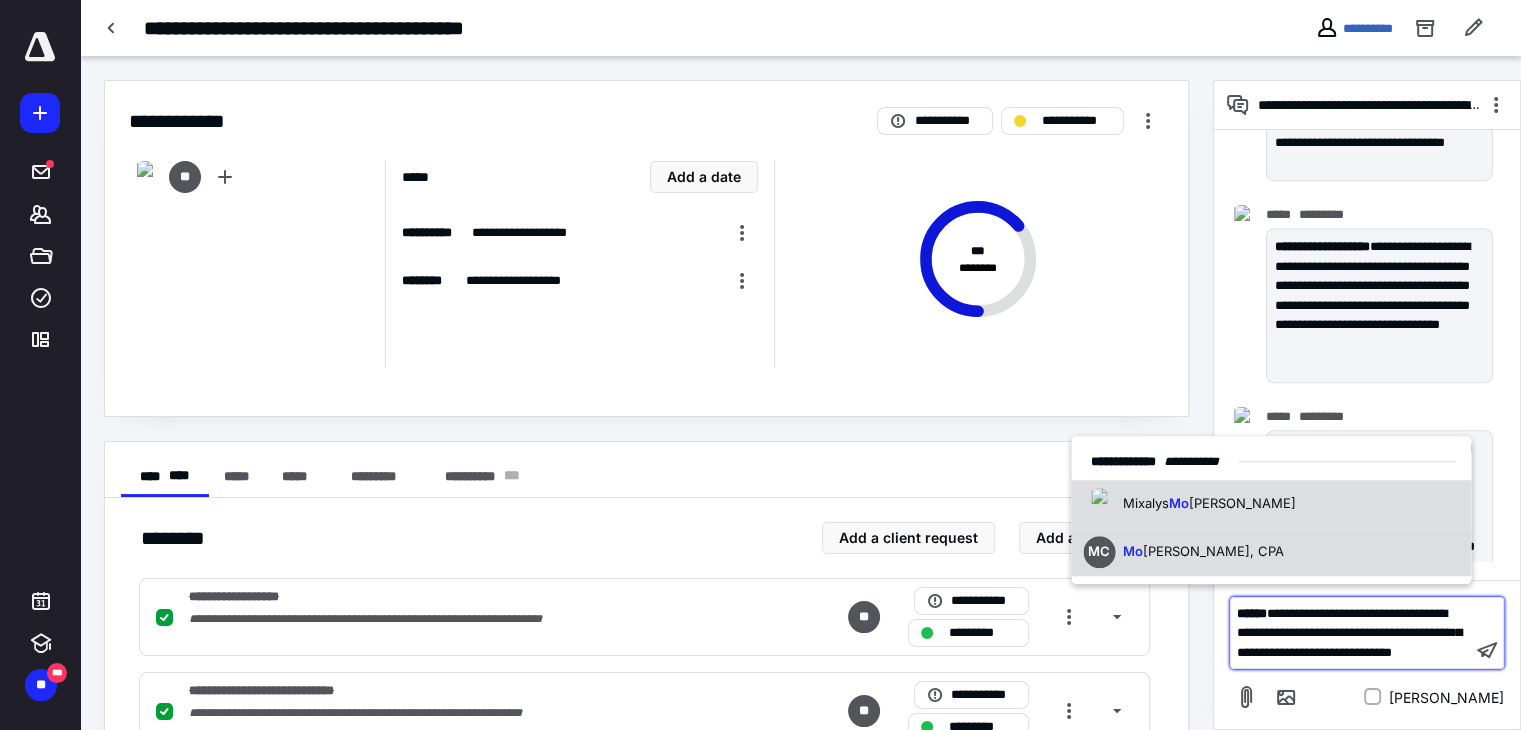 click on "[PERSON_NAME], CPA" at bounding box center [1213, 551] 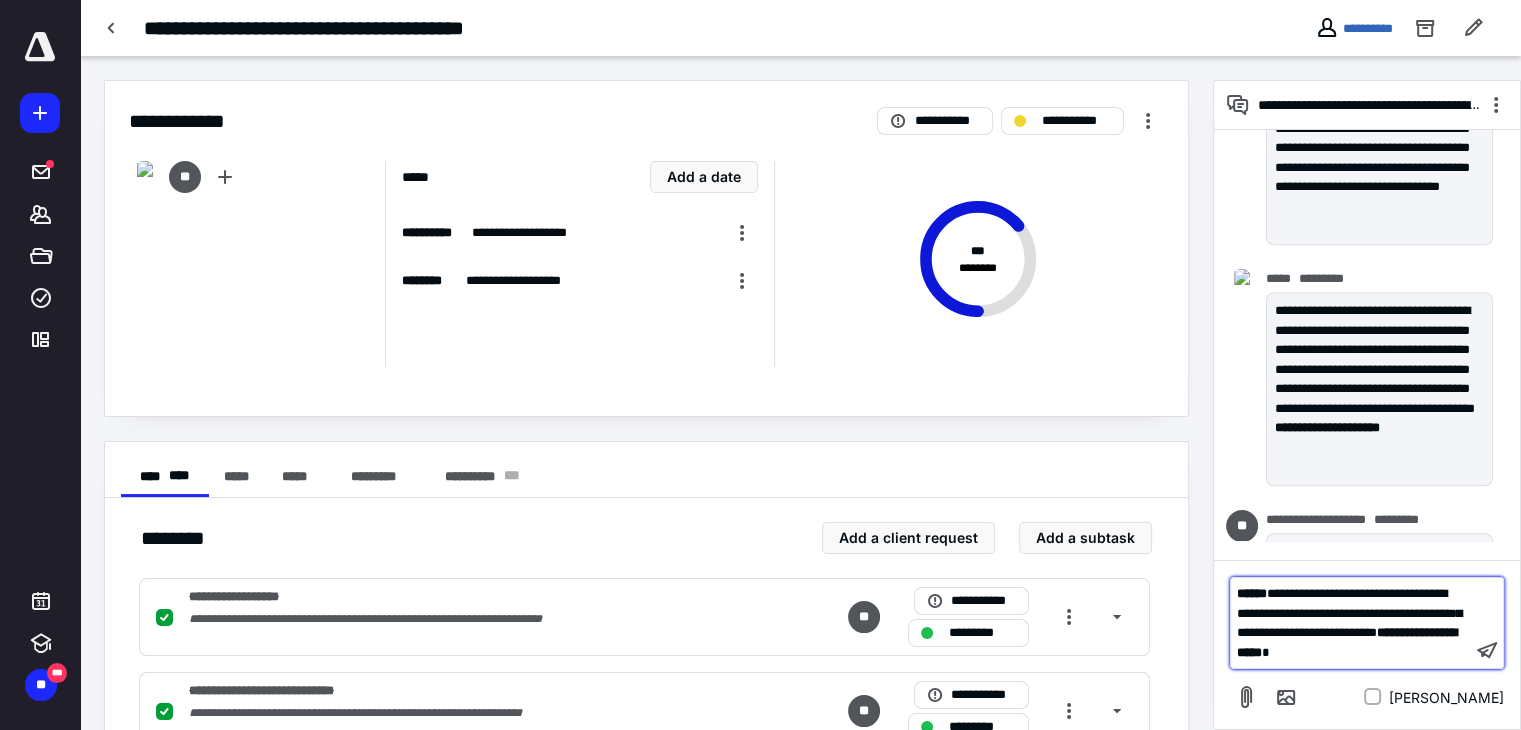 scroll, scrollTop: 2169, scrollLeft: 0, axis: vertical 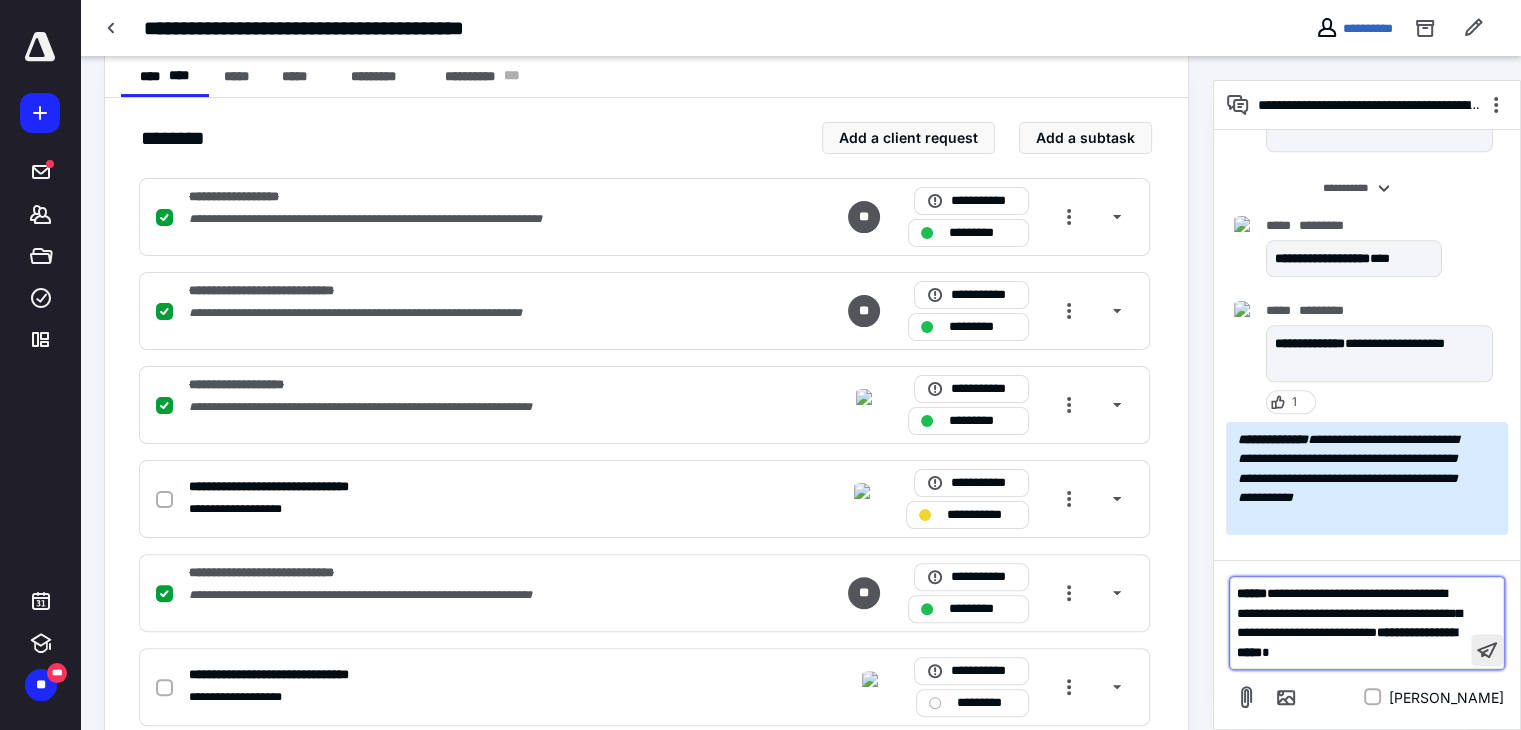click at bounding box center (1487, 650) 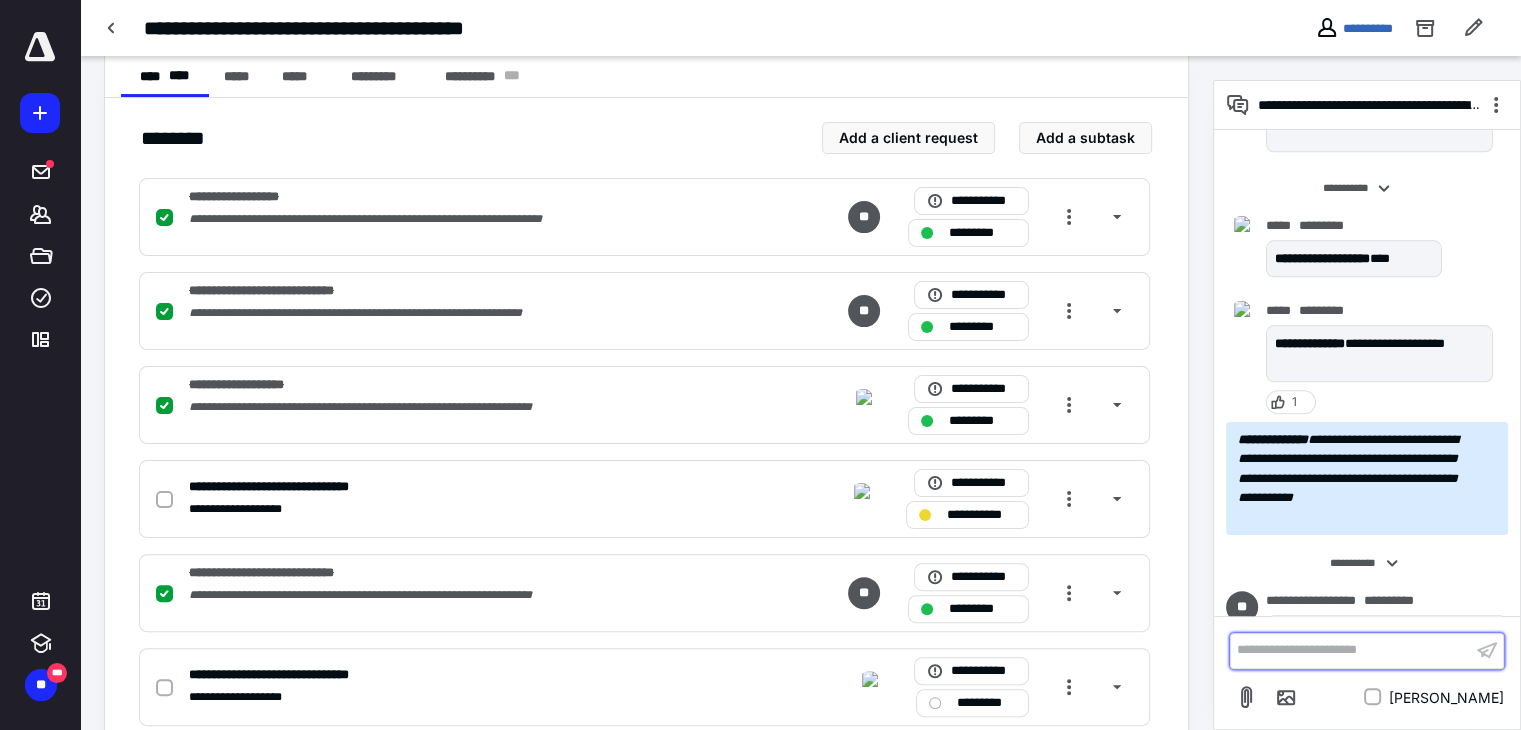 scroll, scrollTop: 2296, scrollLeft: 0, axis: vertical 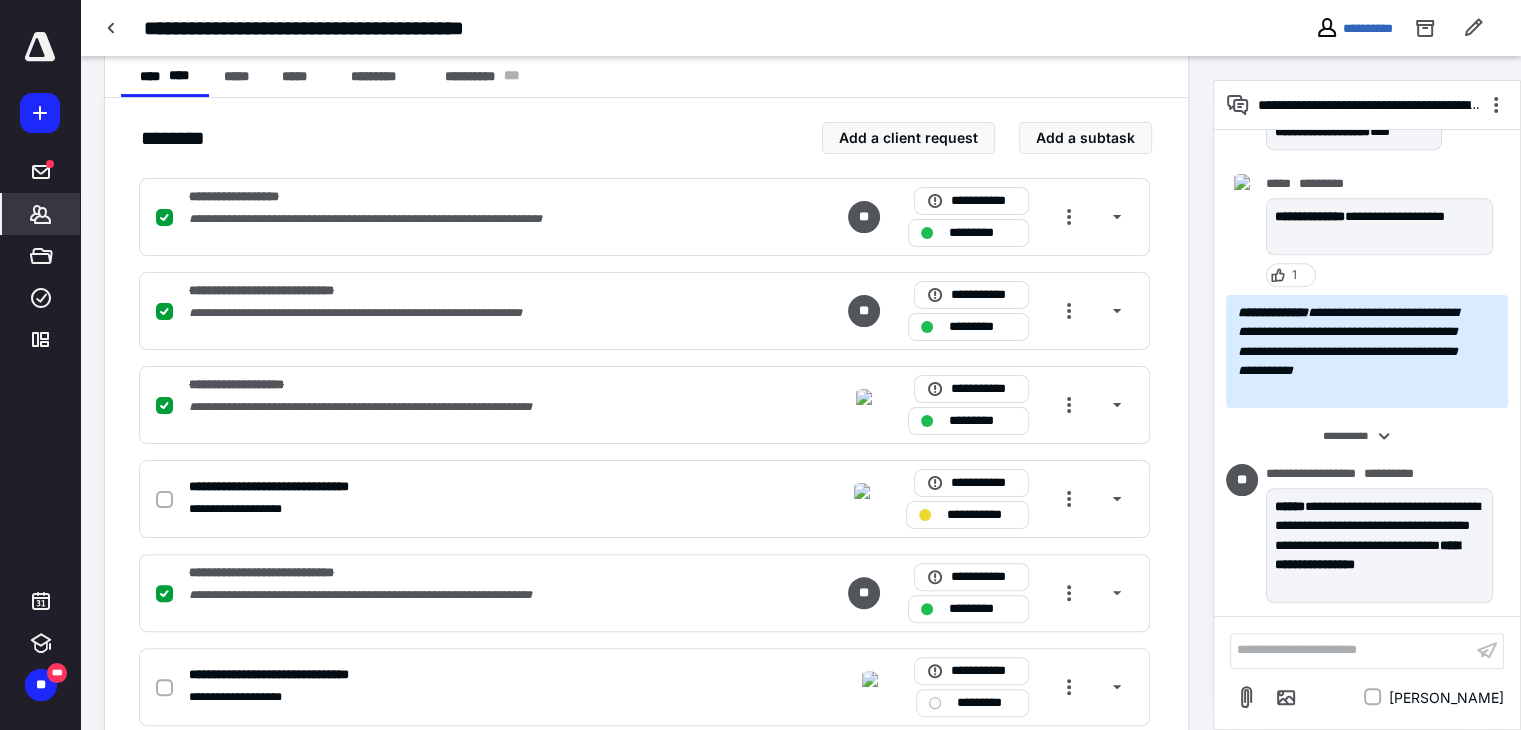 click 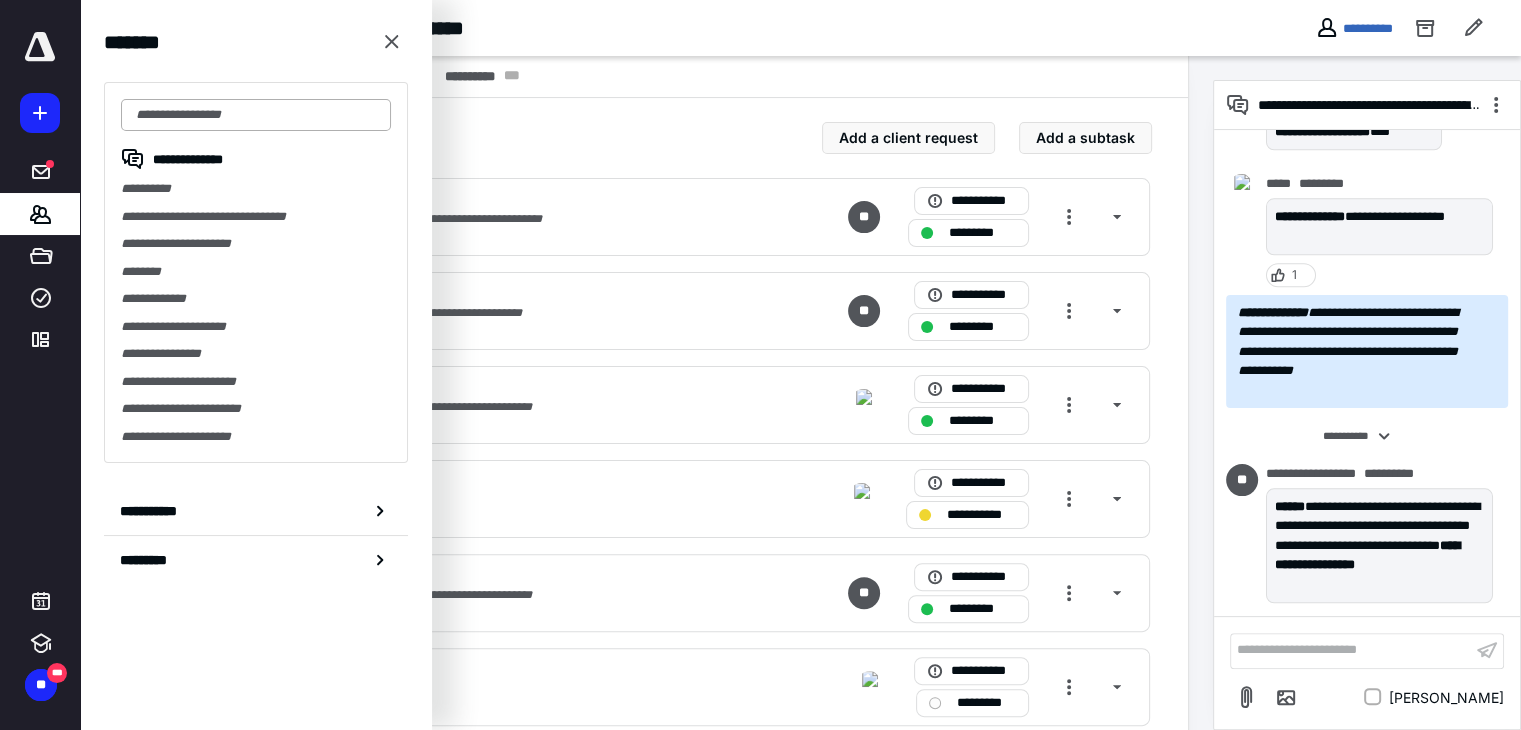 click at bounding box center (256, 115) 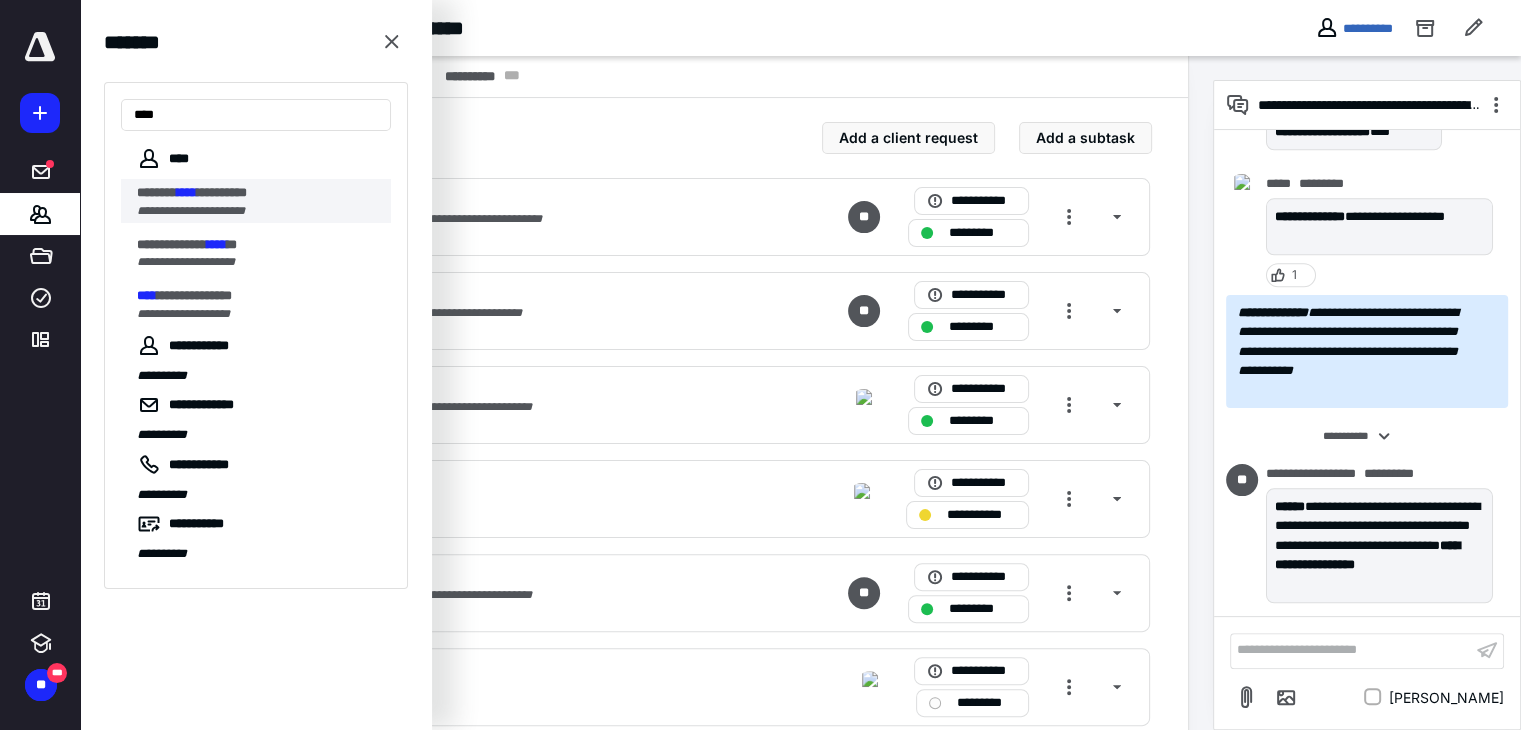 type on "****" 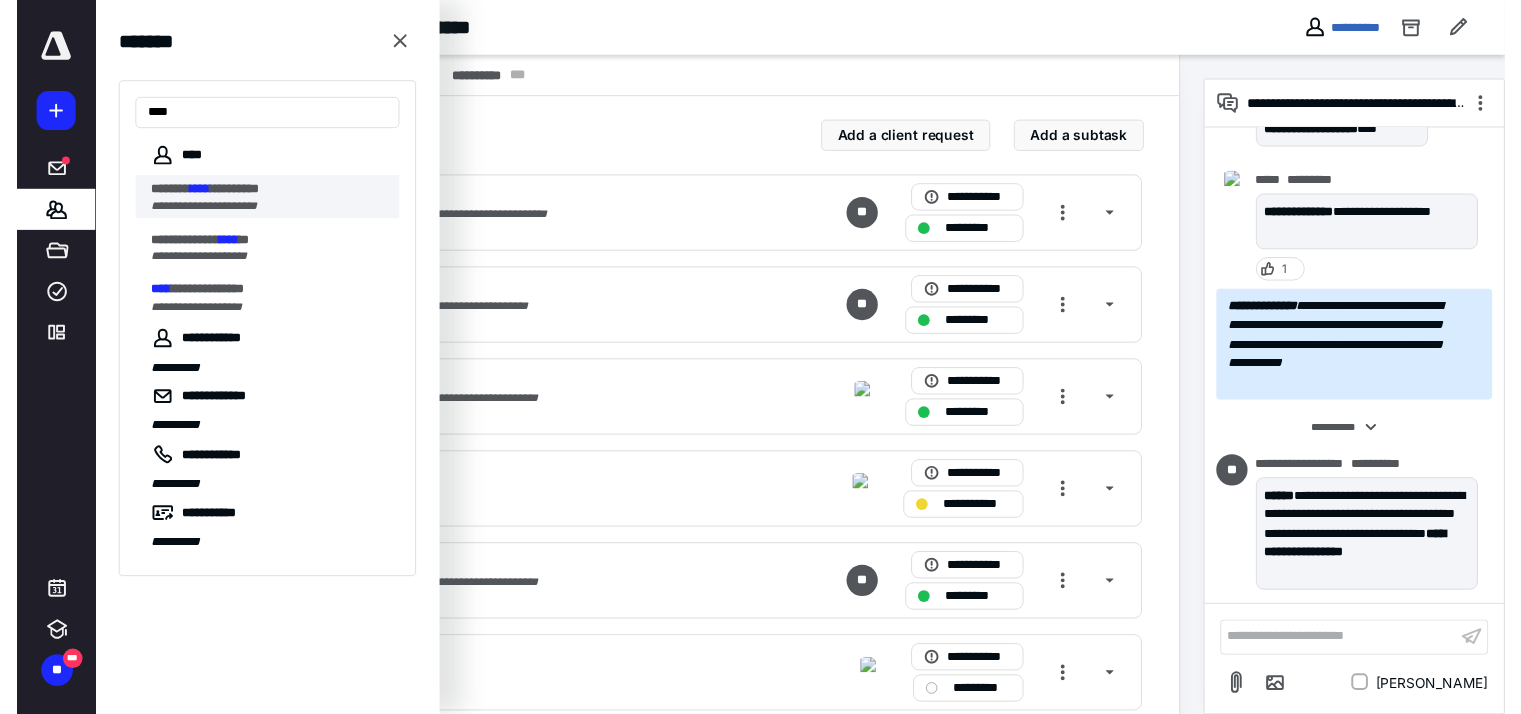 scroll, scrollTop: 0, scrollLeft: 0, axis: both 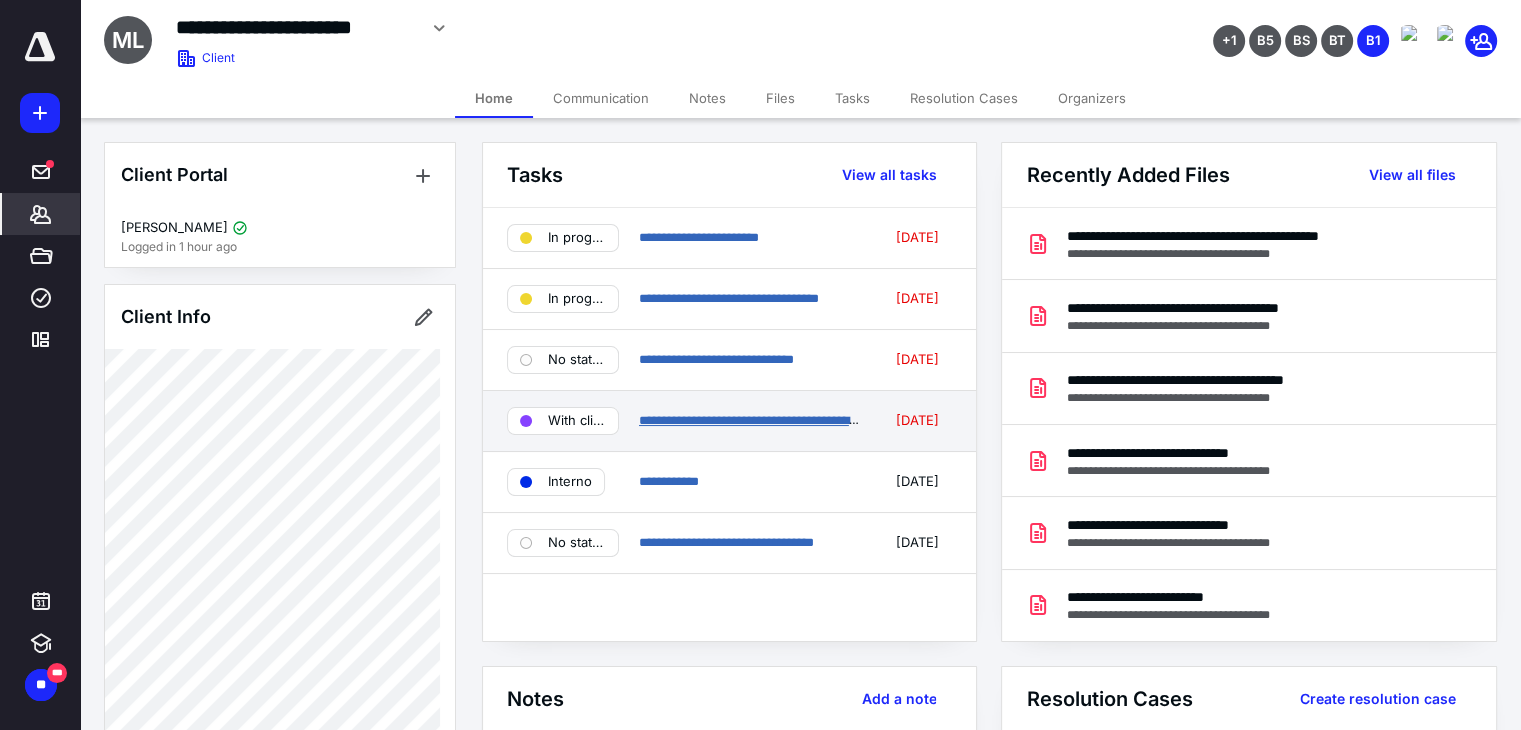 click on "**********" at bounding box center [794, 420] 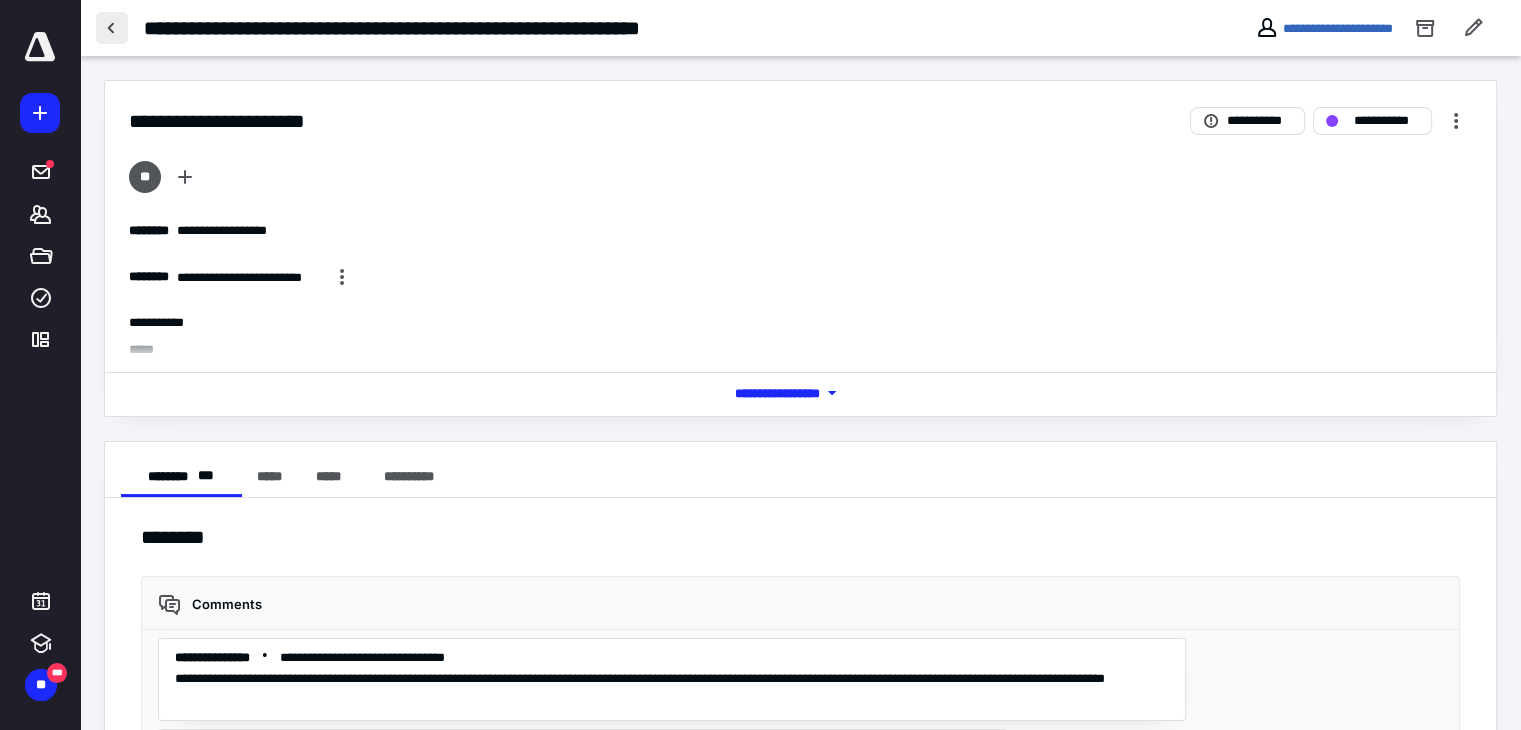 click at bounding box center [112, 28] 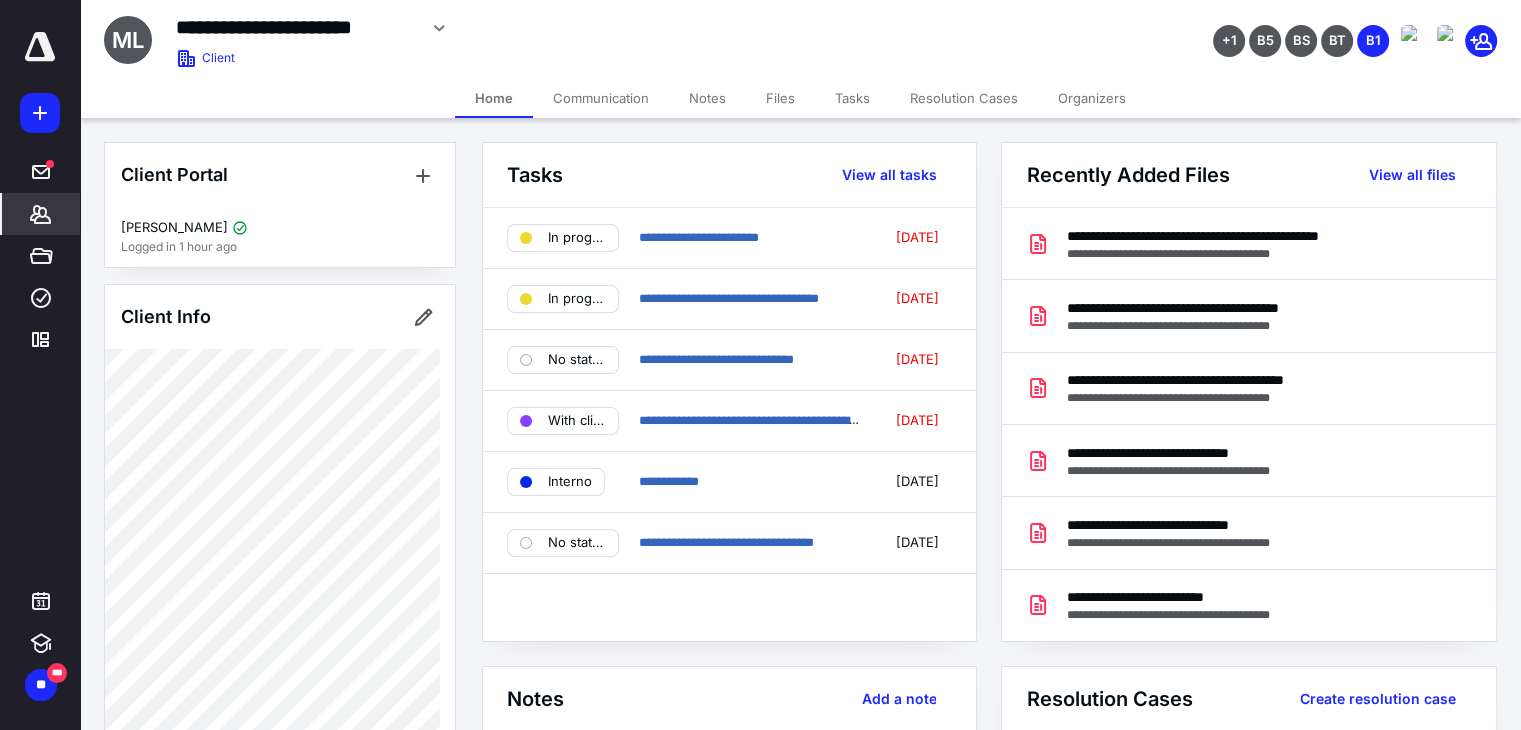 click on "Tasks" at bounding box center (852, 98) 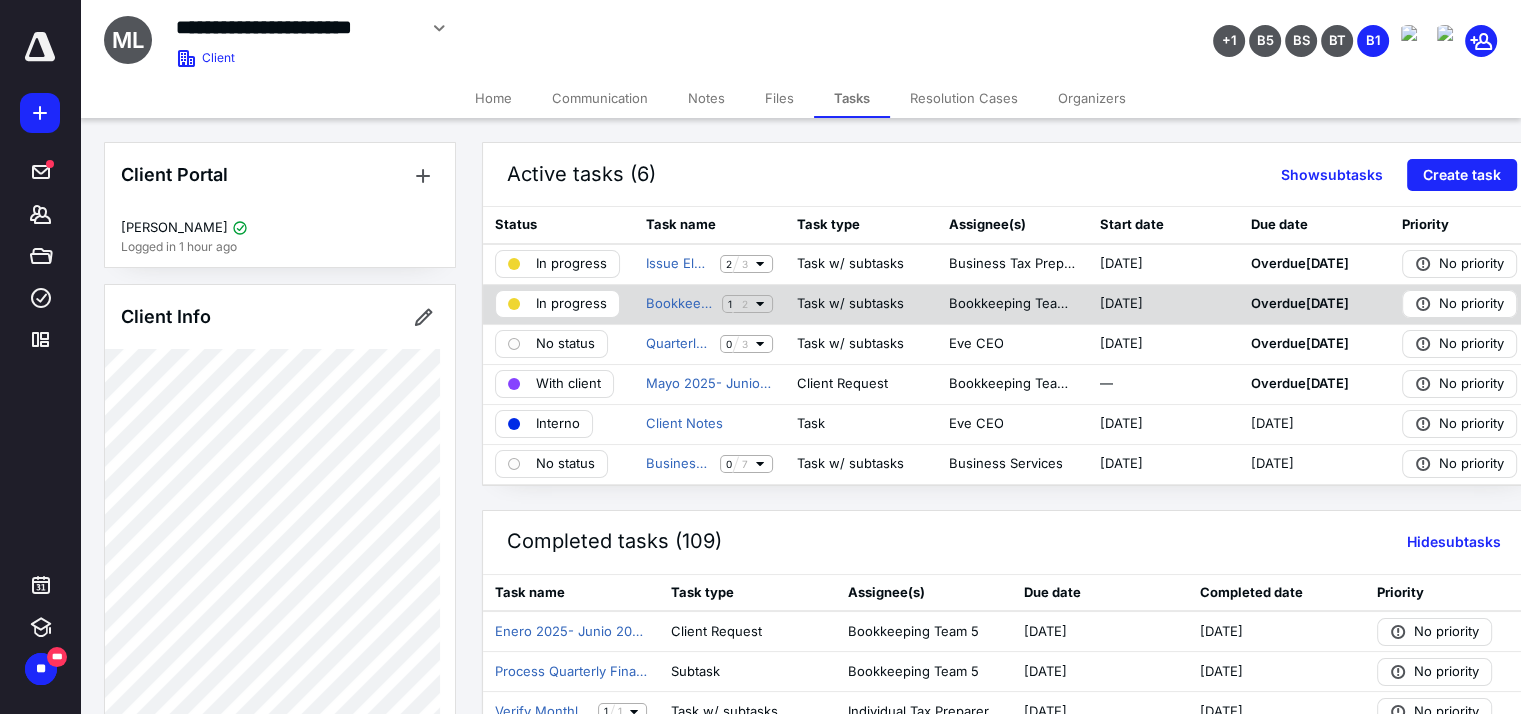 scroll, scrollTop: 100, scrollLeft: 0, axis: vertical 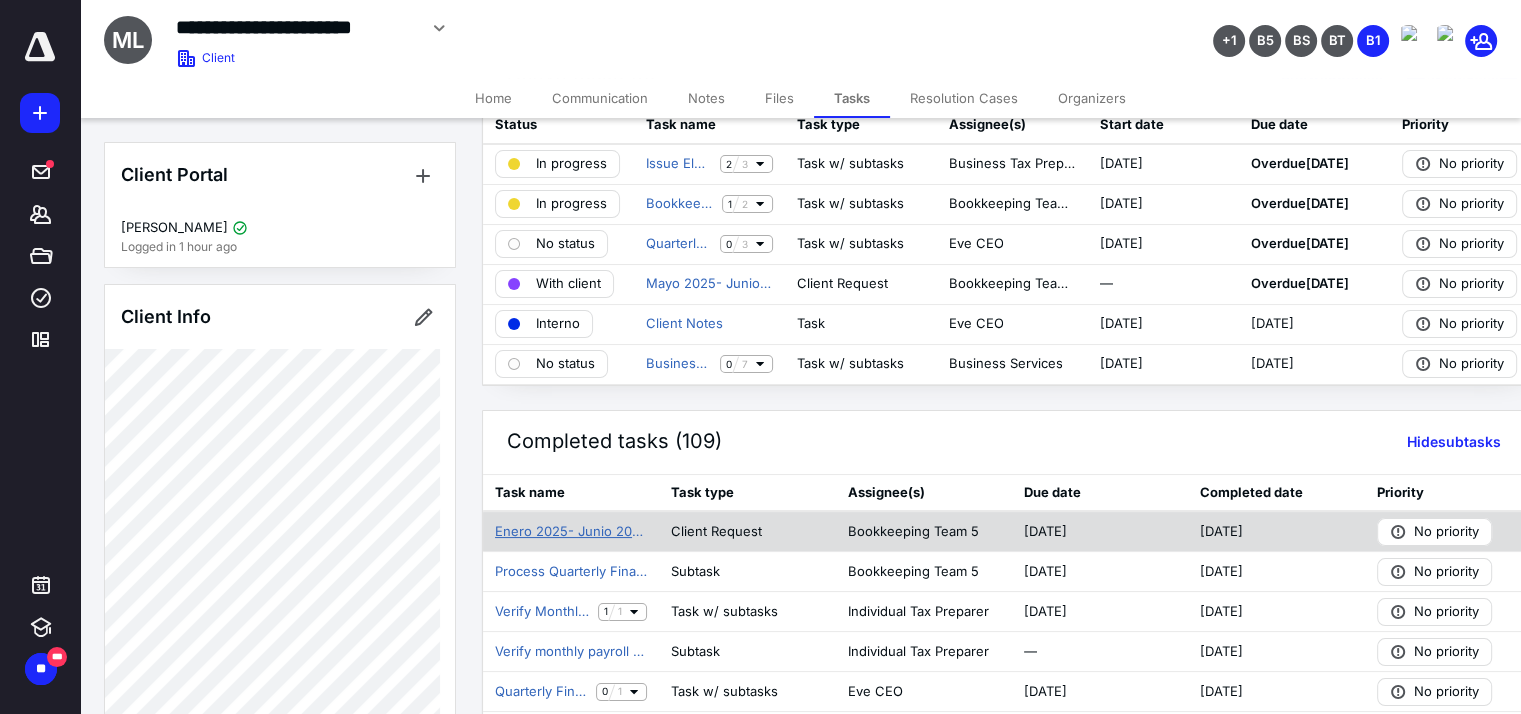 click on "Enero 2025- Junio 2025- Solicitud de Informacion - 1099-NEC" at bounding box center [571, 532] 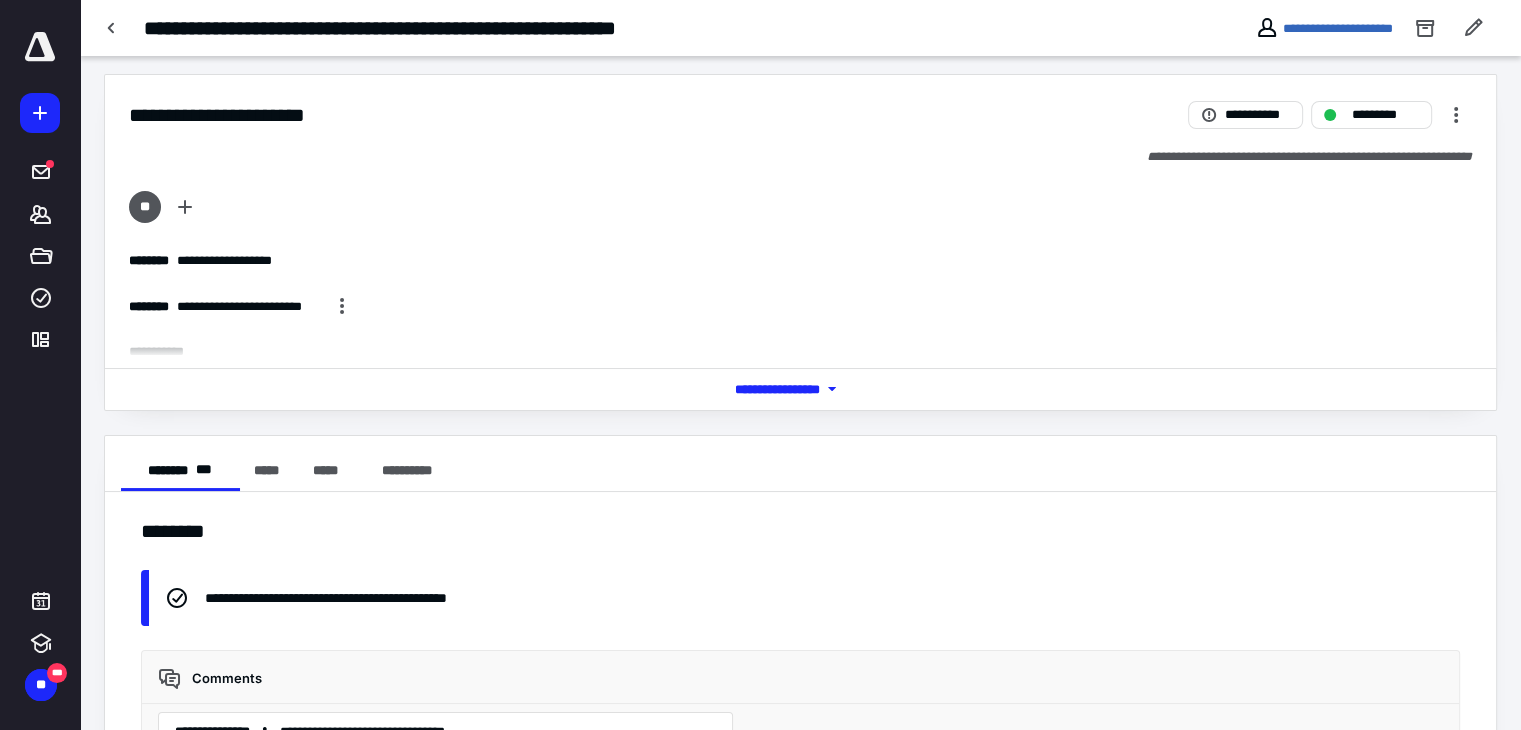 scroll, scrollTop: 0, scrollLeft: 0, axis: both 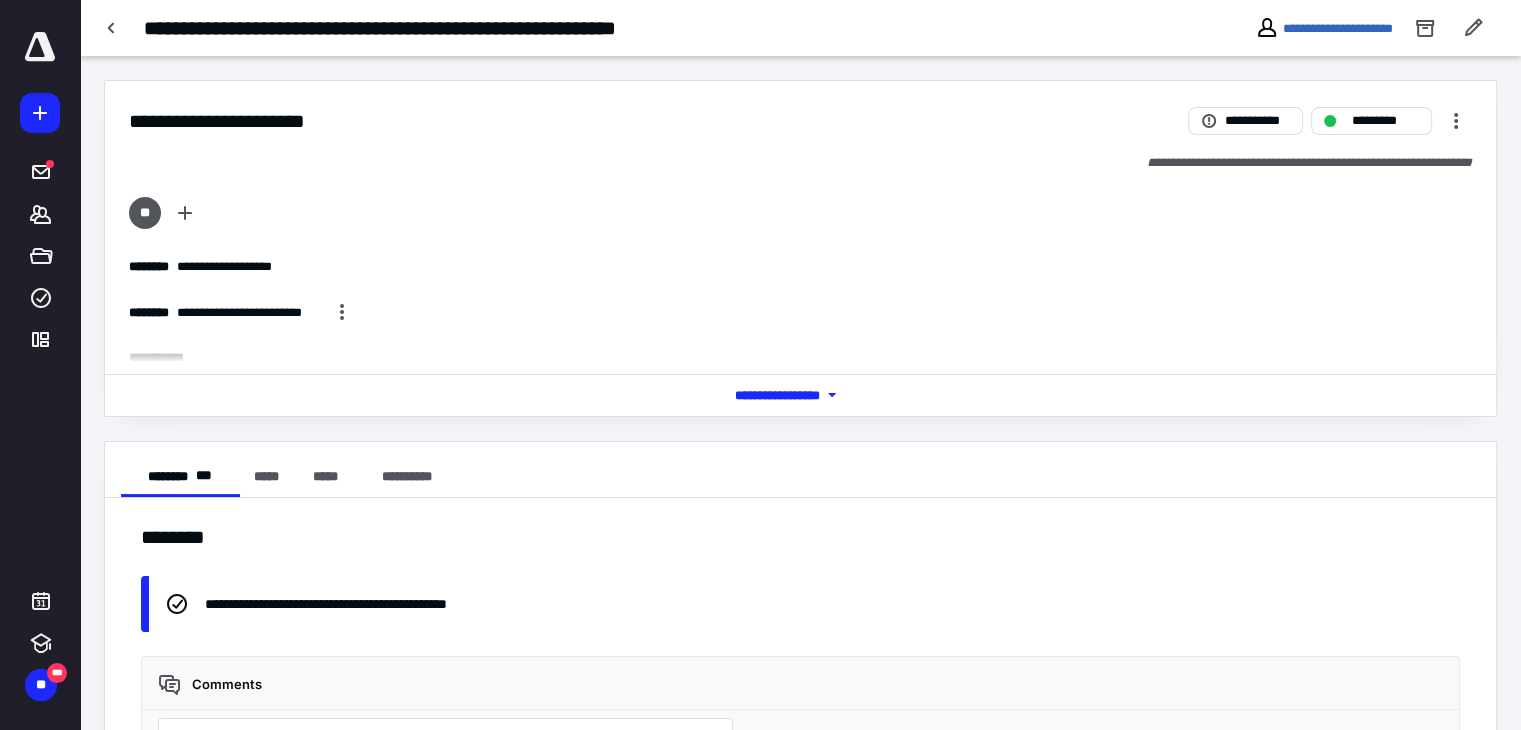 click 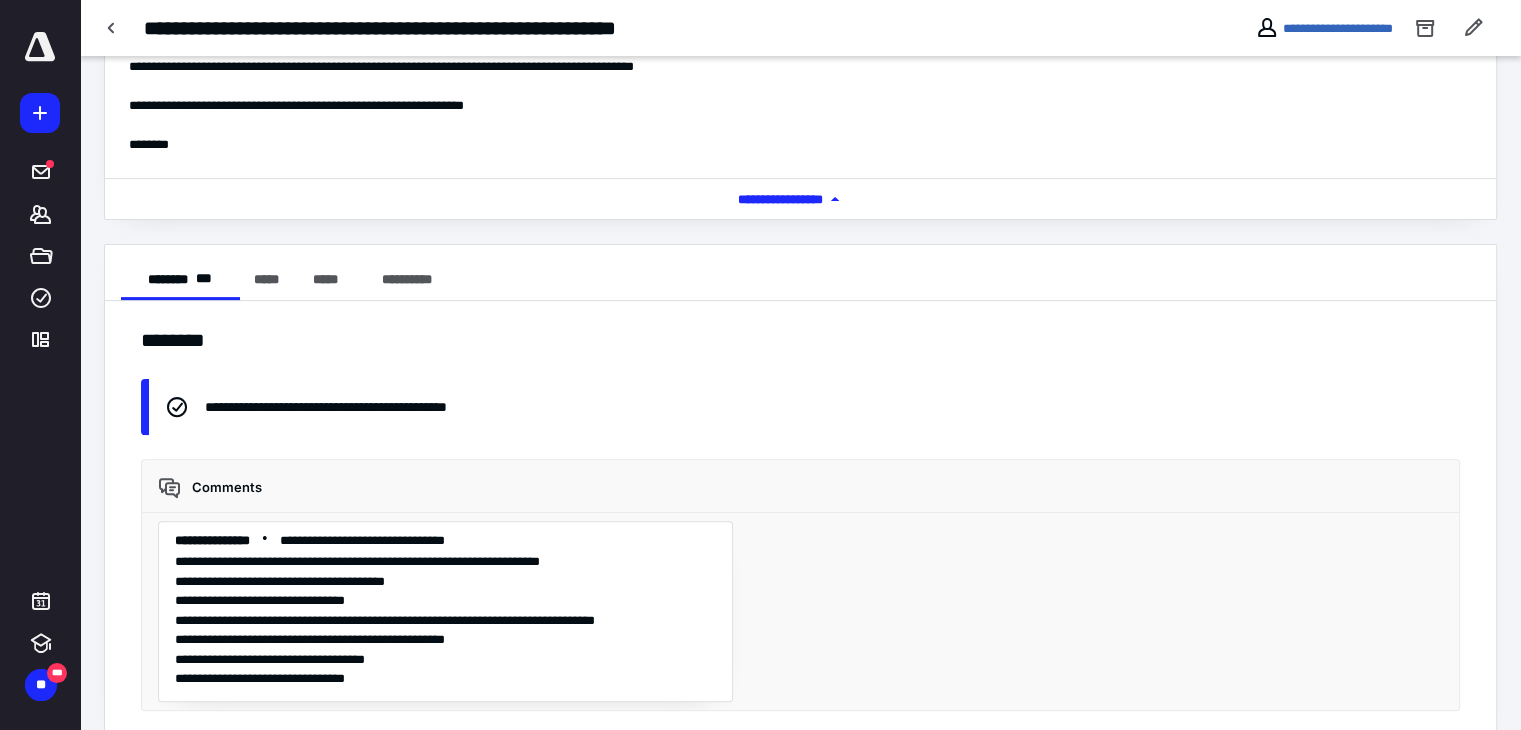 scroll, scrollTop: 582, scrollLeft: 0, axis: vertical 